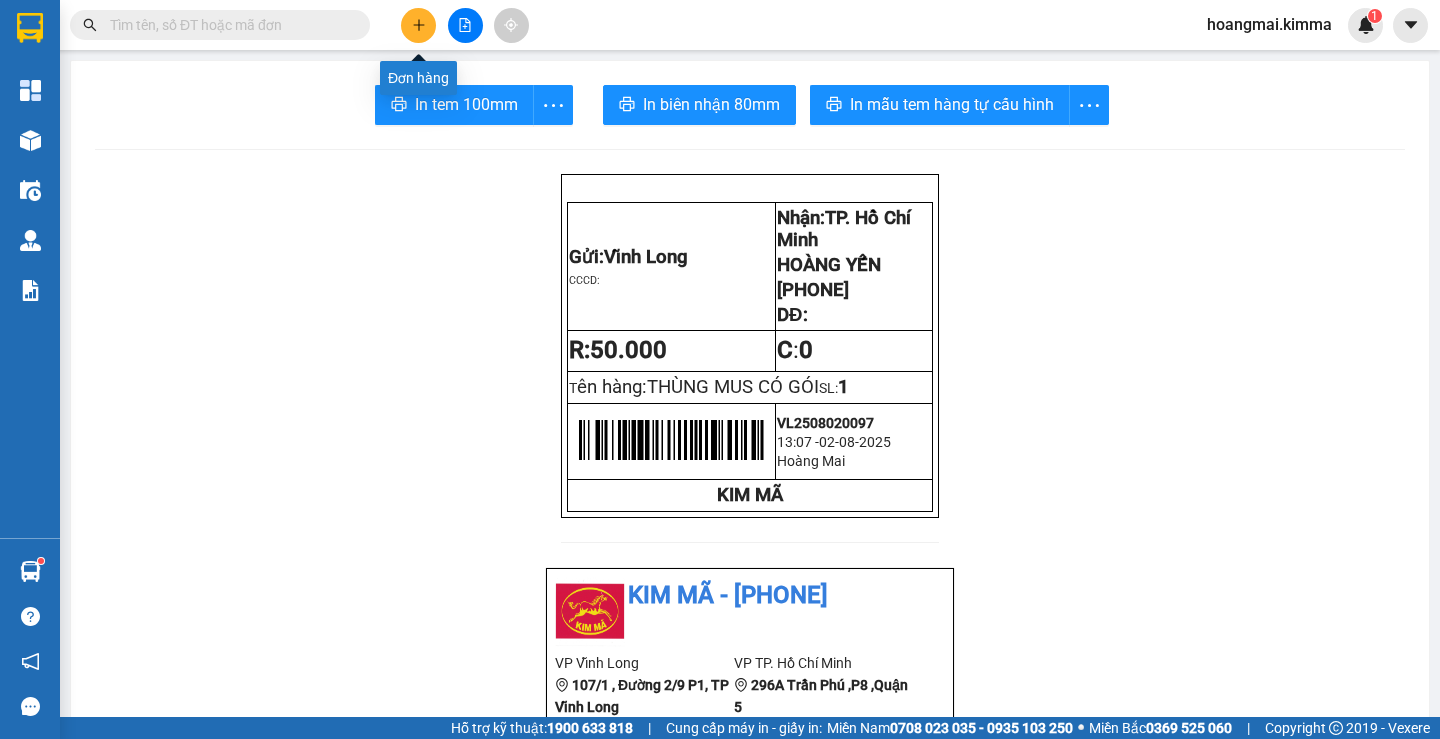 scroll, scrollTop: 0, scrollLeft: 0, axis: both 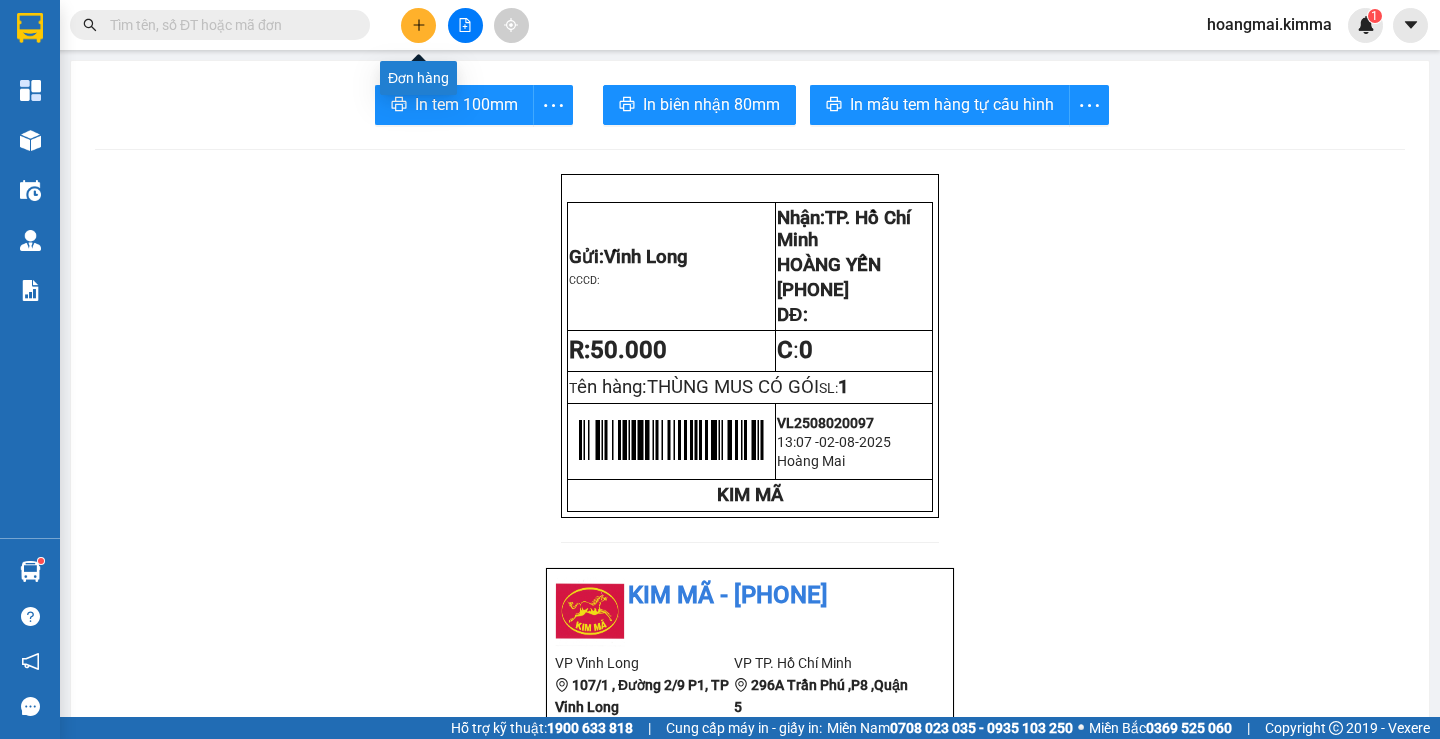 click at bounding box center (418, 25) 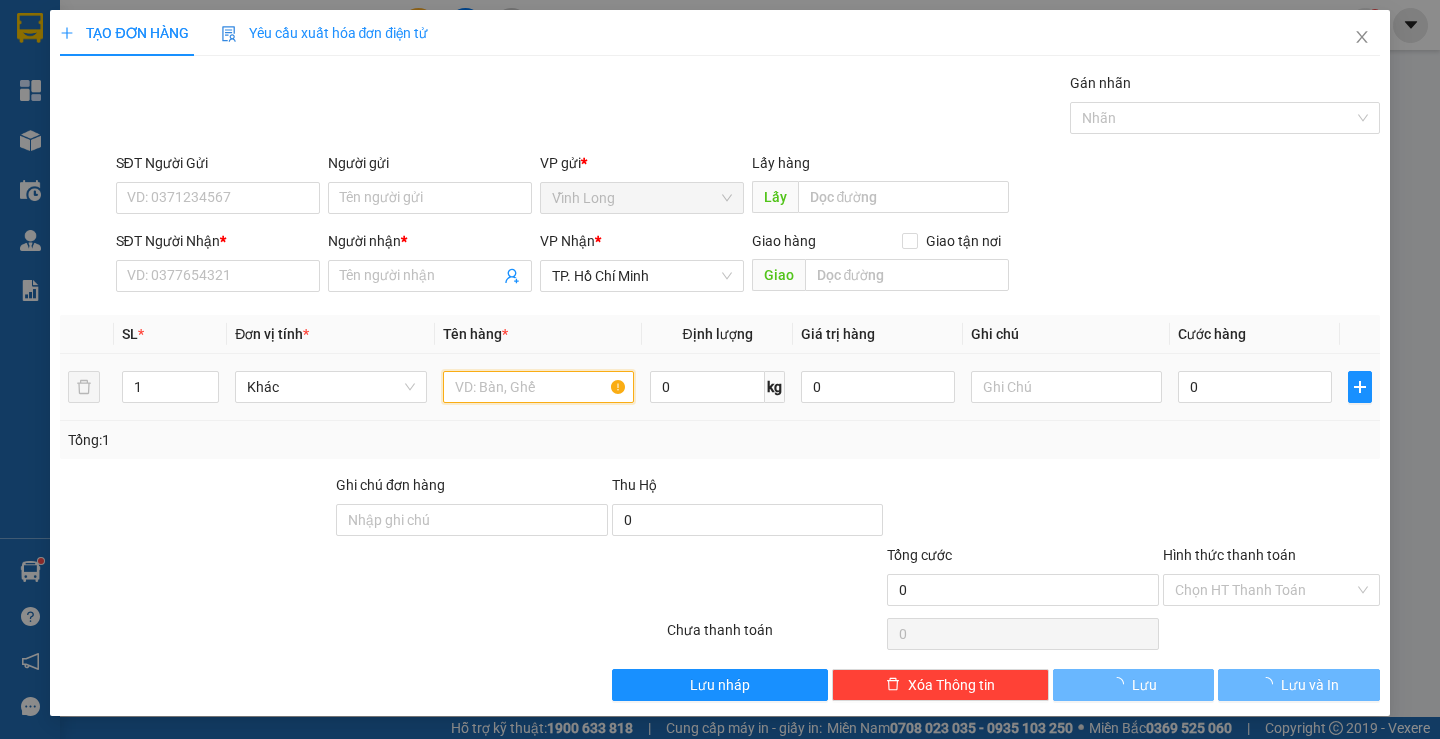 click at bounding box center [538, 387] 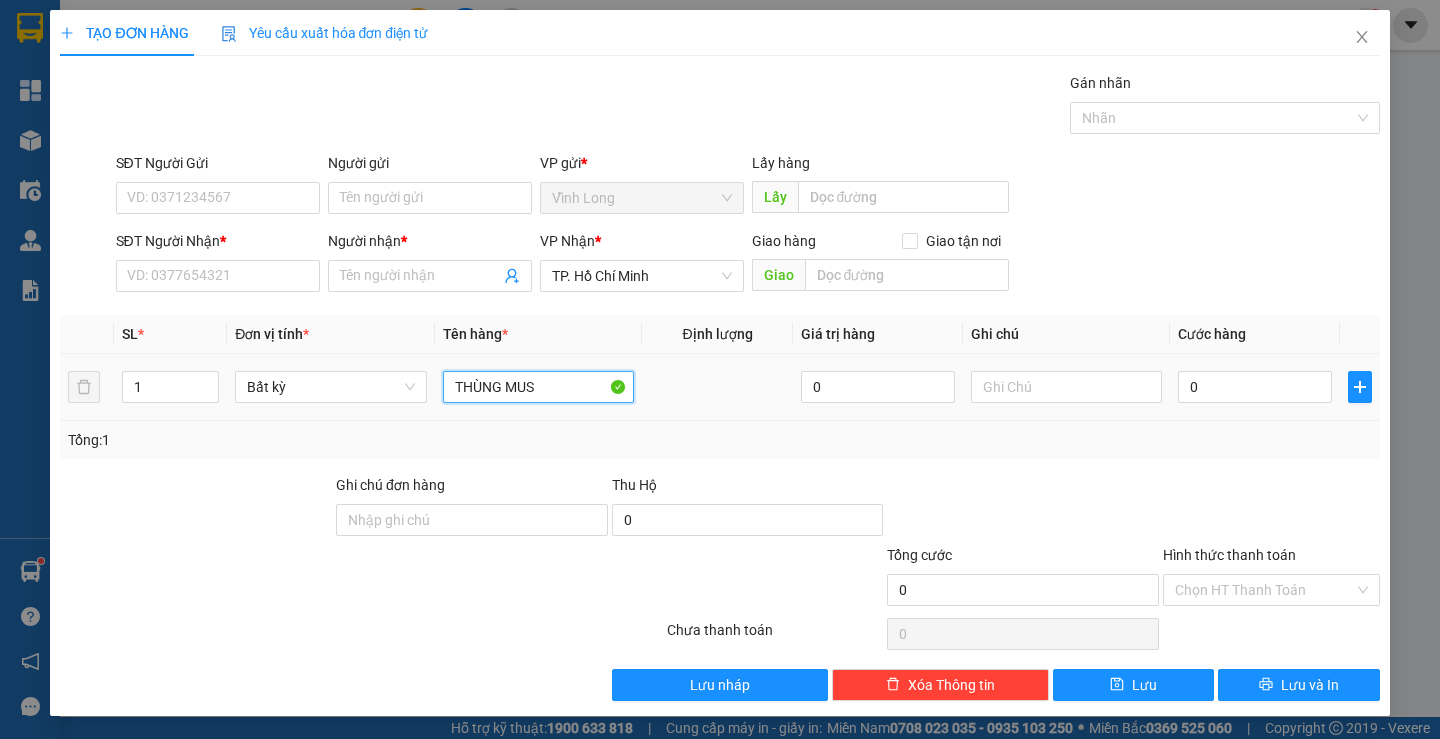 type on "THÙNG MUS" 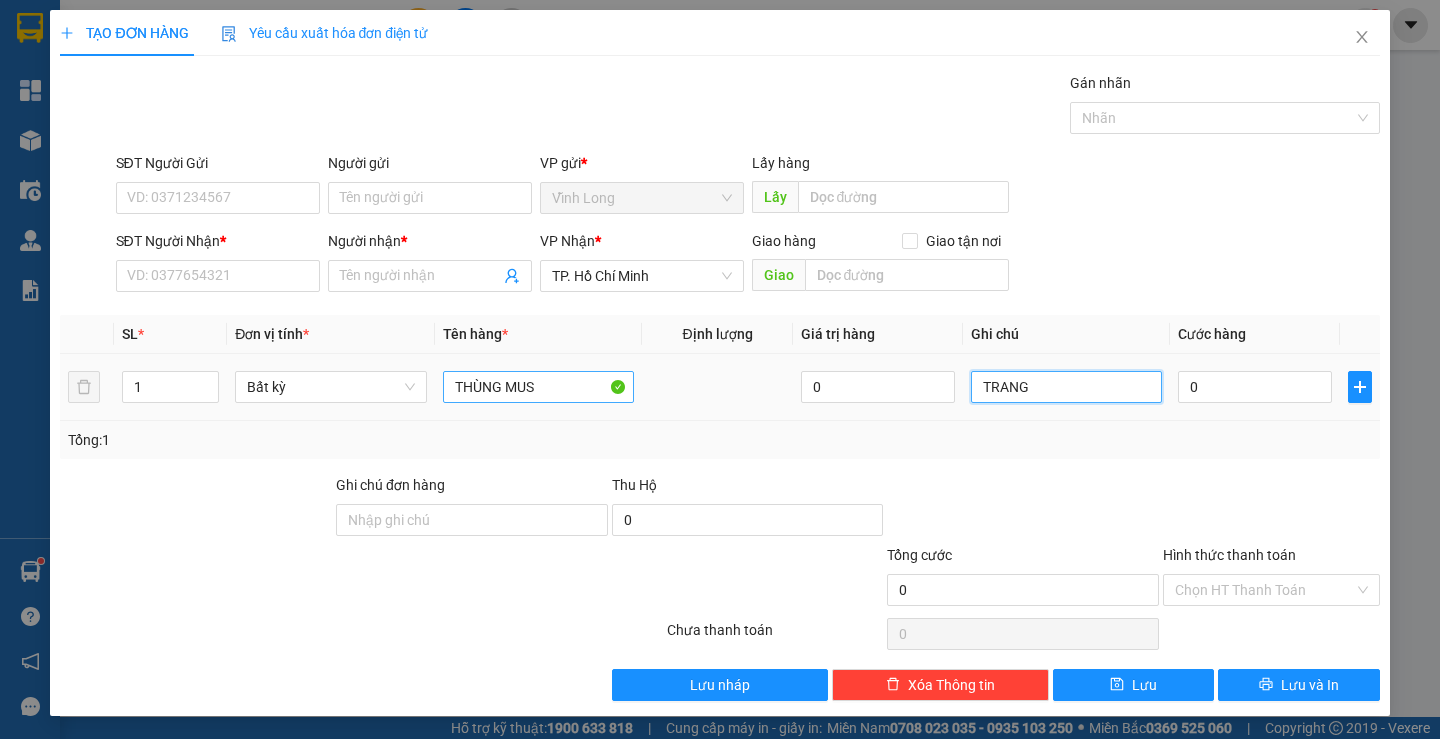 type on "TRANG" 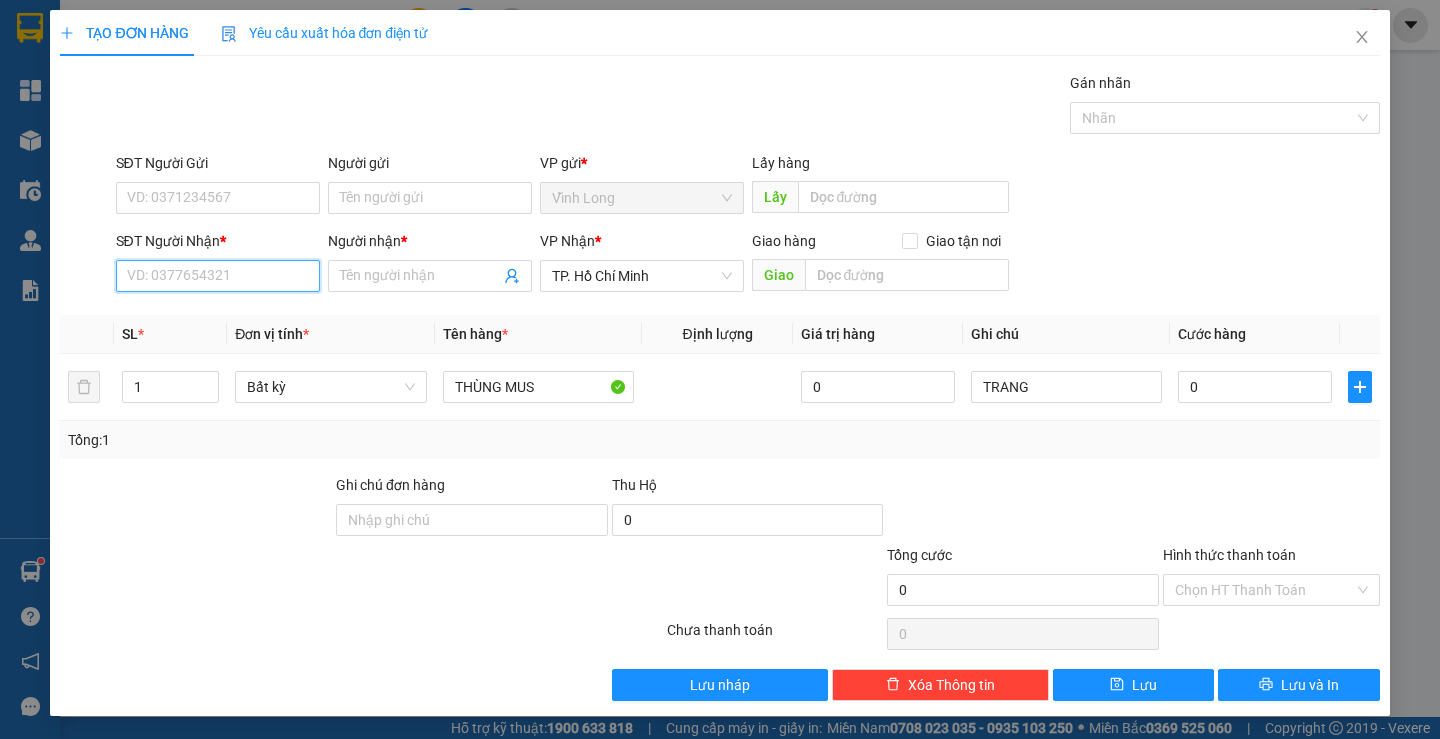 click on "SĐT Người Nhận  *" at bounding box center [218, 276] 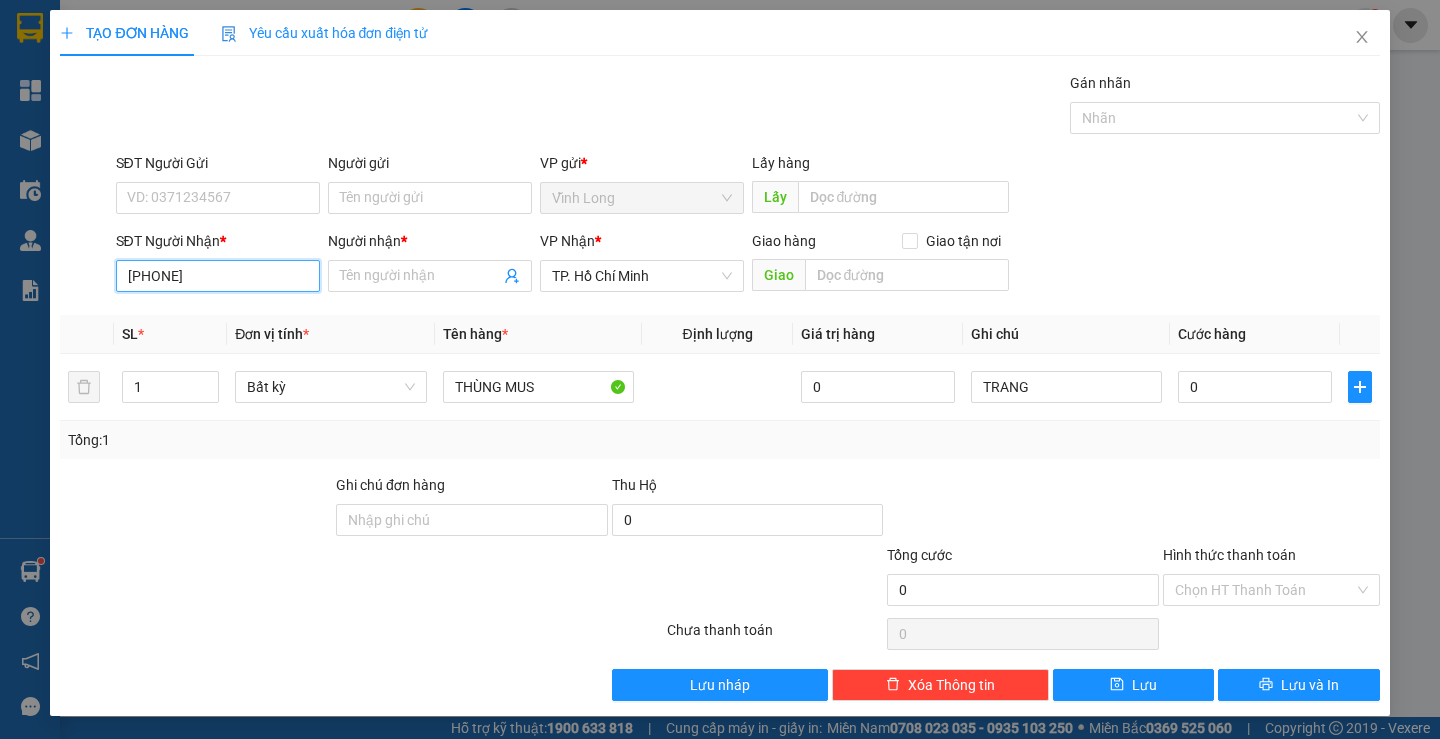 type on "0359381353" 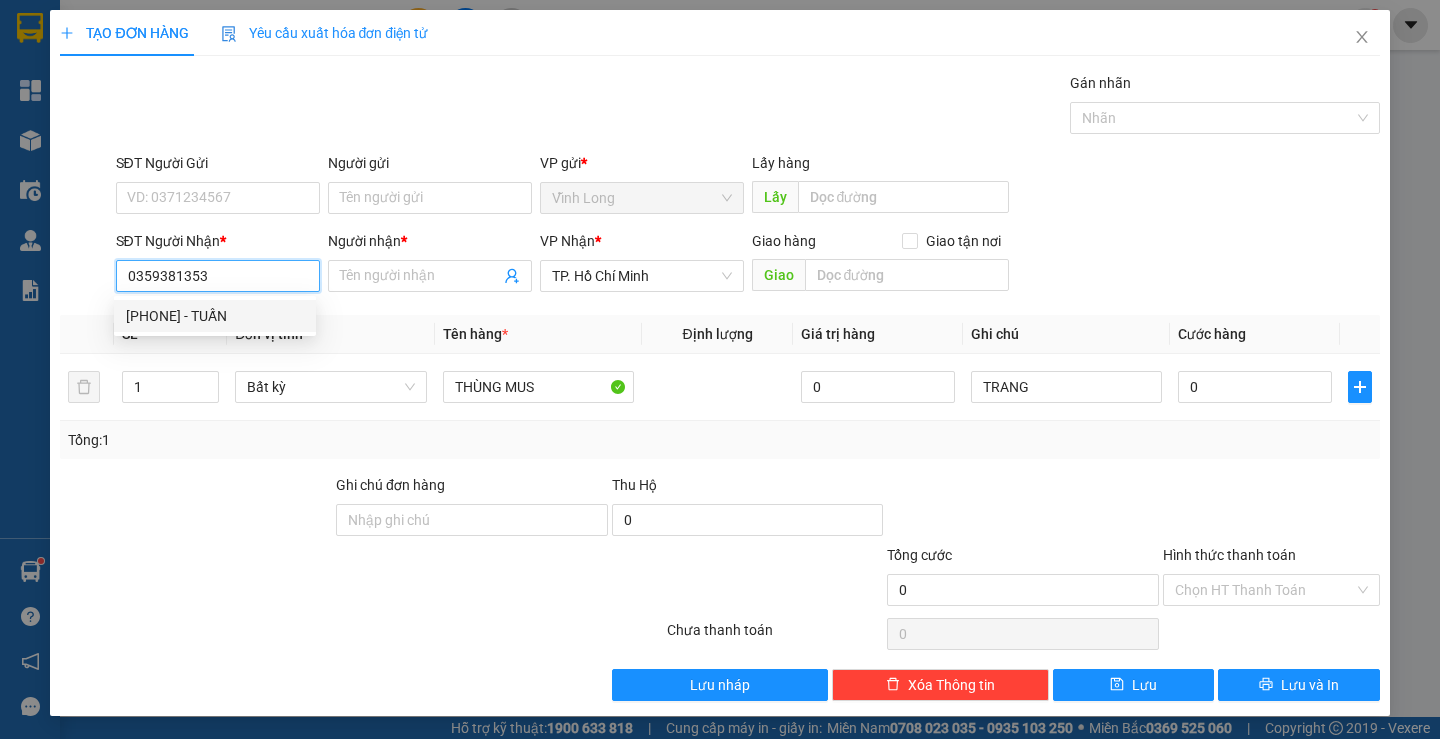 click on "[PHONE] - TUẤN" at bounding box center [215, 316] 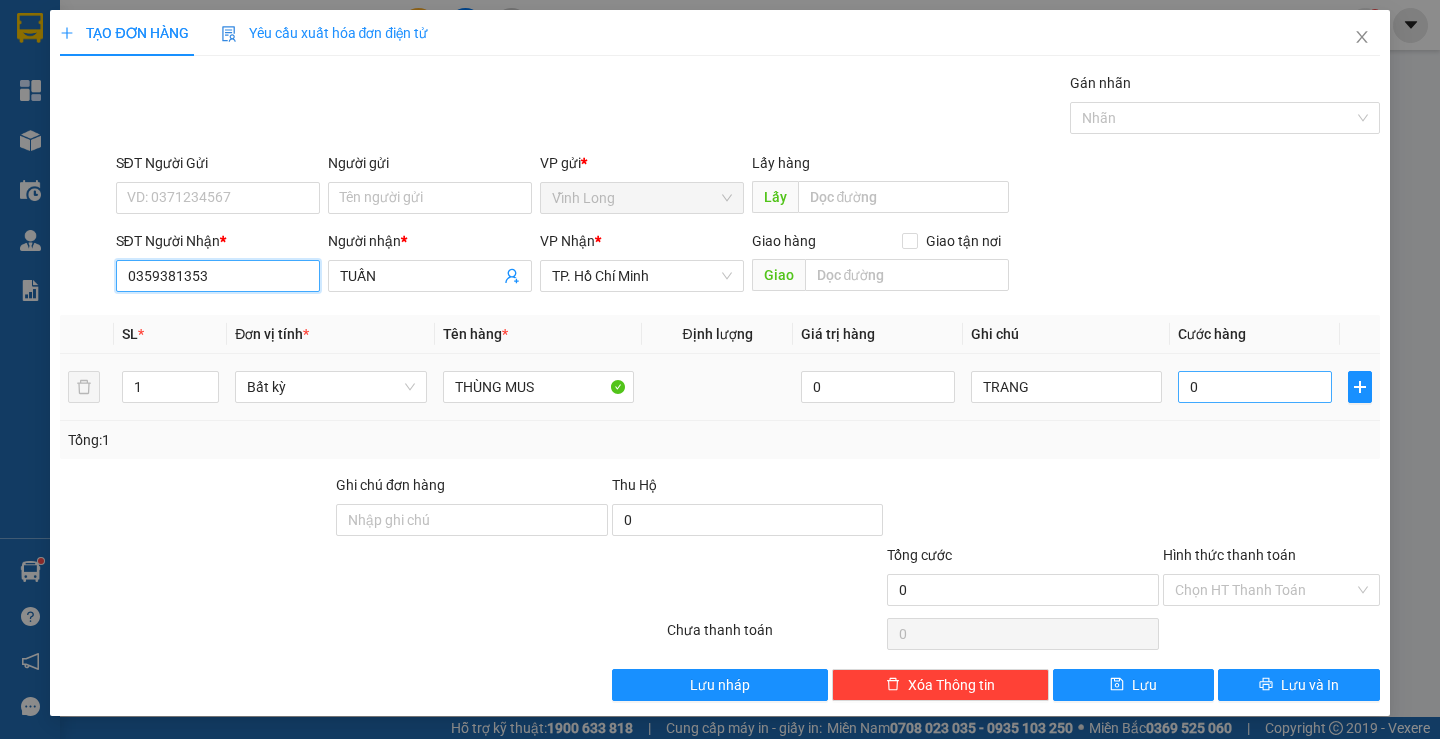 type on "0359381353" 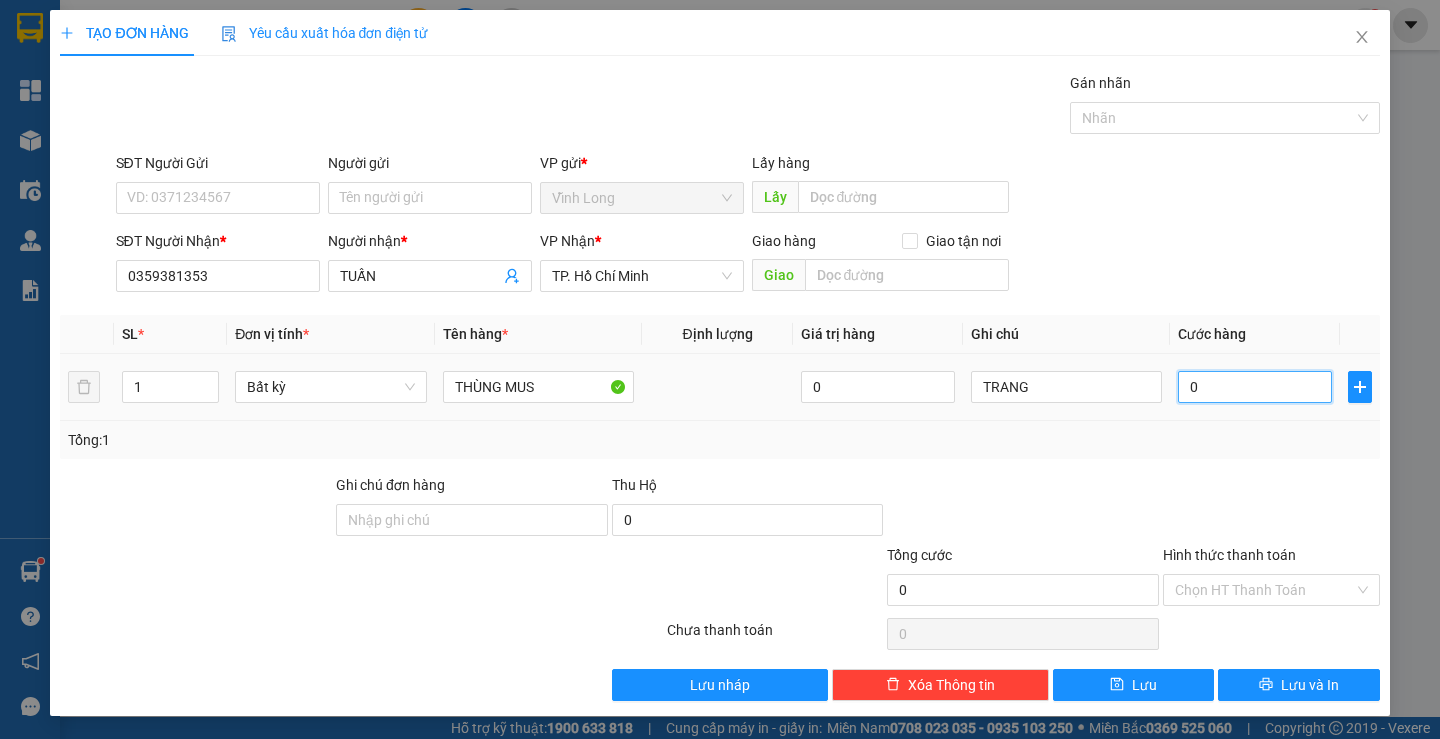click on "0" at bounding box center [1255, 387] 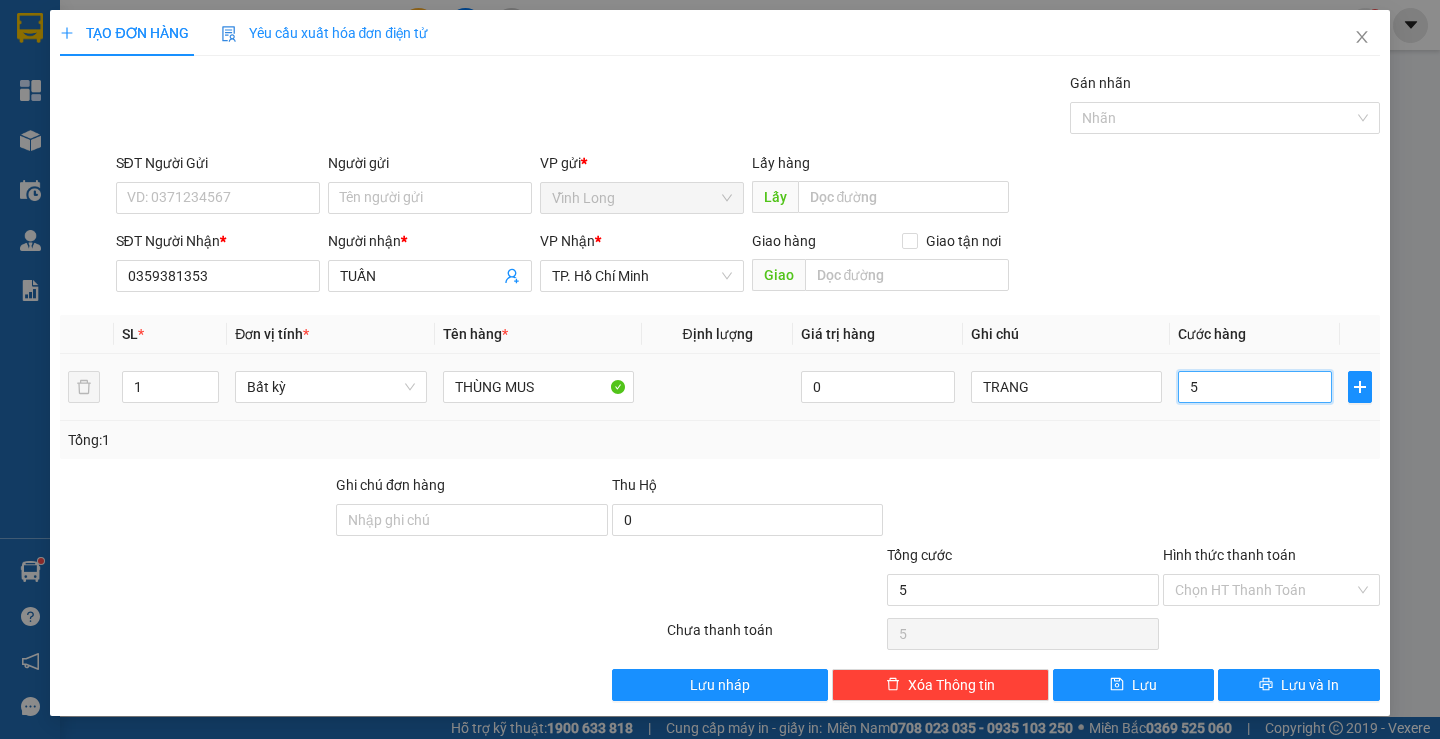 type on "50" 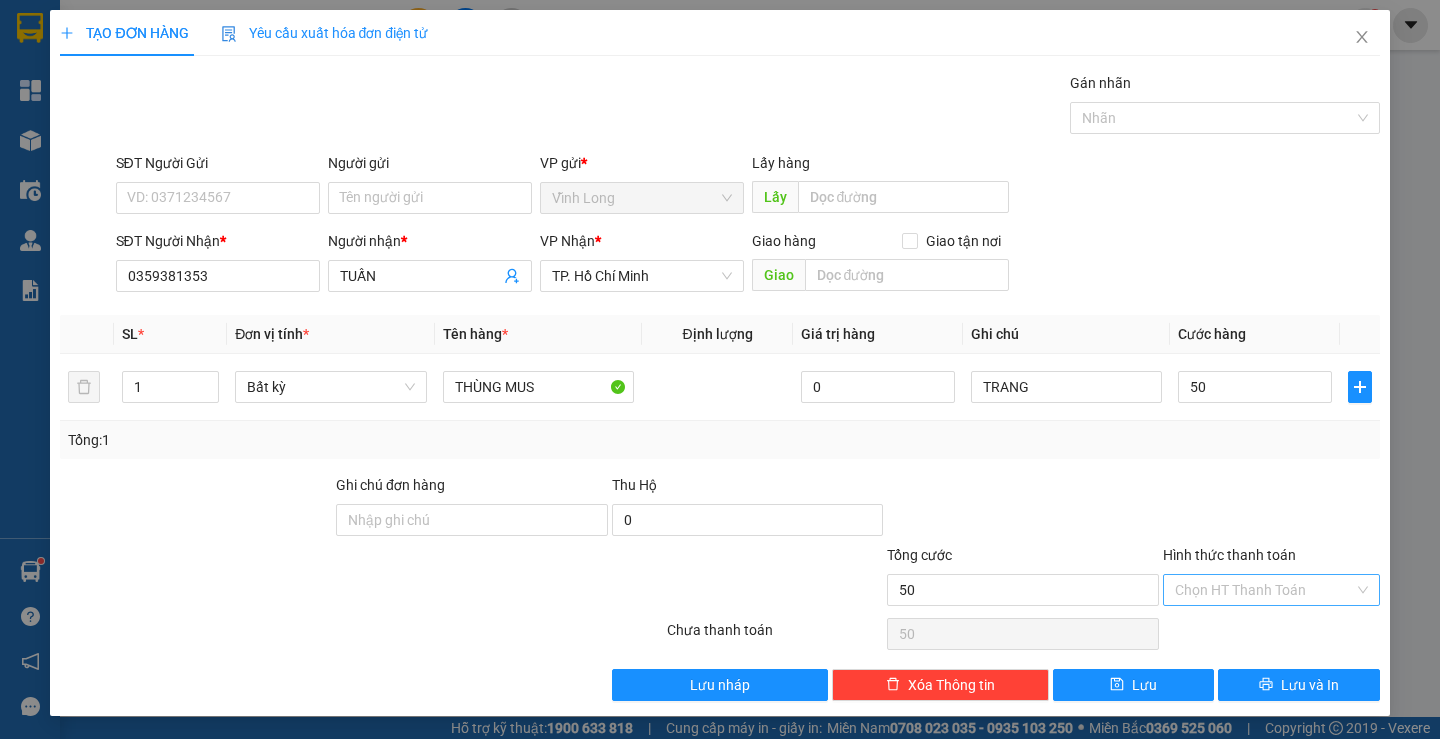 type on "50.000" 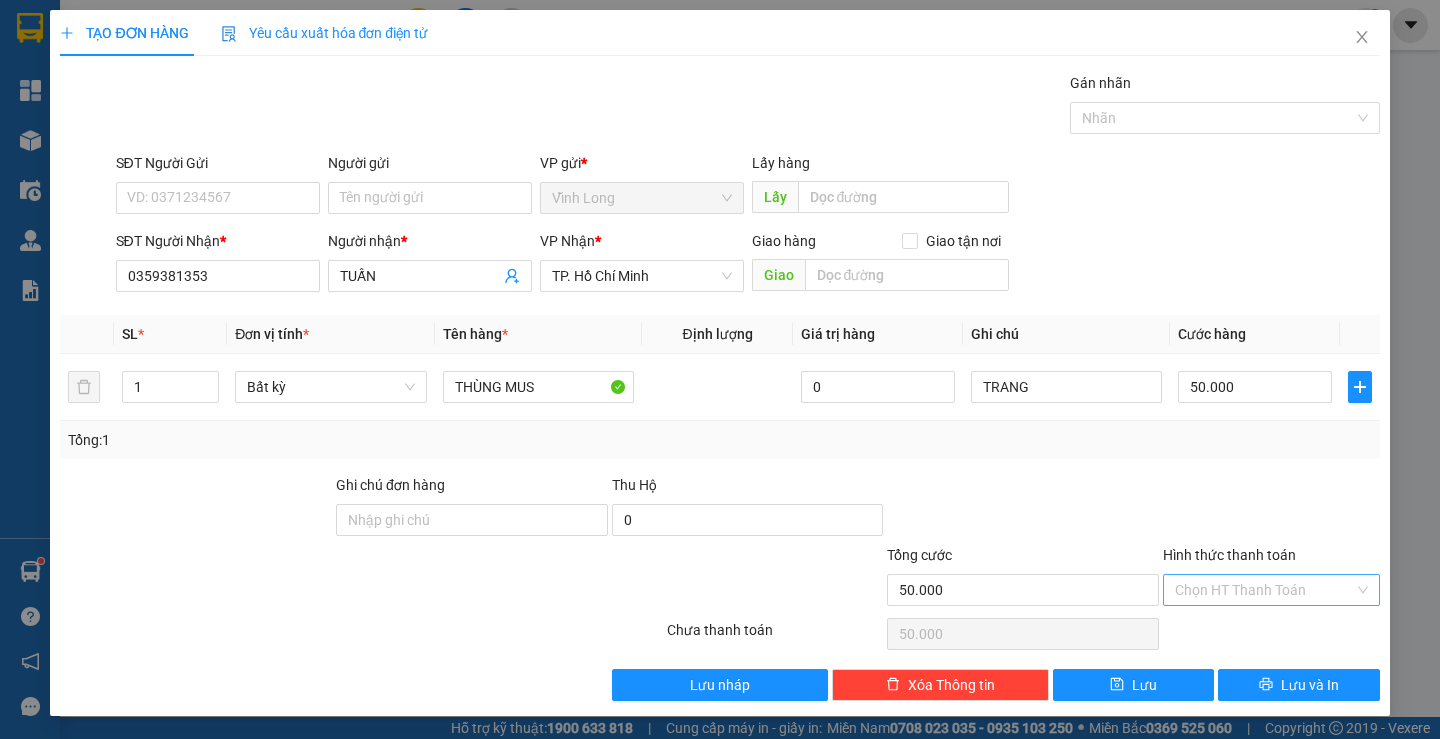 click on "Hình thức thanh toán" at bounding box center [1264, 590] 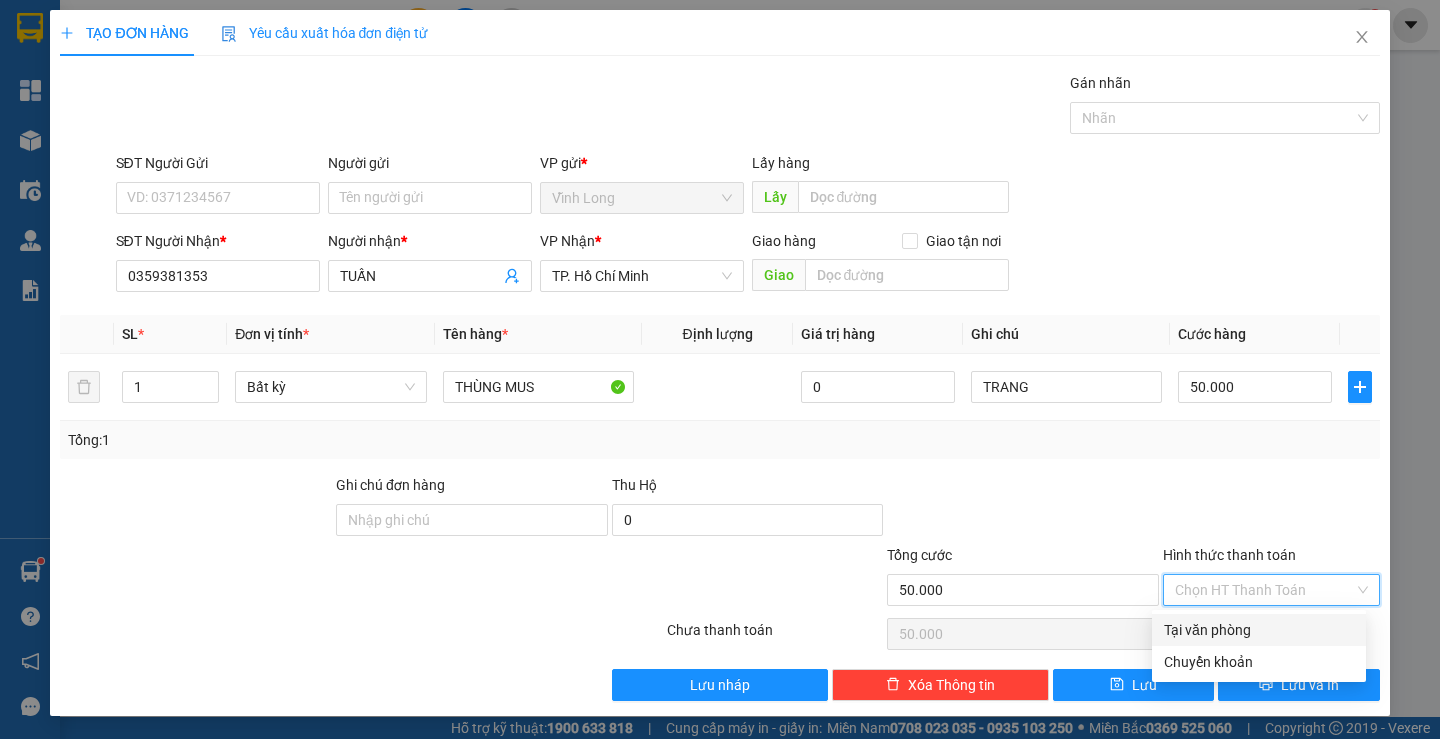 click on "Tại văn phòng" at bounding box center [1259, 630] 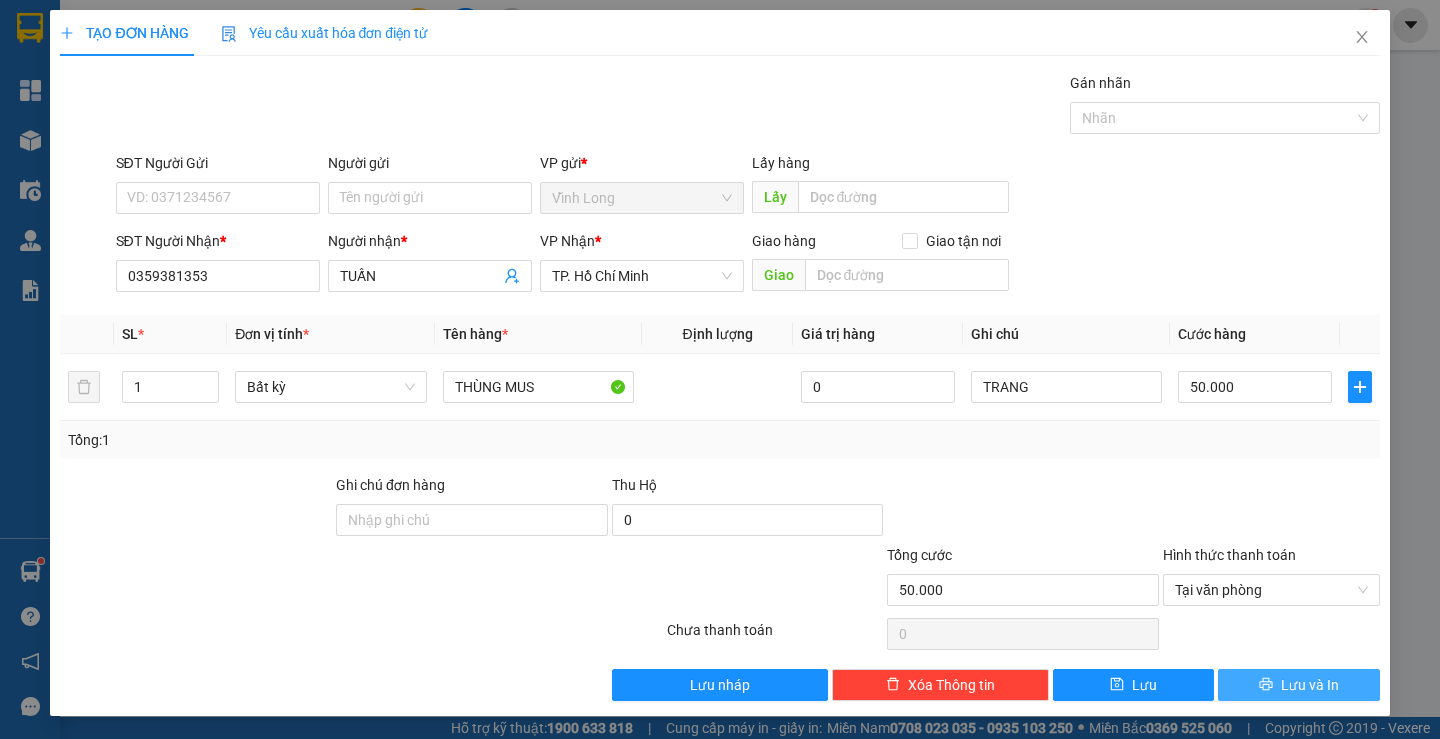 click on "Lưu và In" at bounding box center [1298, 685] 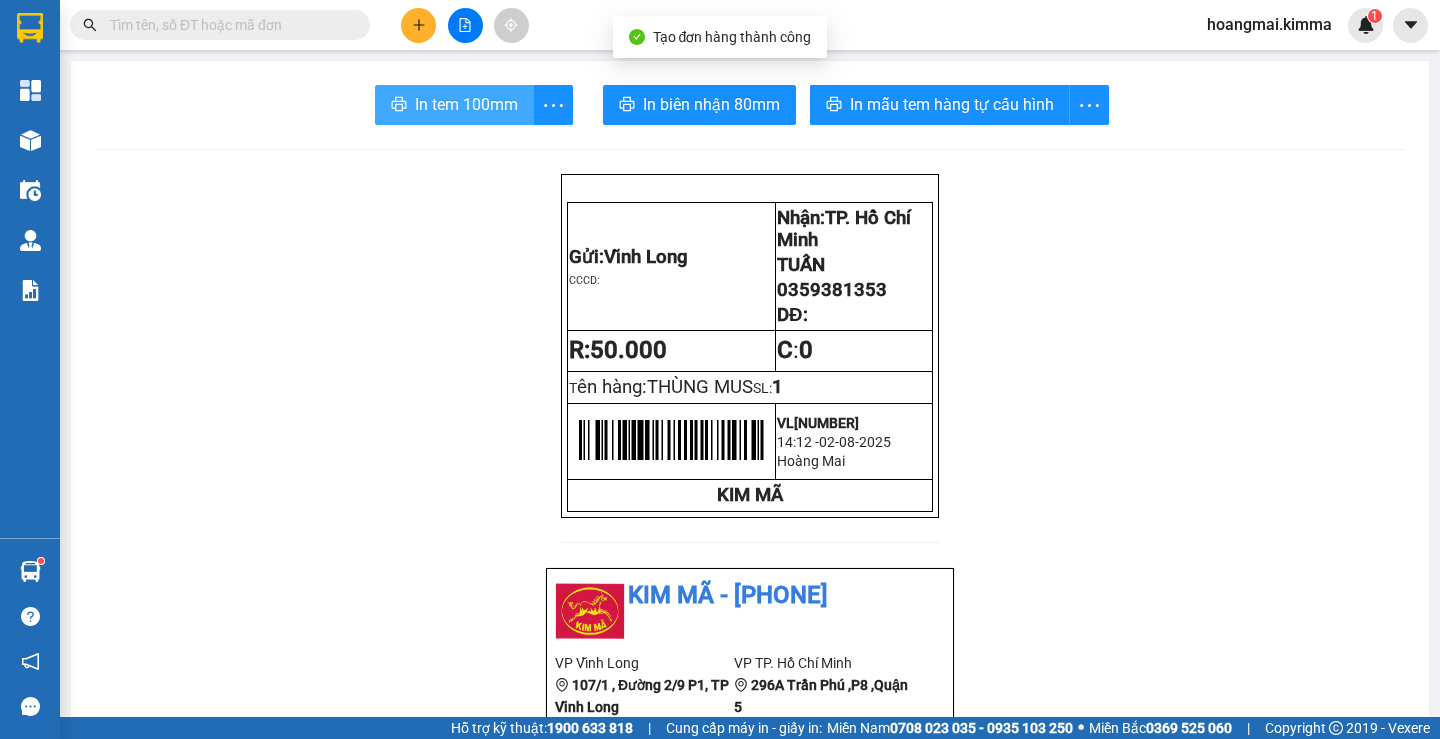 click on "In tem 100mm" at bounding box center [454, 105] 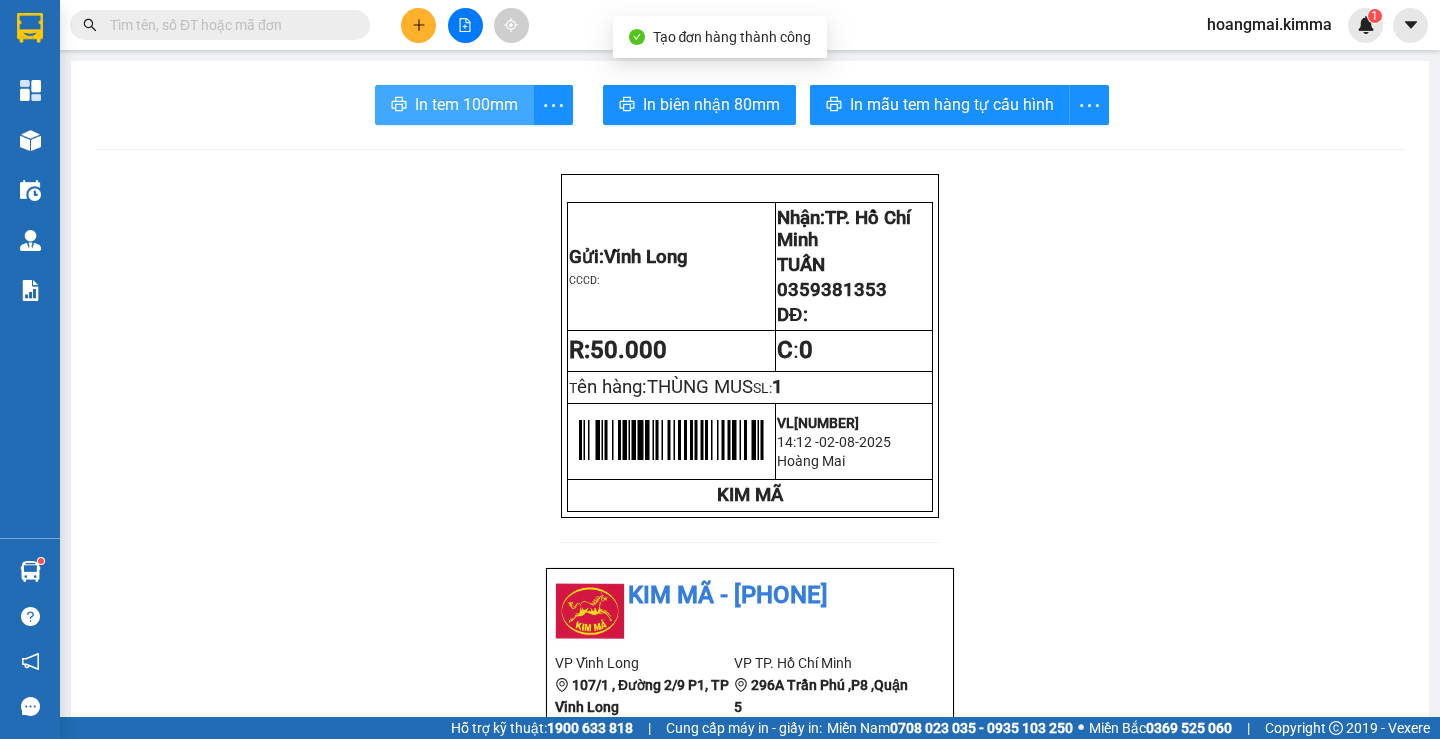 scroll, scrollTop: 0, scrollLeft: 0, axis: both 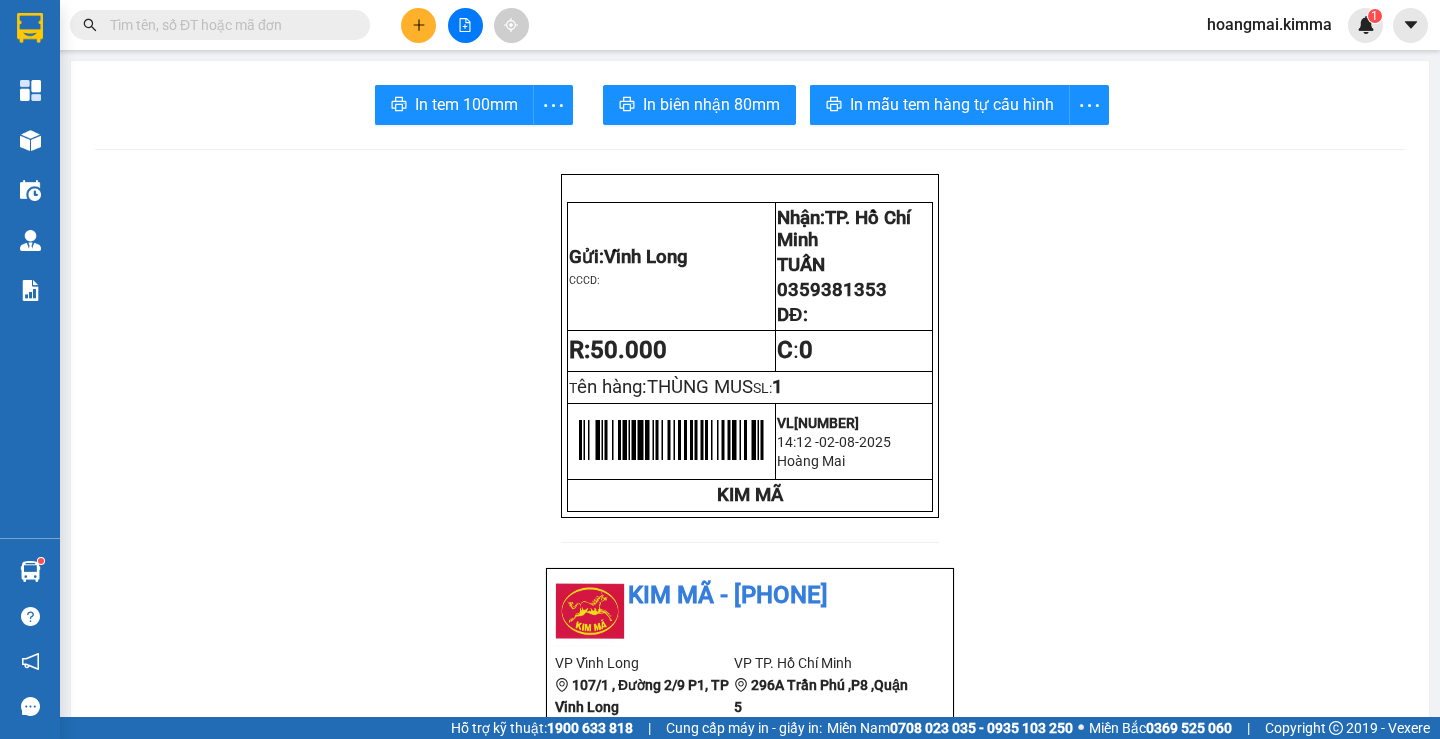 click on "Kết quả tìm kiếm ( 0 )  Bộ lọc  Ngày tạo đơn gần nhất No Data hoangmai.kimma 1" at bounding box center [720, 25] 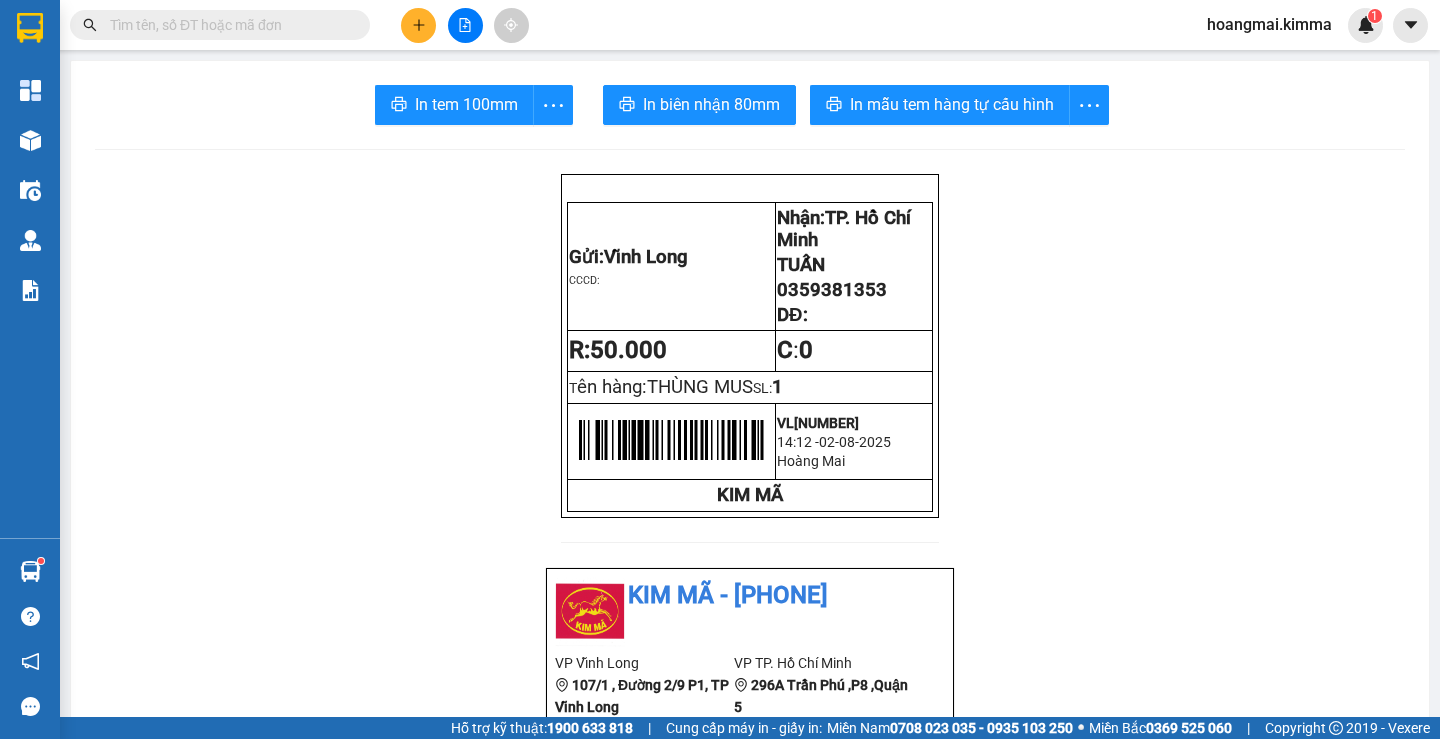 click at bounding box center [228, 25] 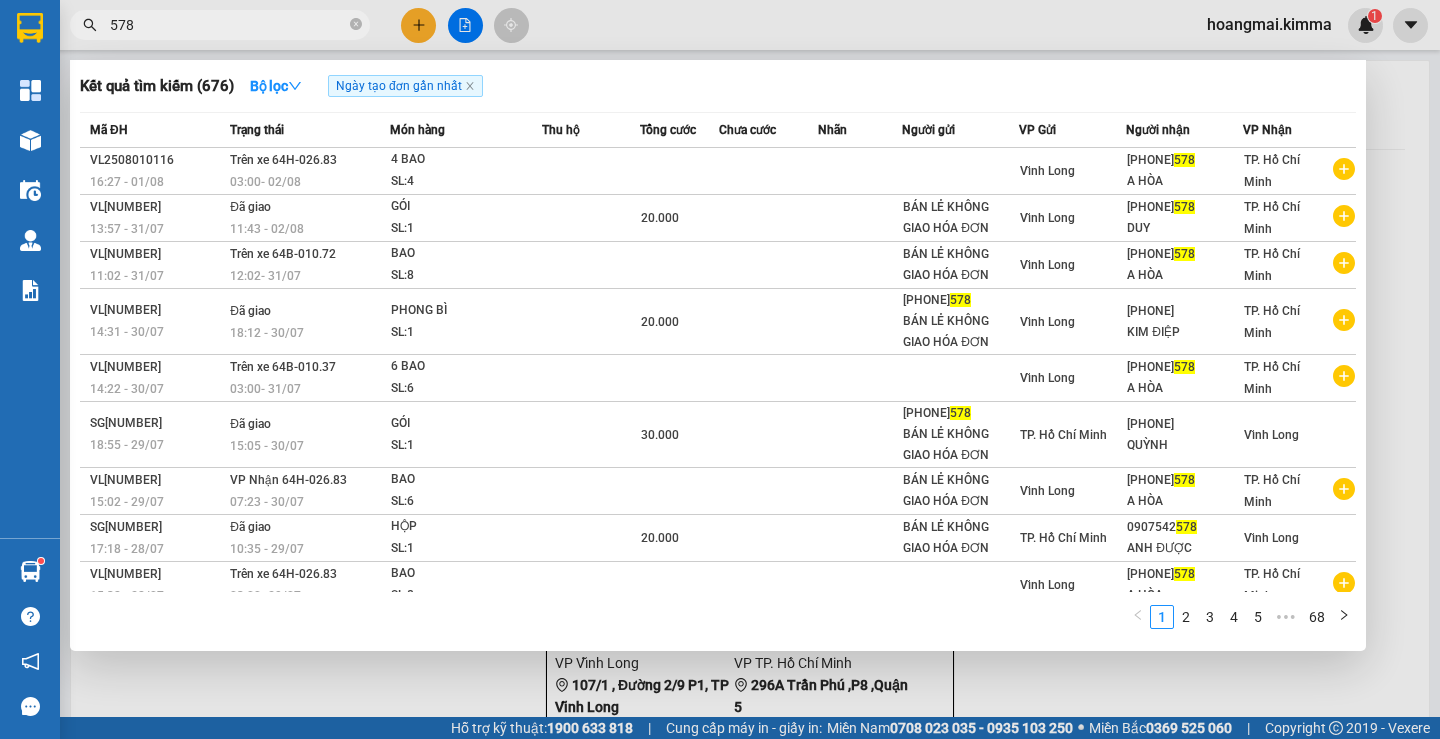 type on "578" 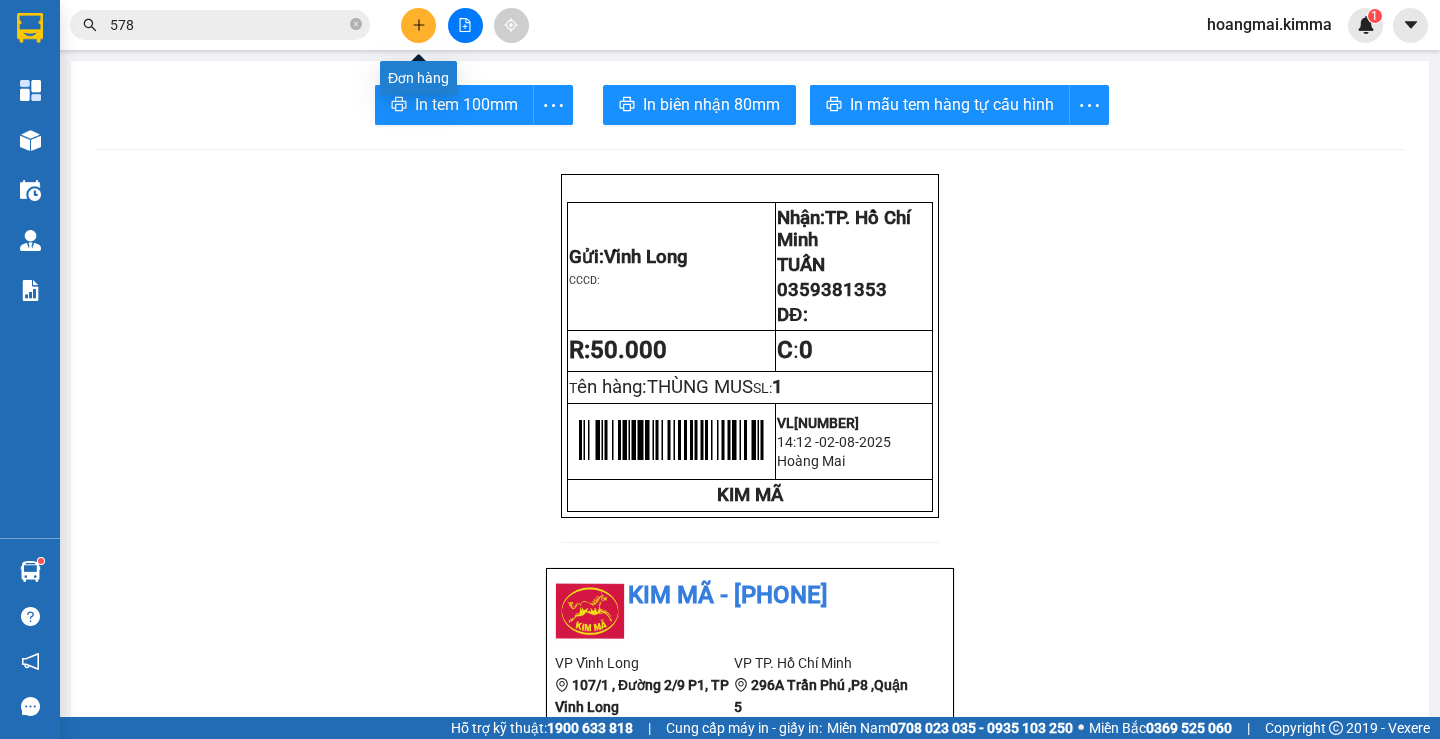 click 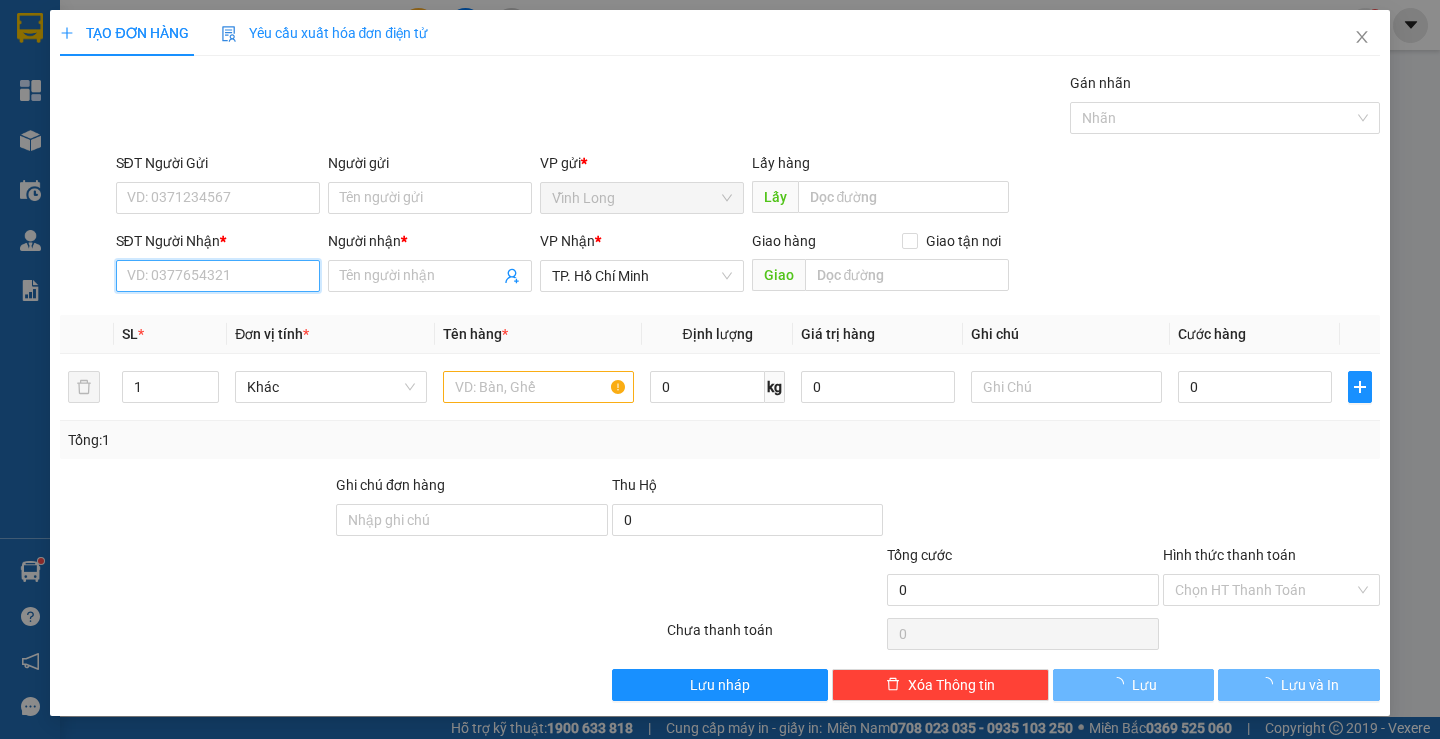 click on "SĐT Người Nhận  *" at bounding box center [218, 276] 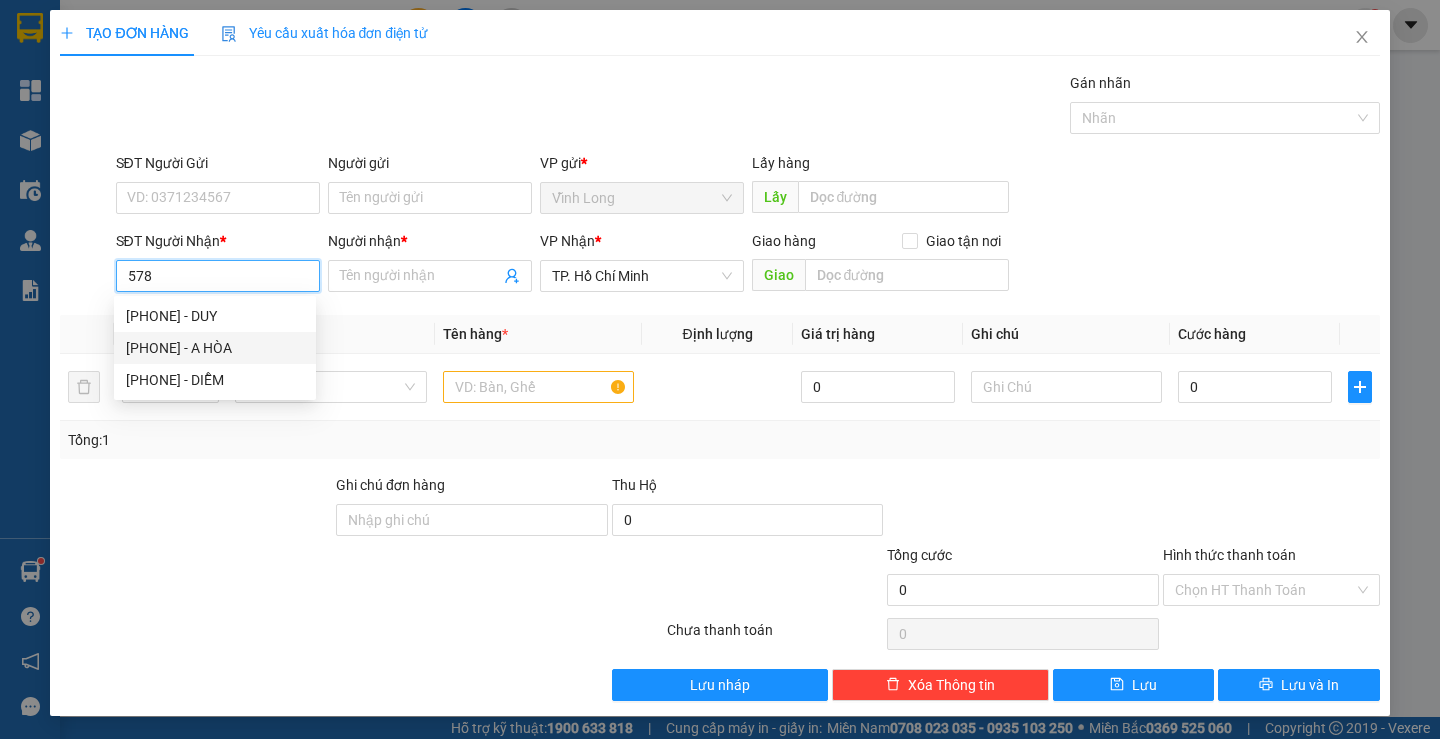 click on "[PHONE] - A HÒA" at bounding box center [215, 348] 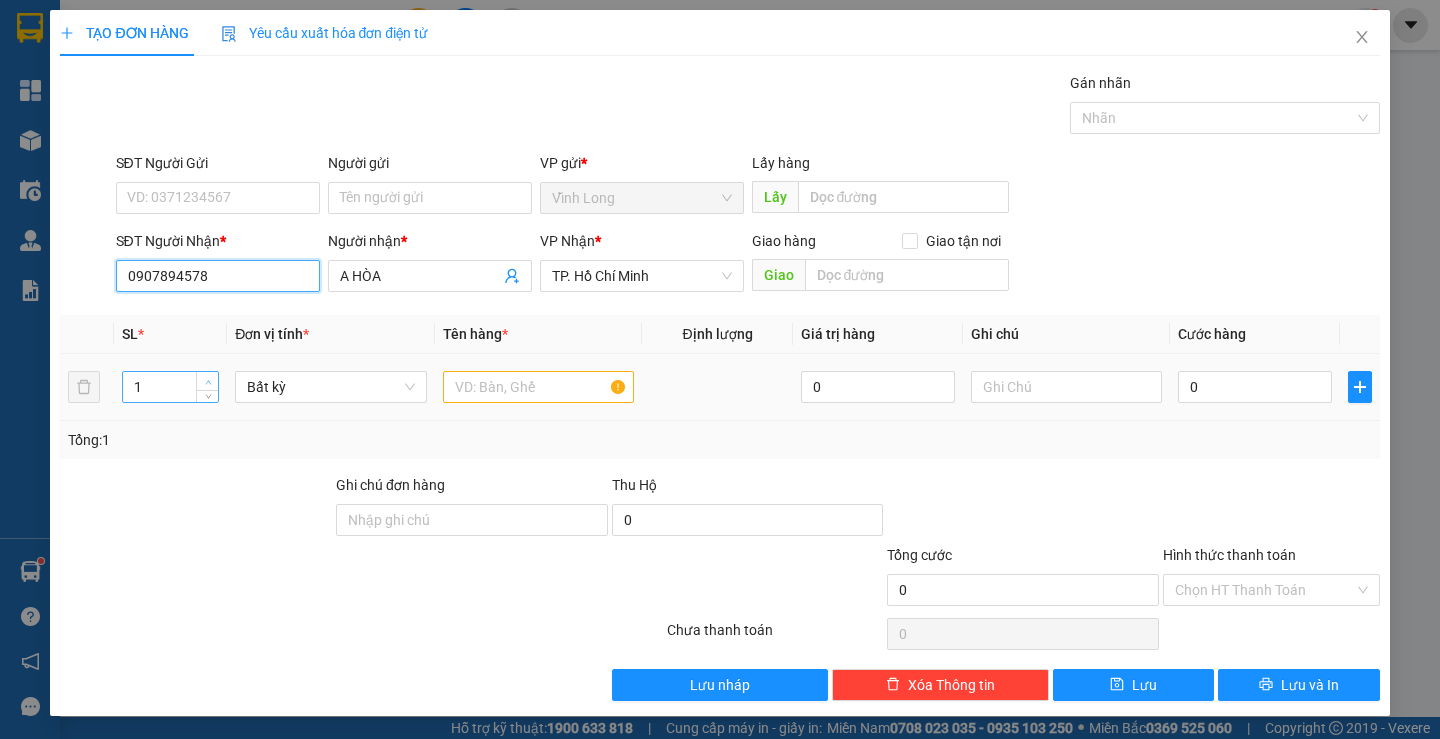 type on "0907894578" 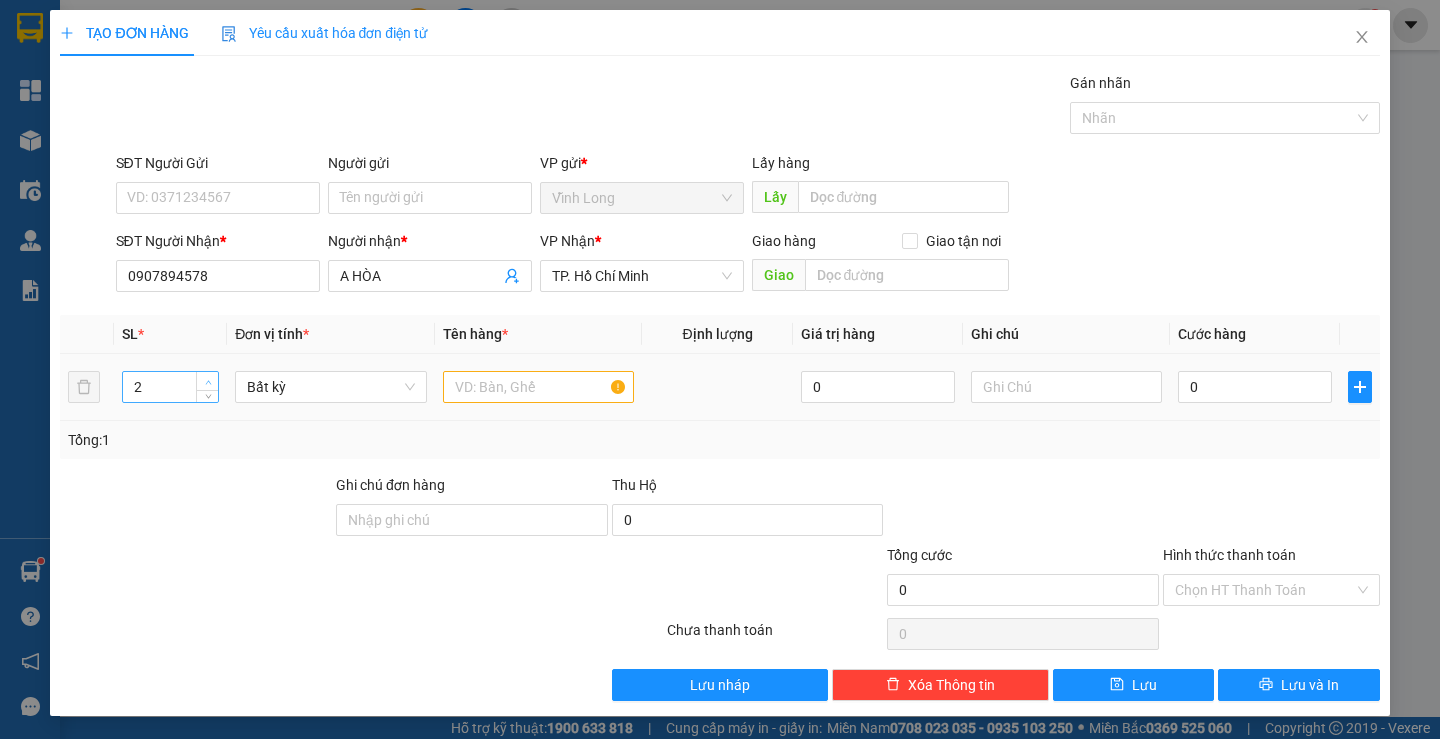 click at bounding box center [207, 381] 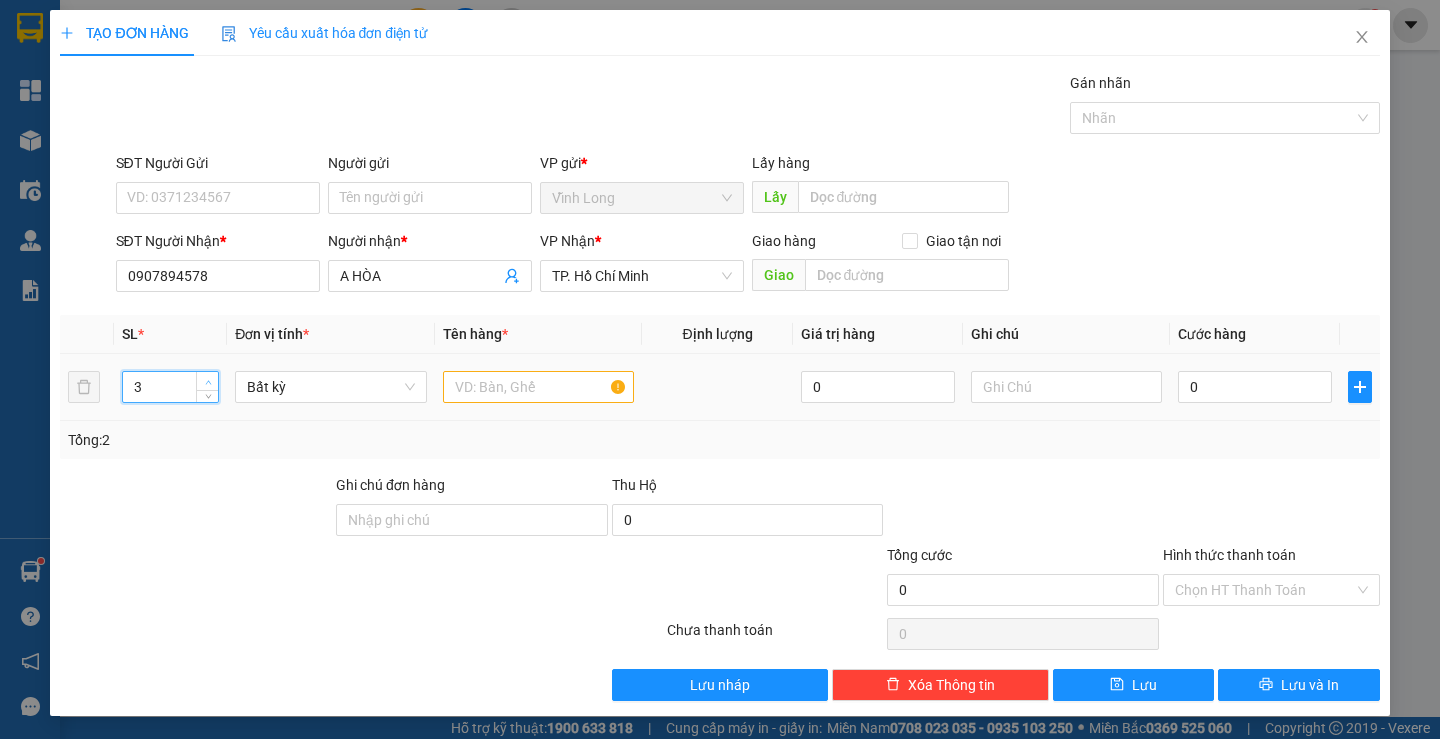 click at bounding box center (207, 381) 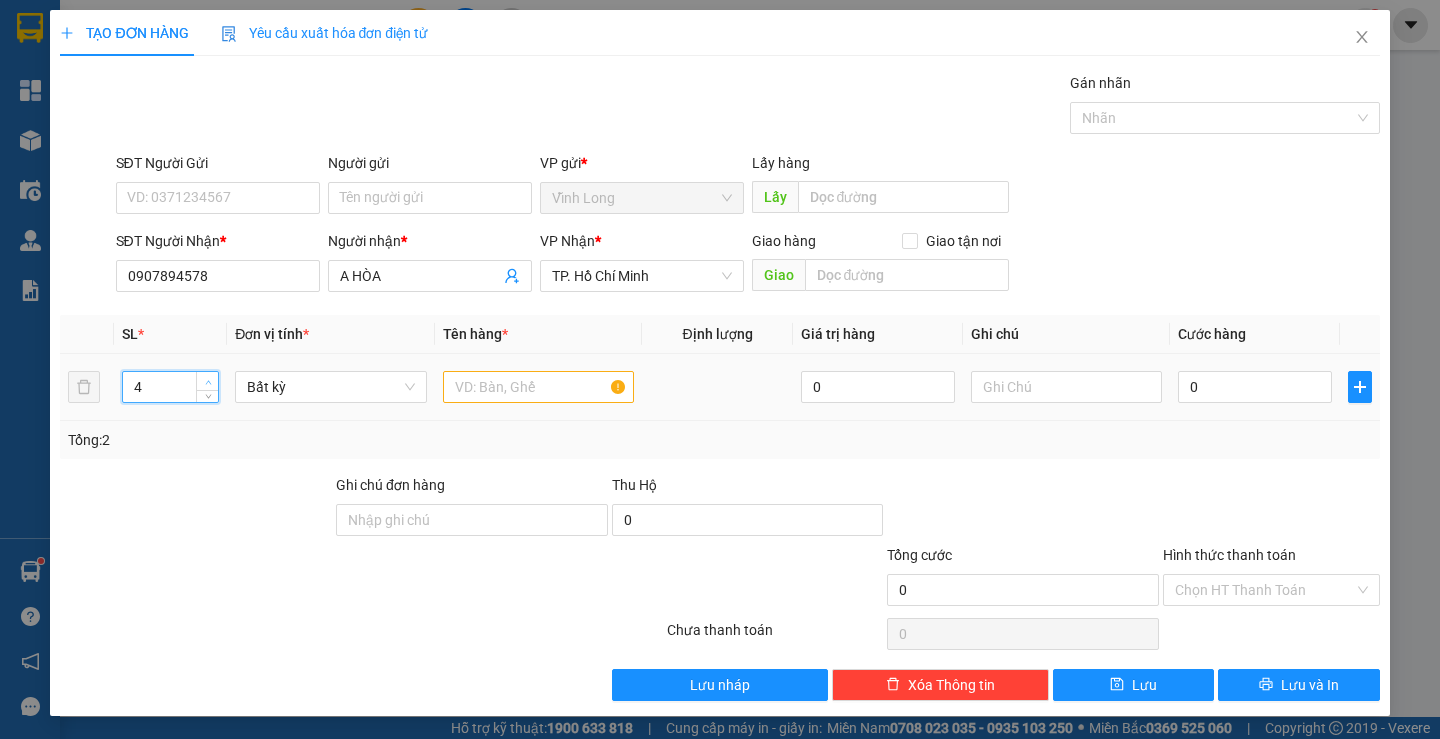click at bounding box center [207, 381] 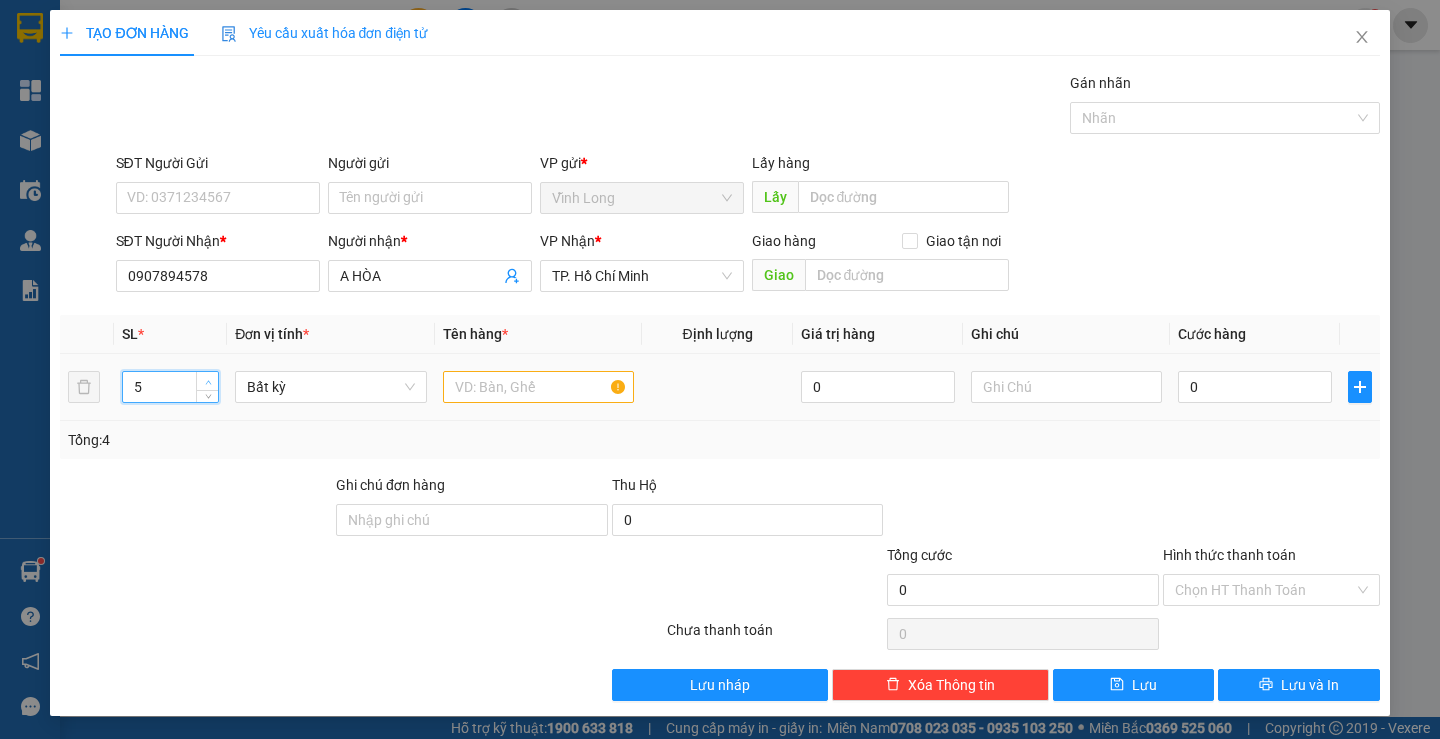 click at bounding box center (207, 381) 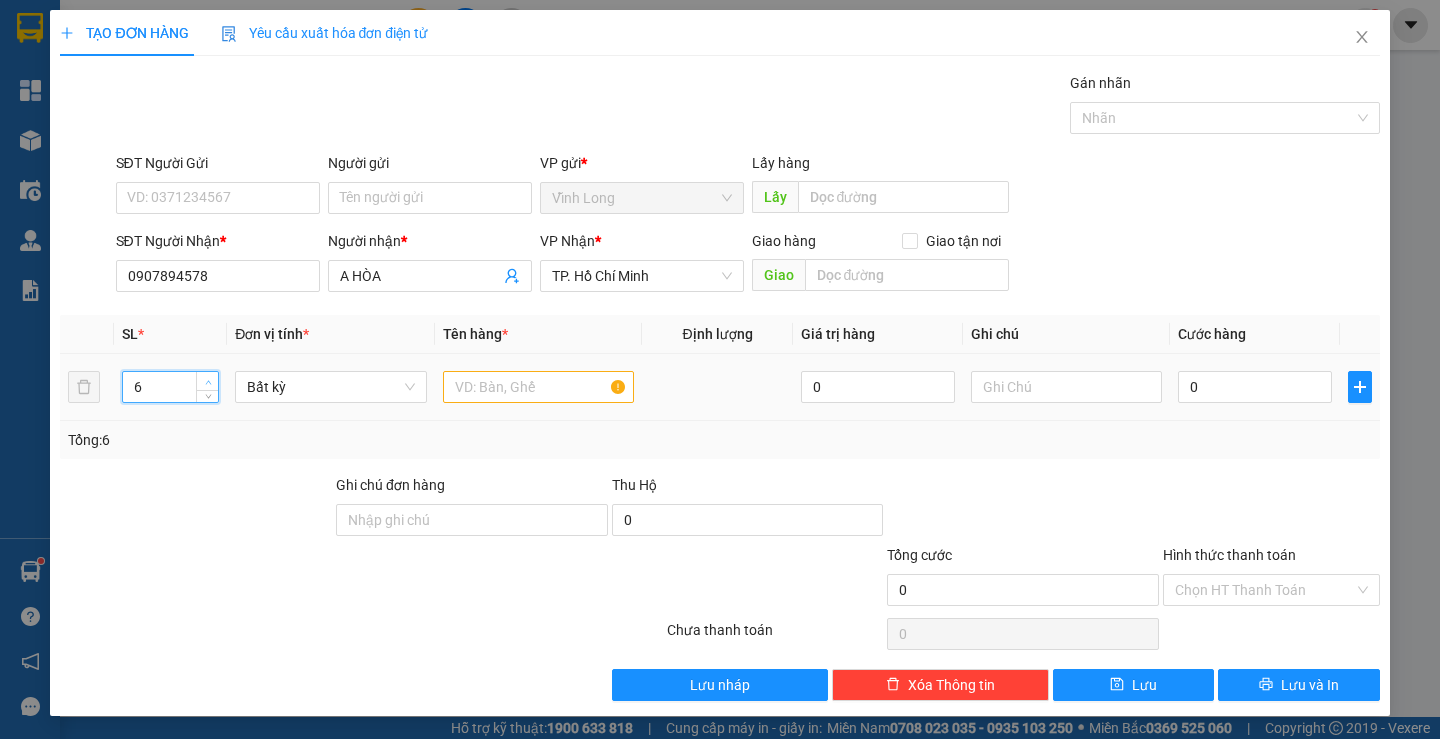 click at bounding box center [207, 381] 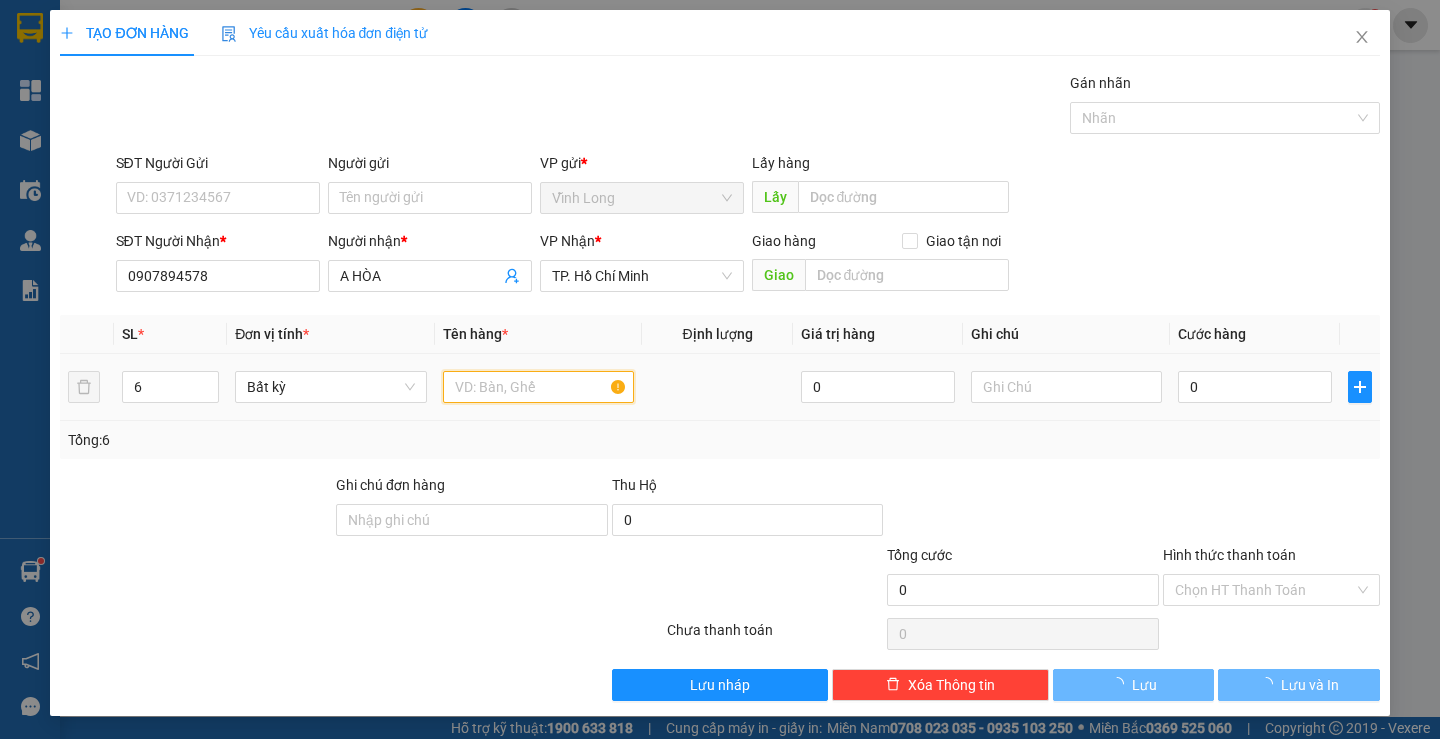 click at bounding box center [538, 387] 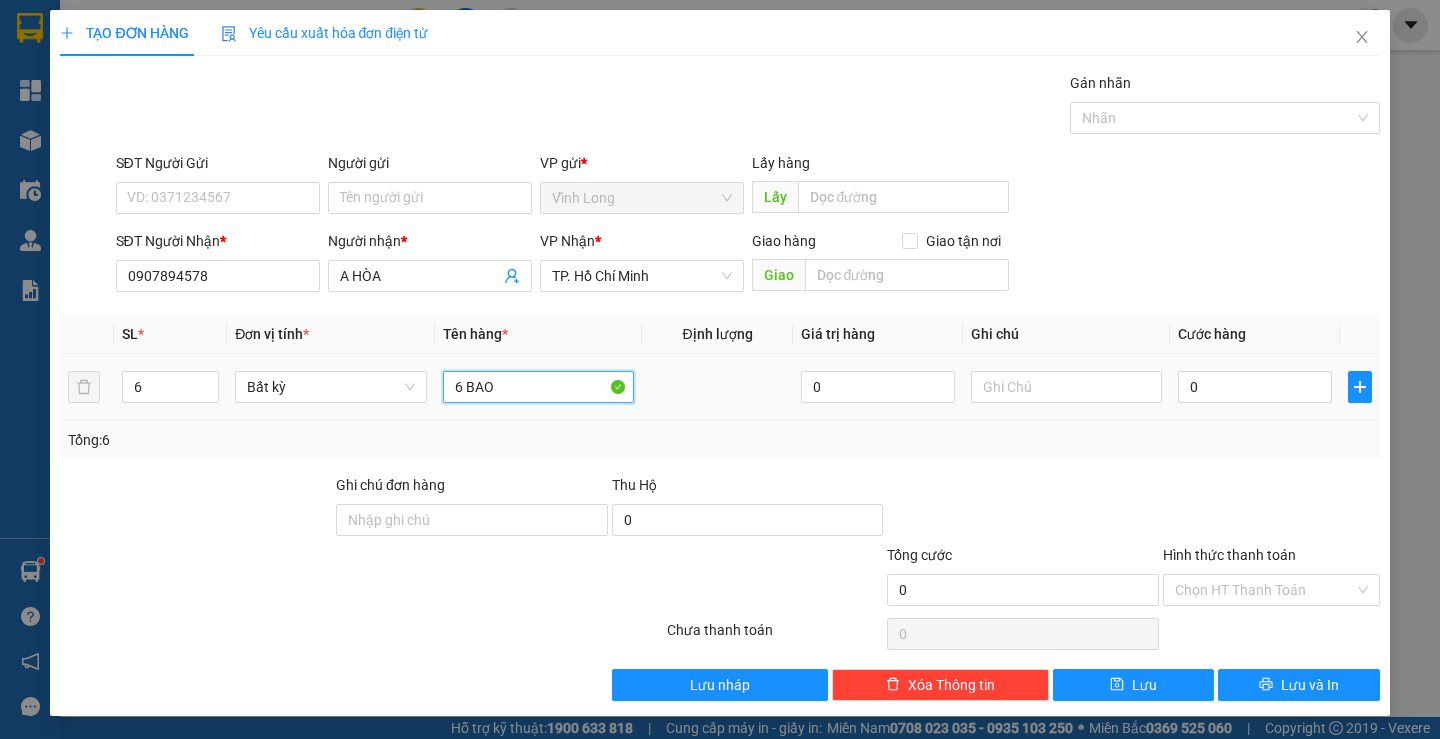 type on "6 BAO" 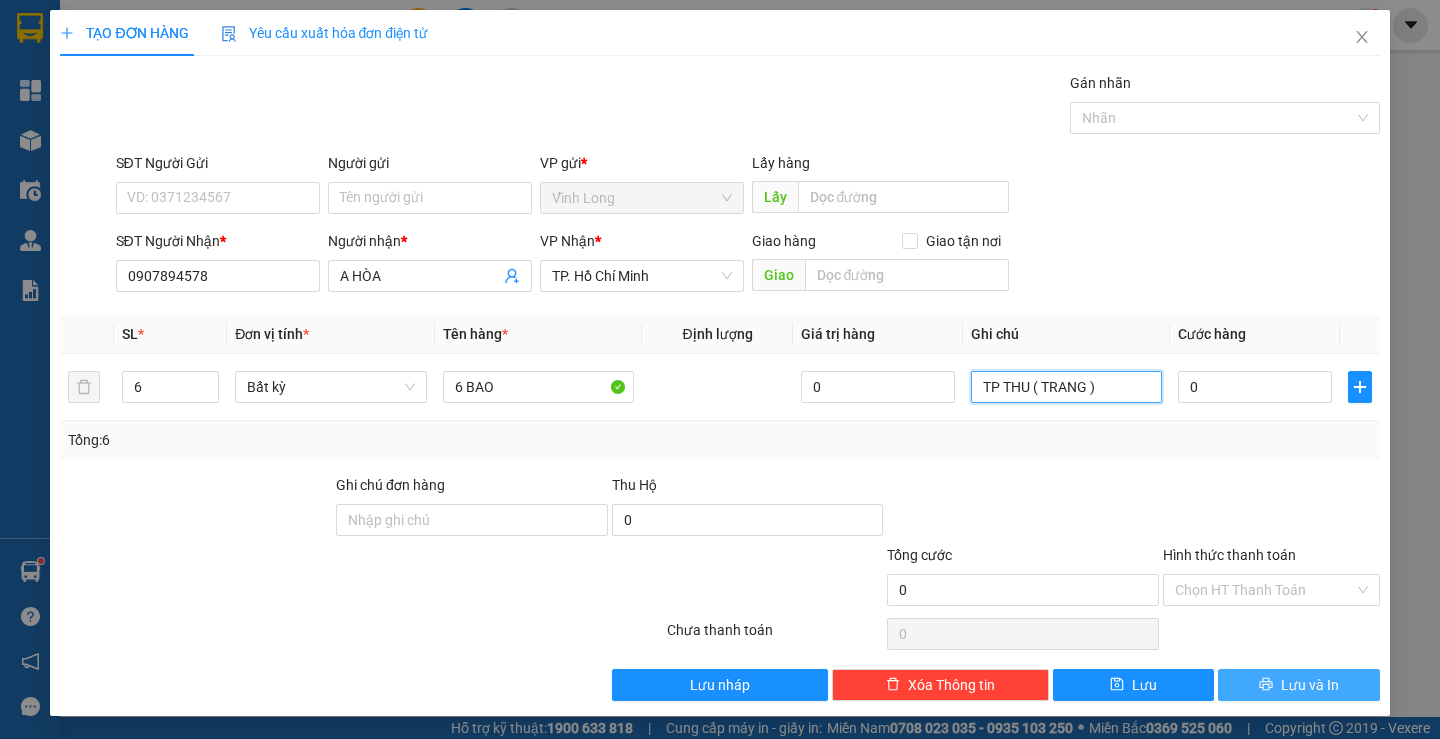 type on "TP THU ( TRANG )" 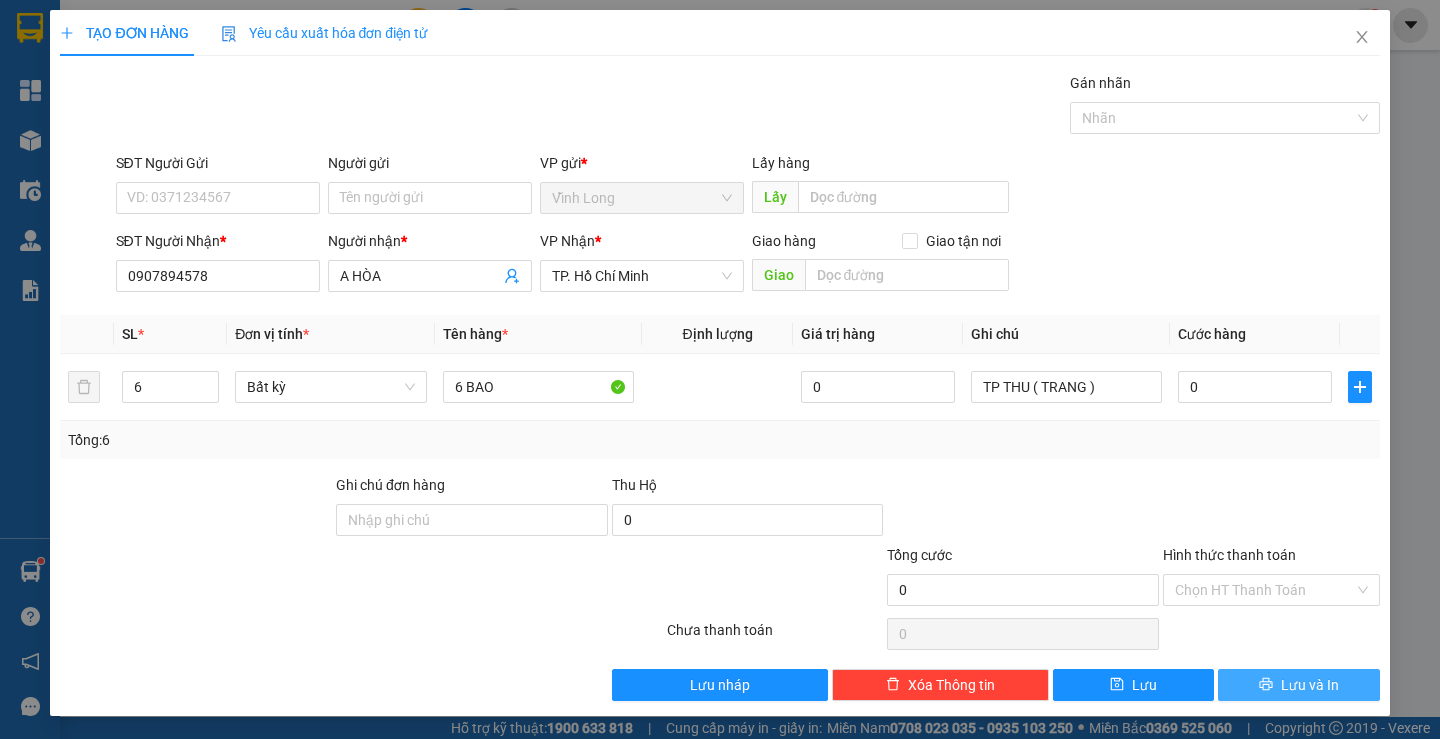 click 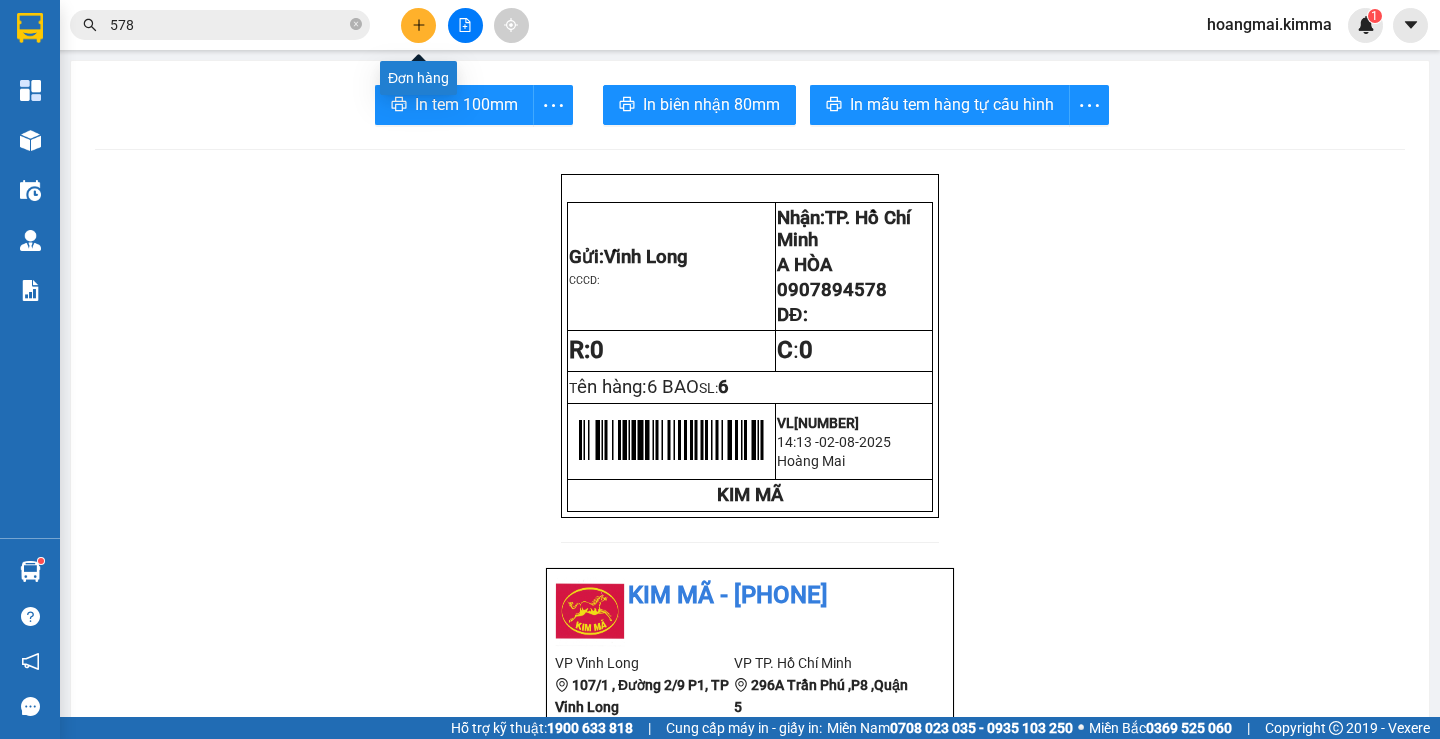 click 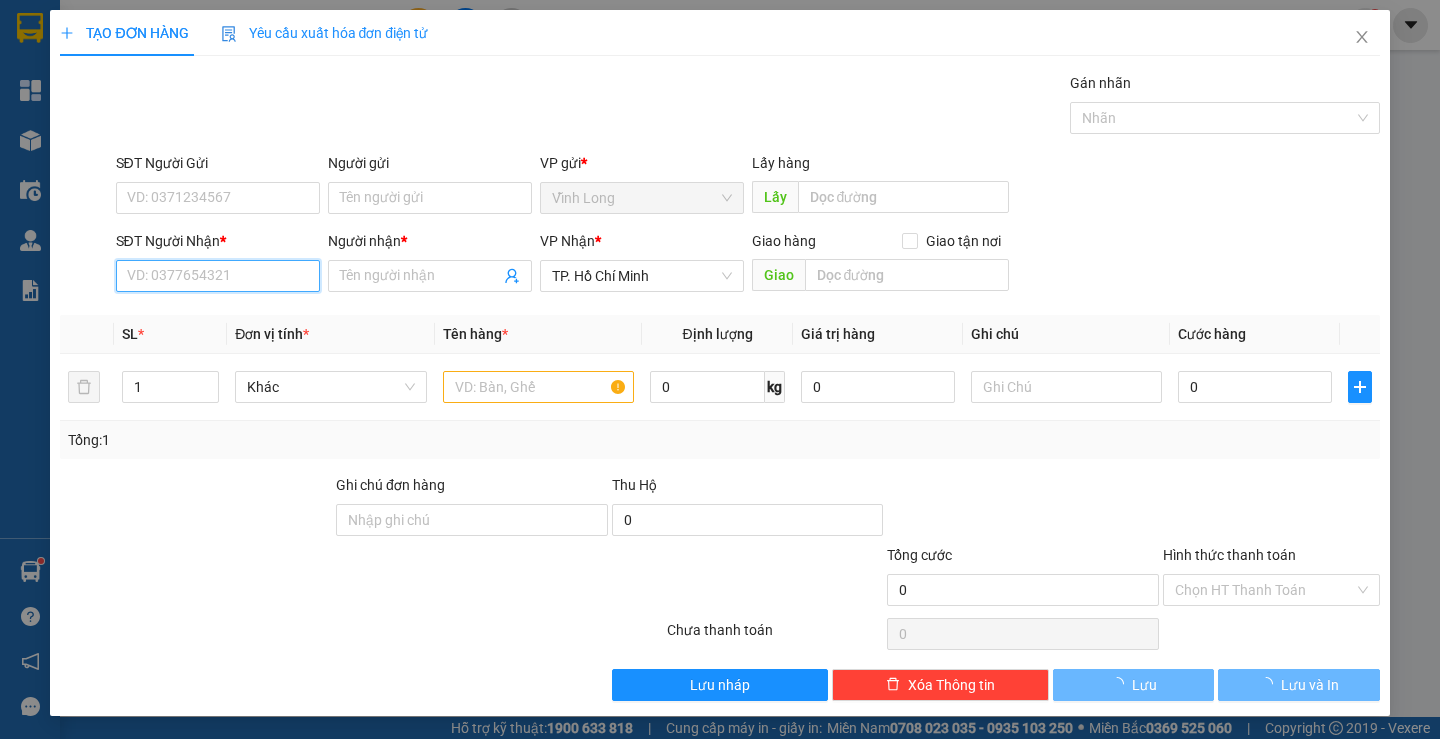click on "SĐT Người Nhận  *" at bounding box center [218, 276] 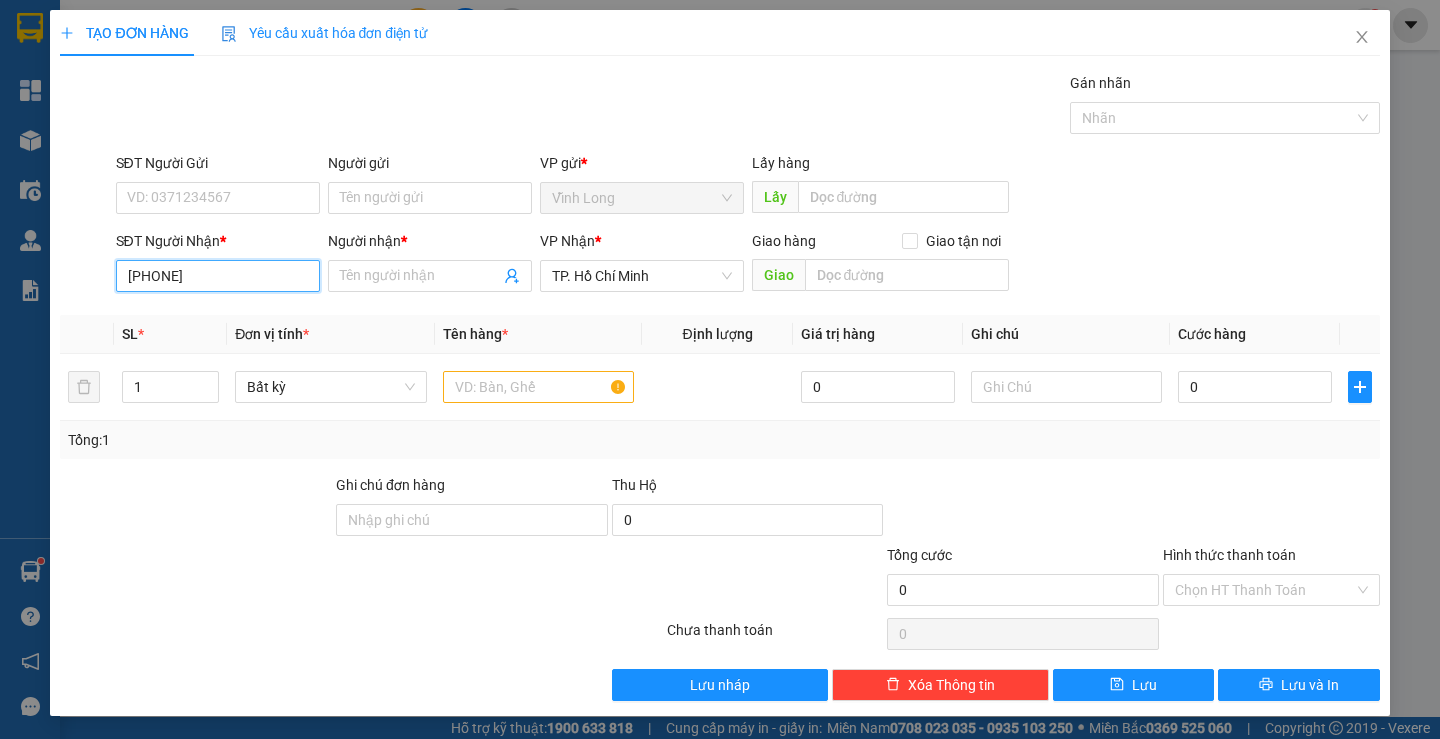 click on "[PHONE]" at bounding box center [218, 276] 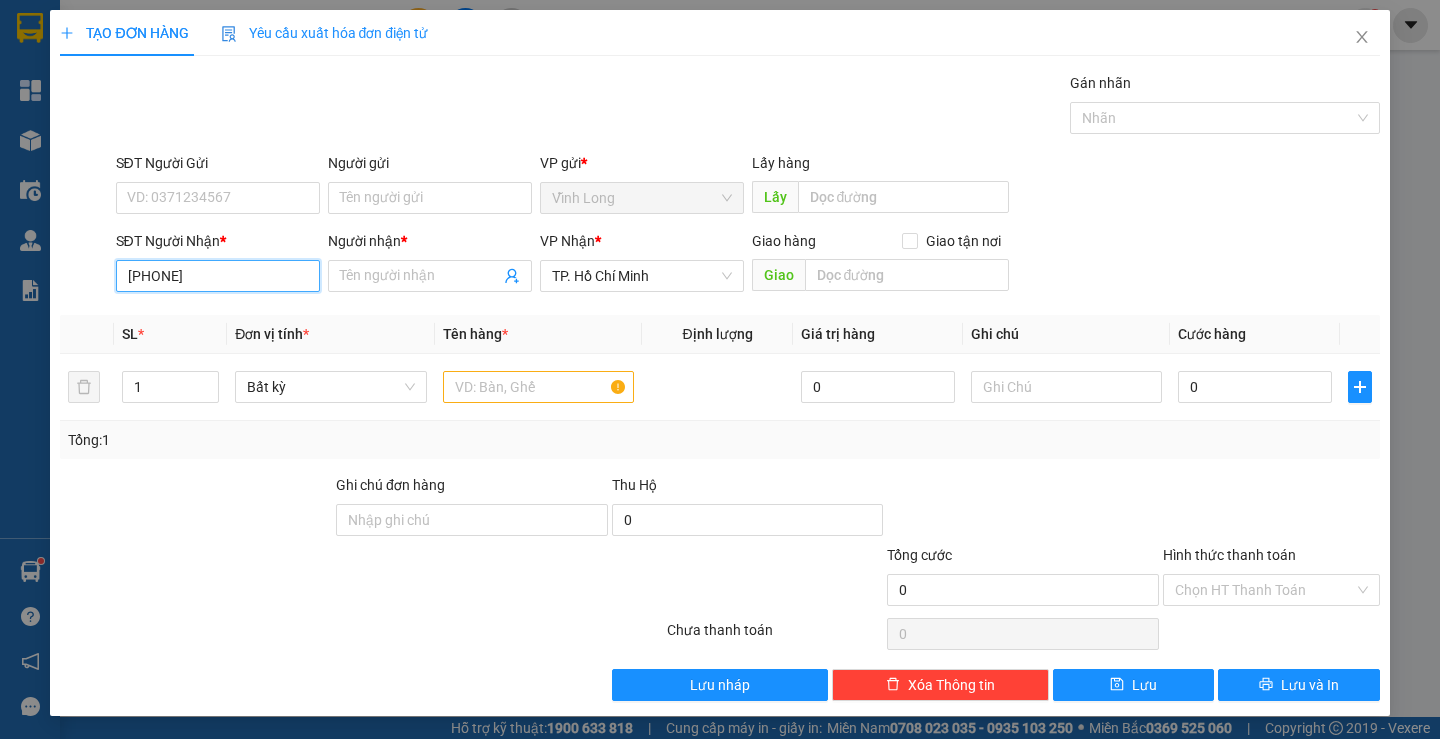 type on "0772656187" 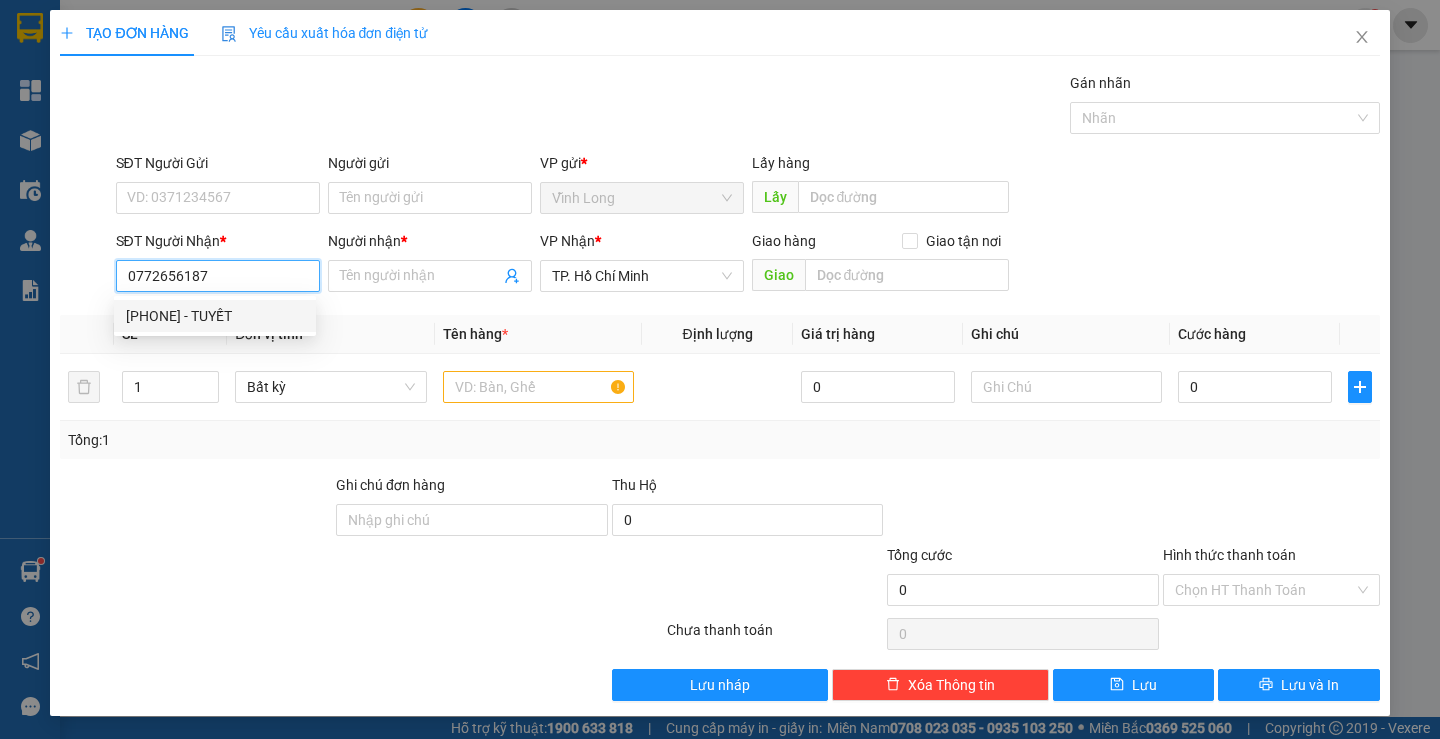 click on "[PHONE] - TUYẾT" at bounding box center [215, 316] 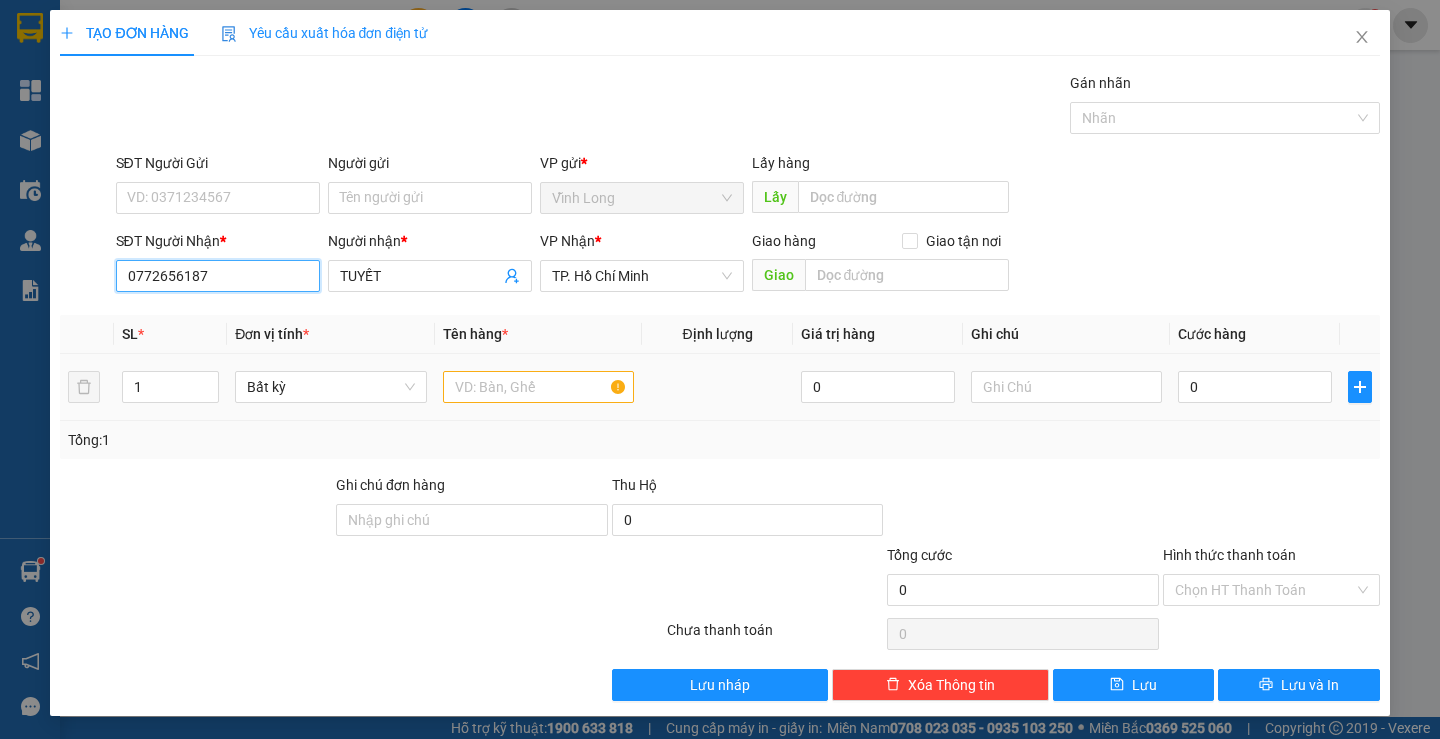 type on "0772656187" 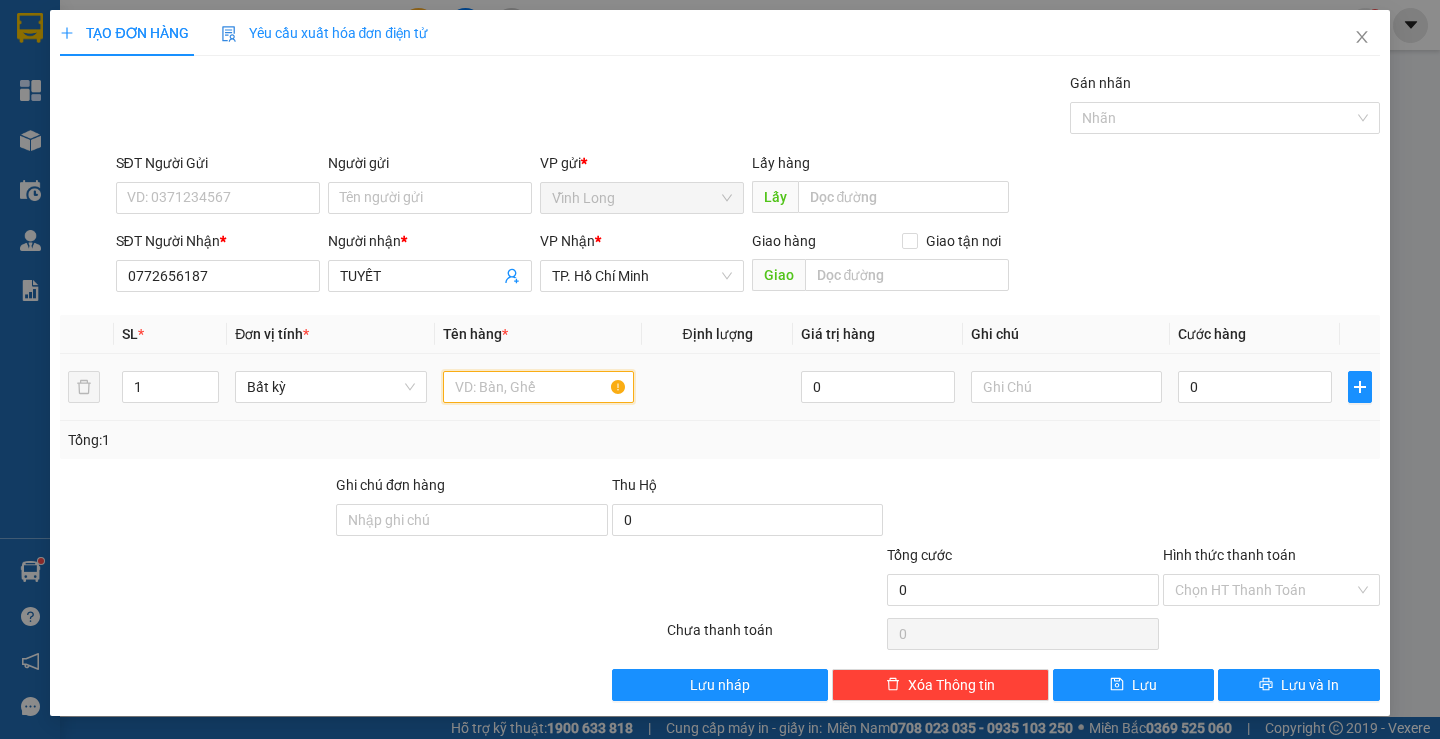 click at bounding box center (538, 387) 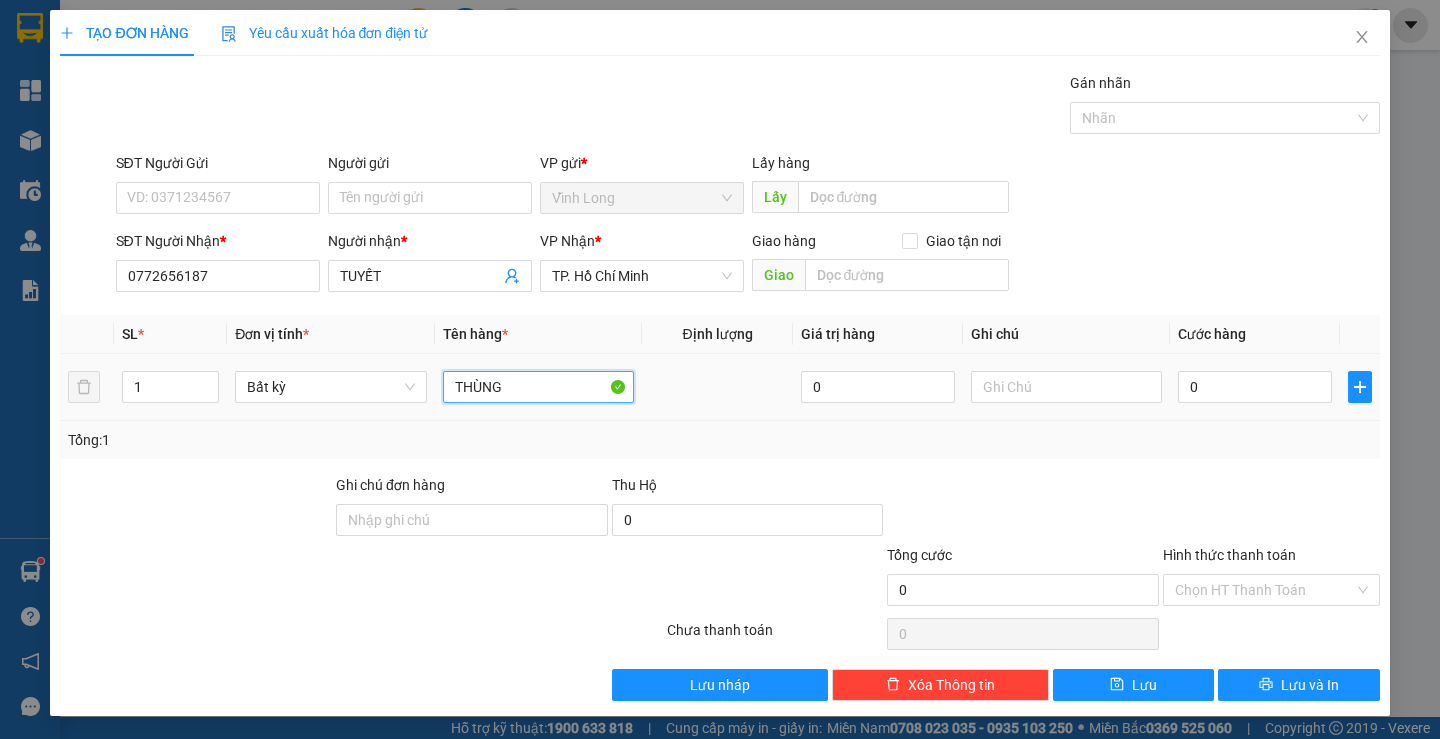 type on "THÙNG" 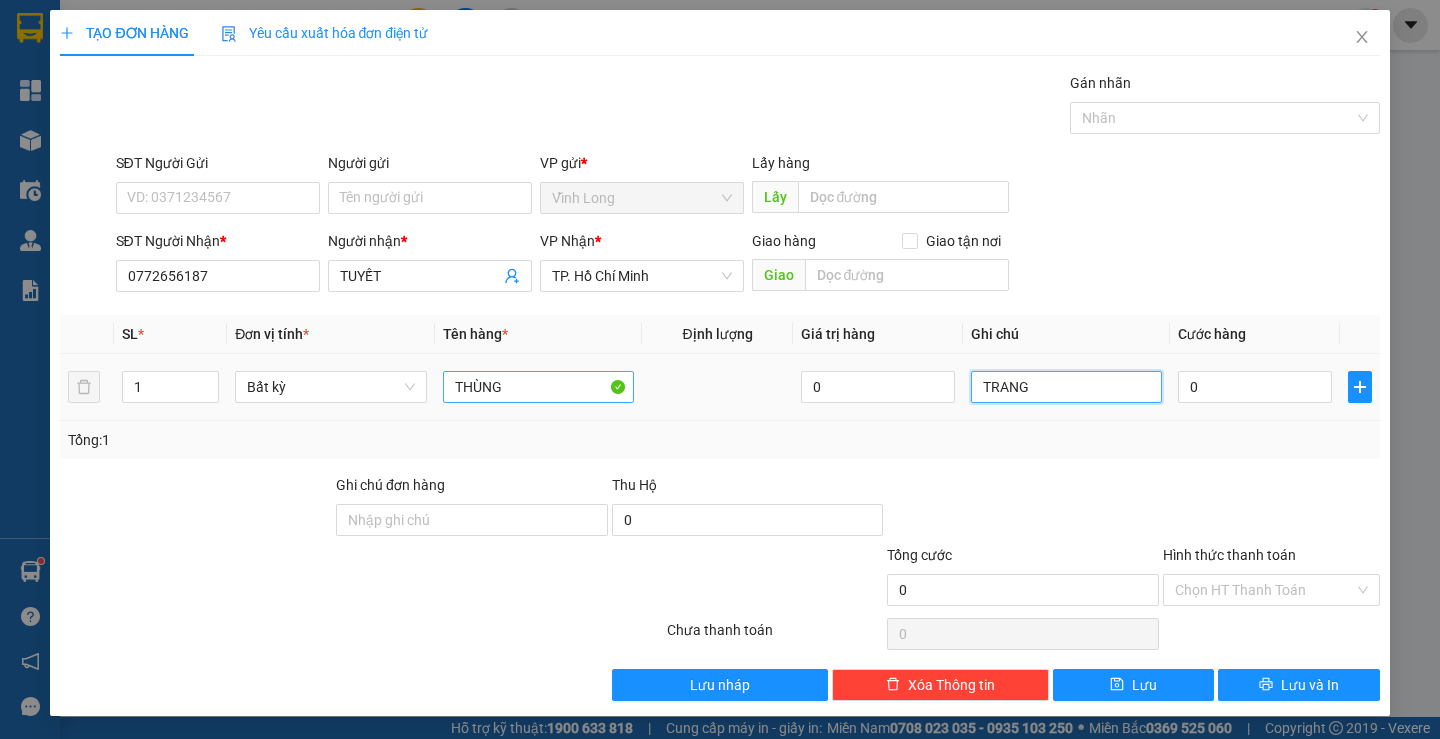 type on "TRANG" 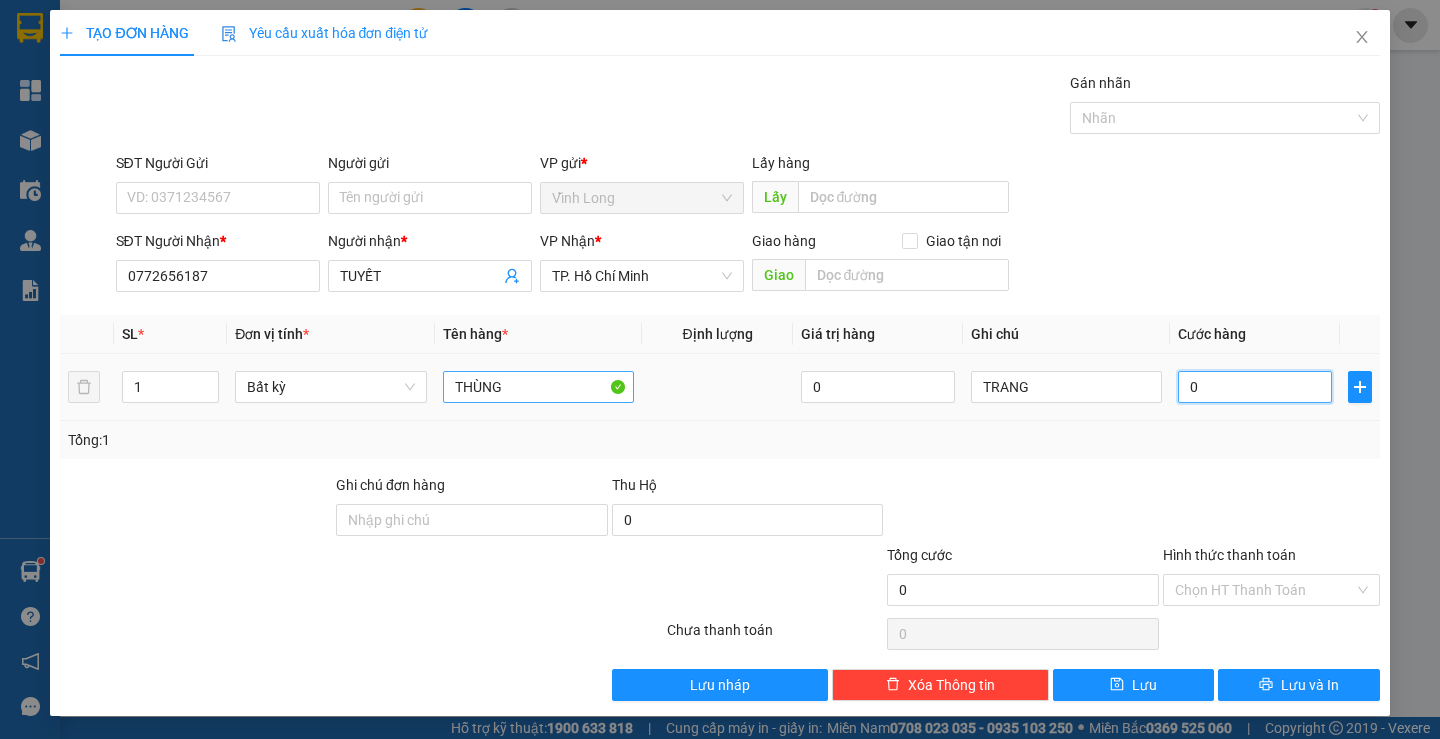type on "3" 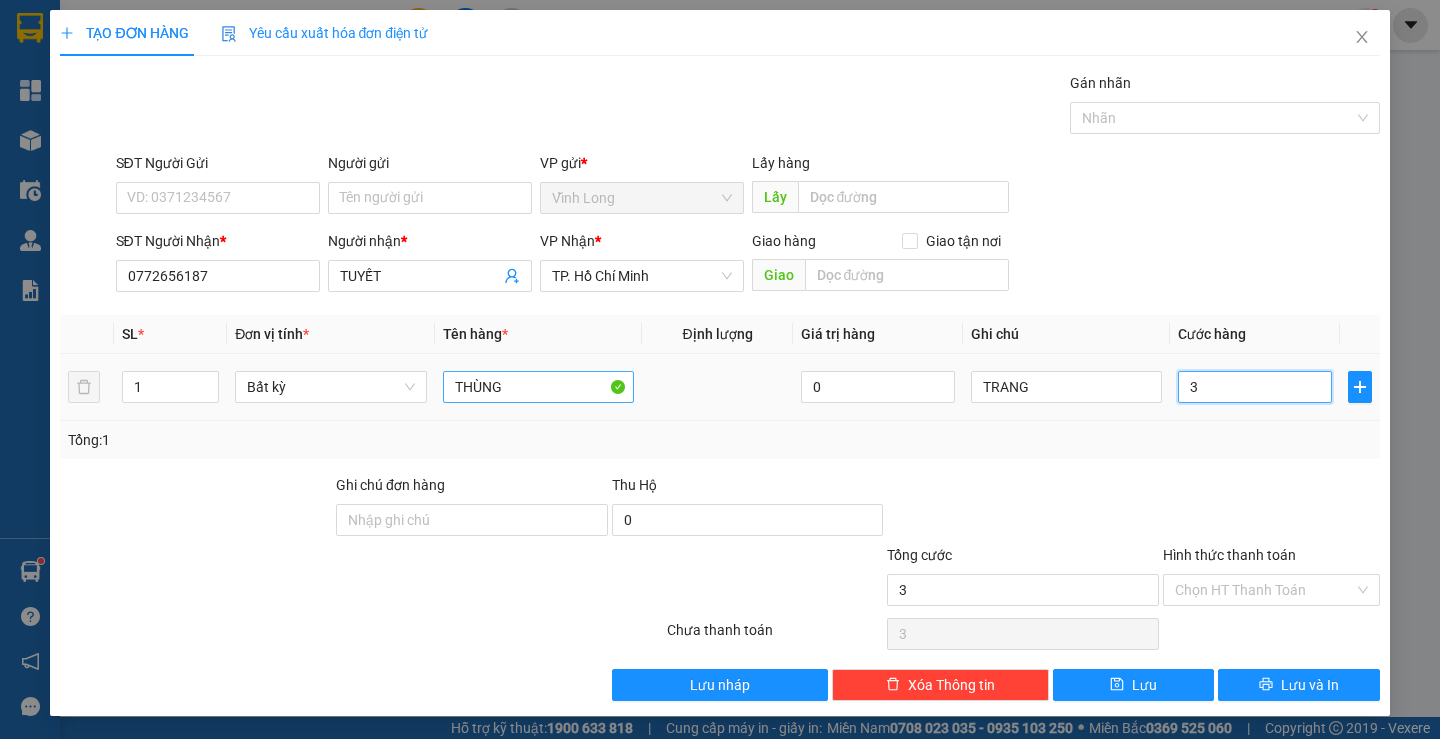 type on "30" 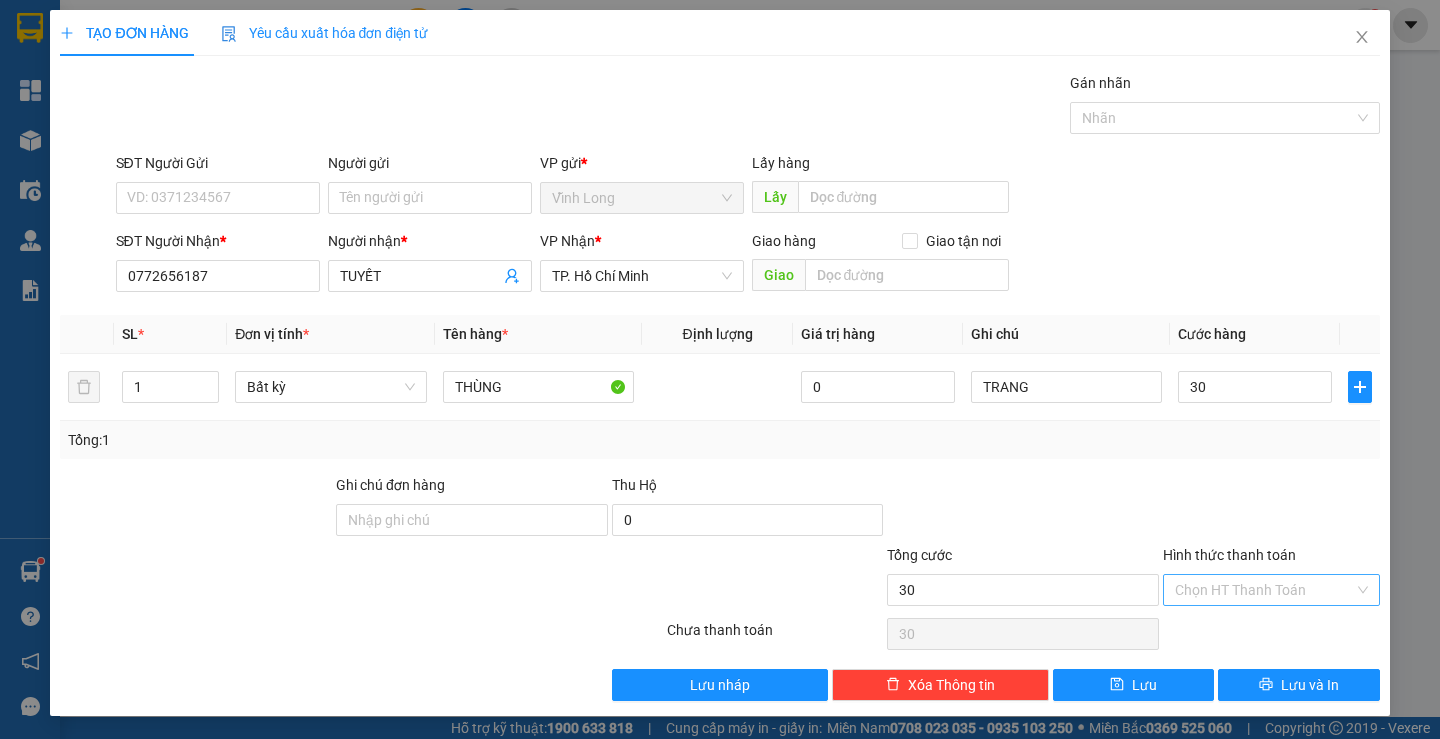 type on "30.000" 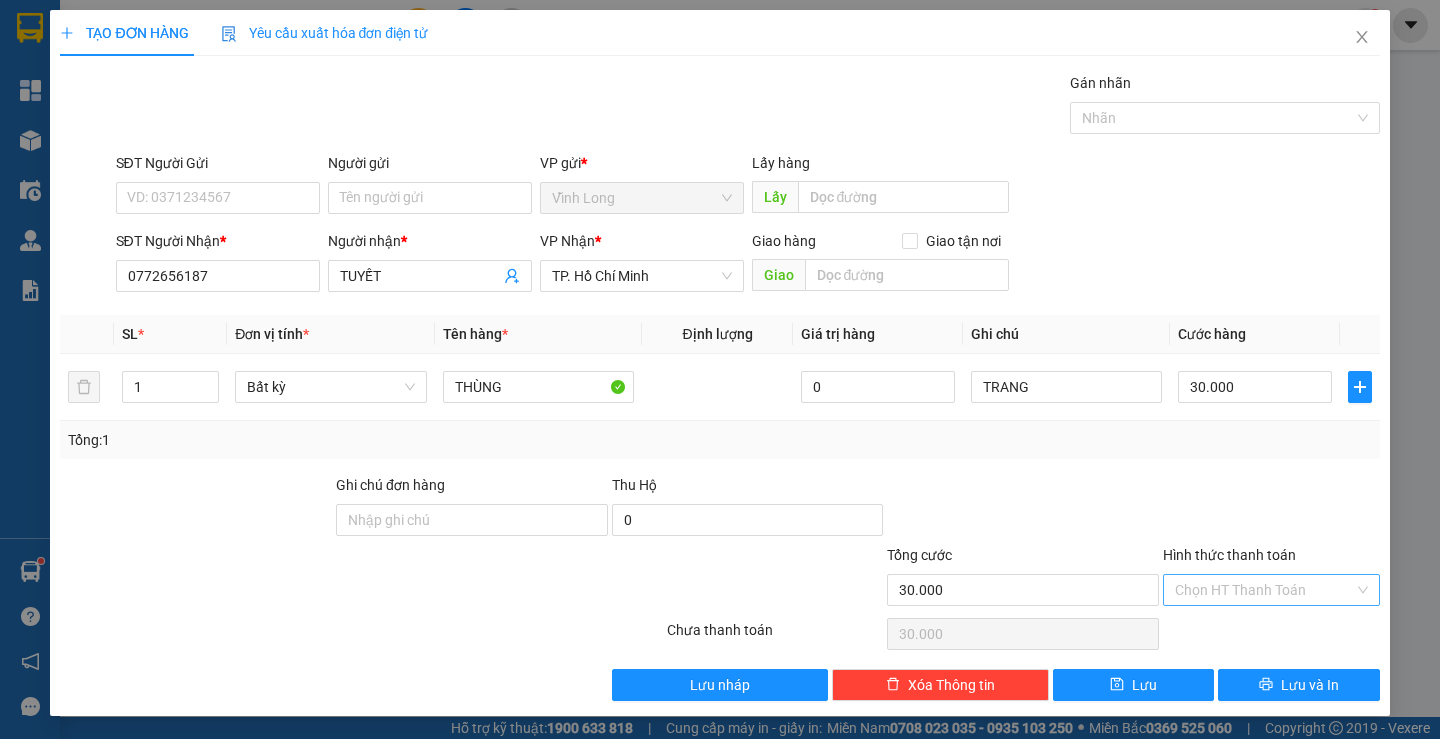 click on "Hình thức thanh toán" at bounding box center [1264, 590] 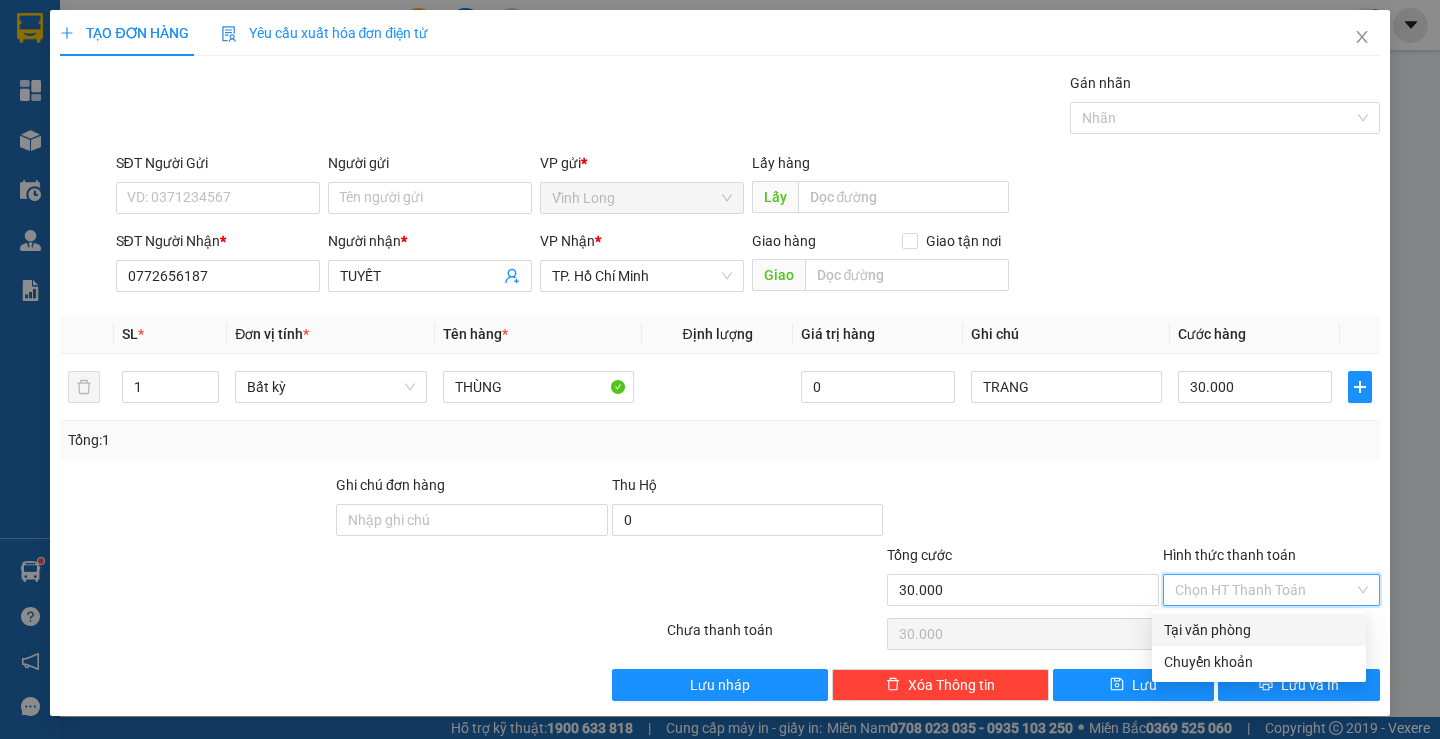 click on "Tại văn phòng" at bounding box center [1259, 630] 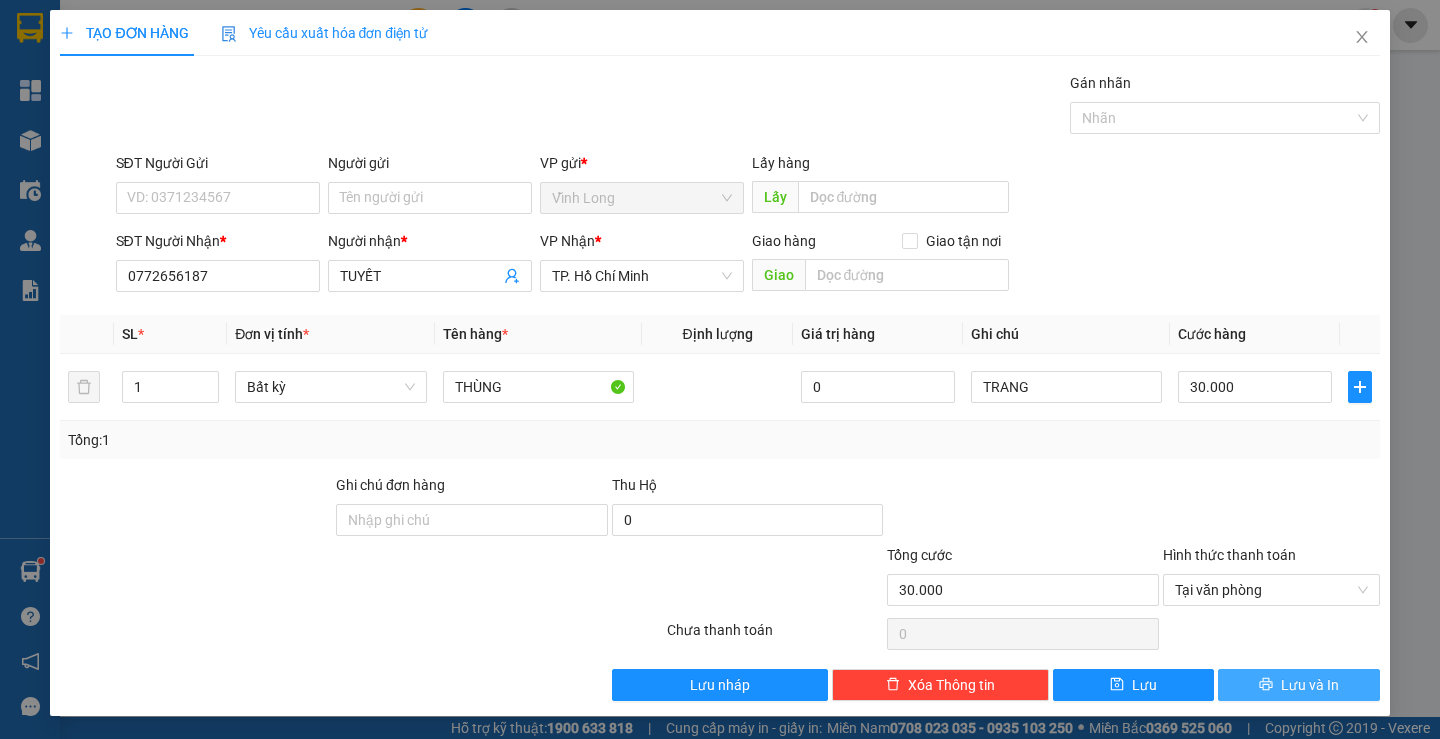 click on "Lưu và In" at bounding box center (1310, 685) 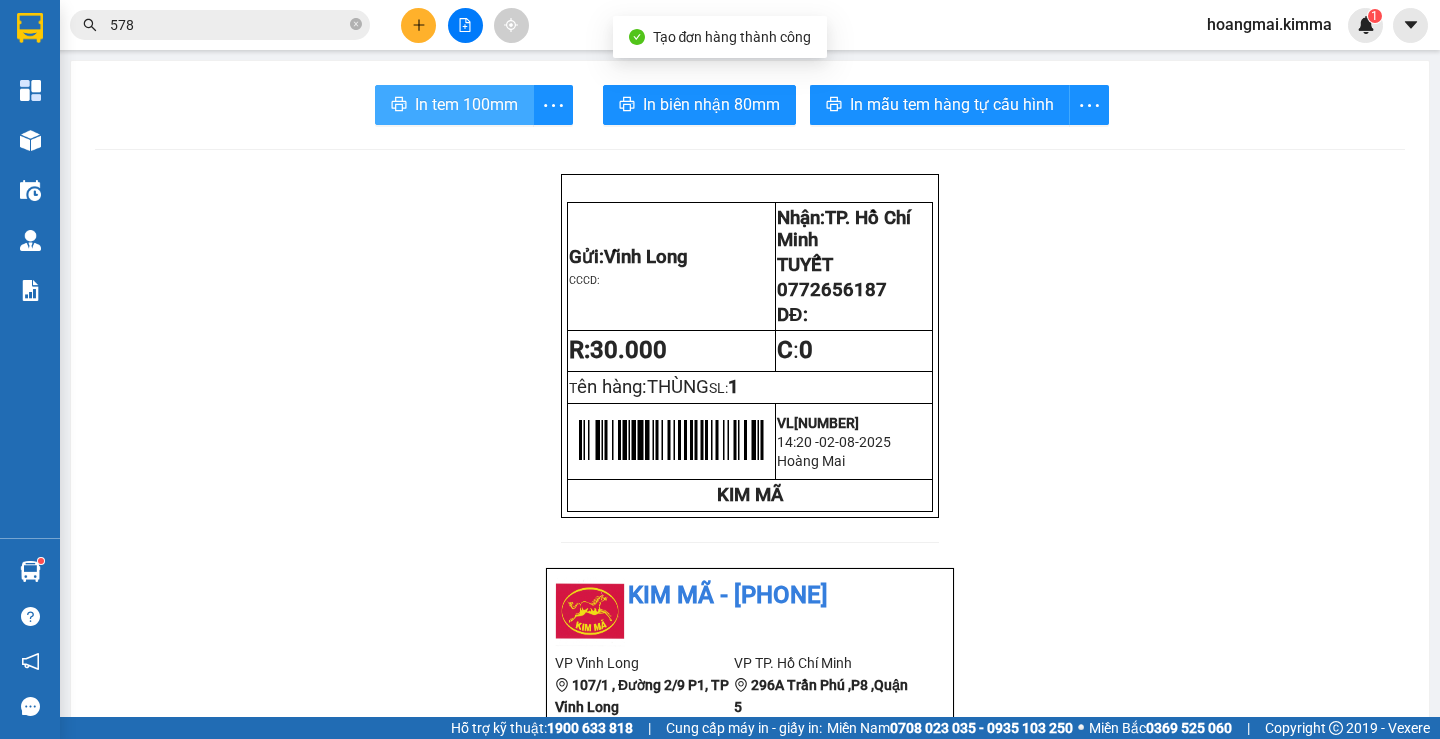 click on "In tem 100mm" at bounding box center [466, 104] 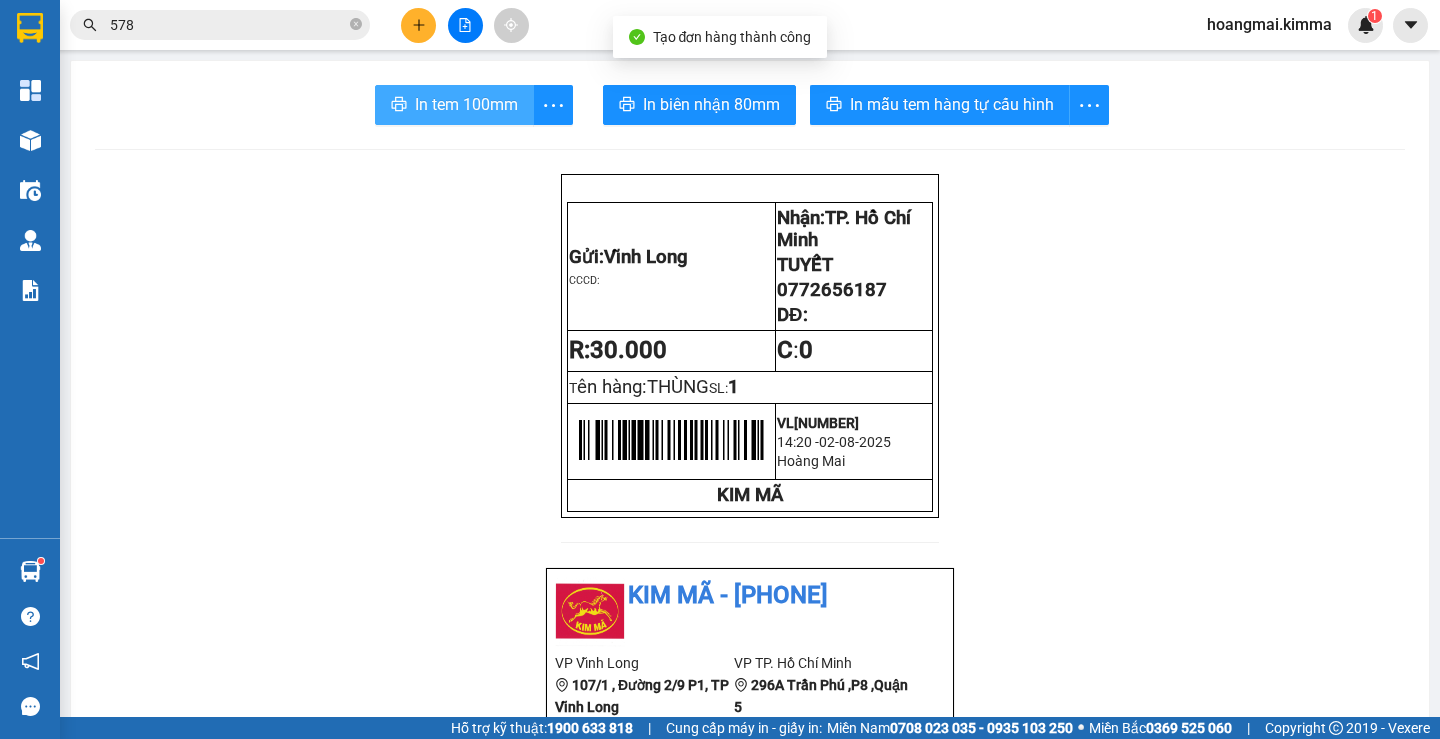 scroll, scrollTop: 0, scrollLeft: 0, axis: both 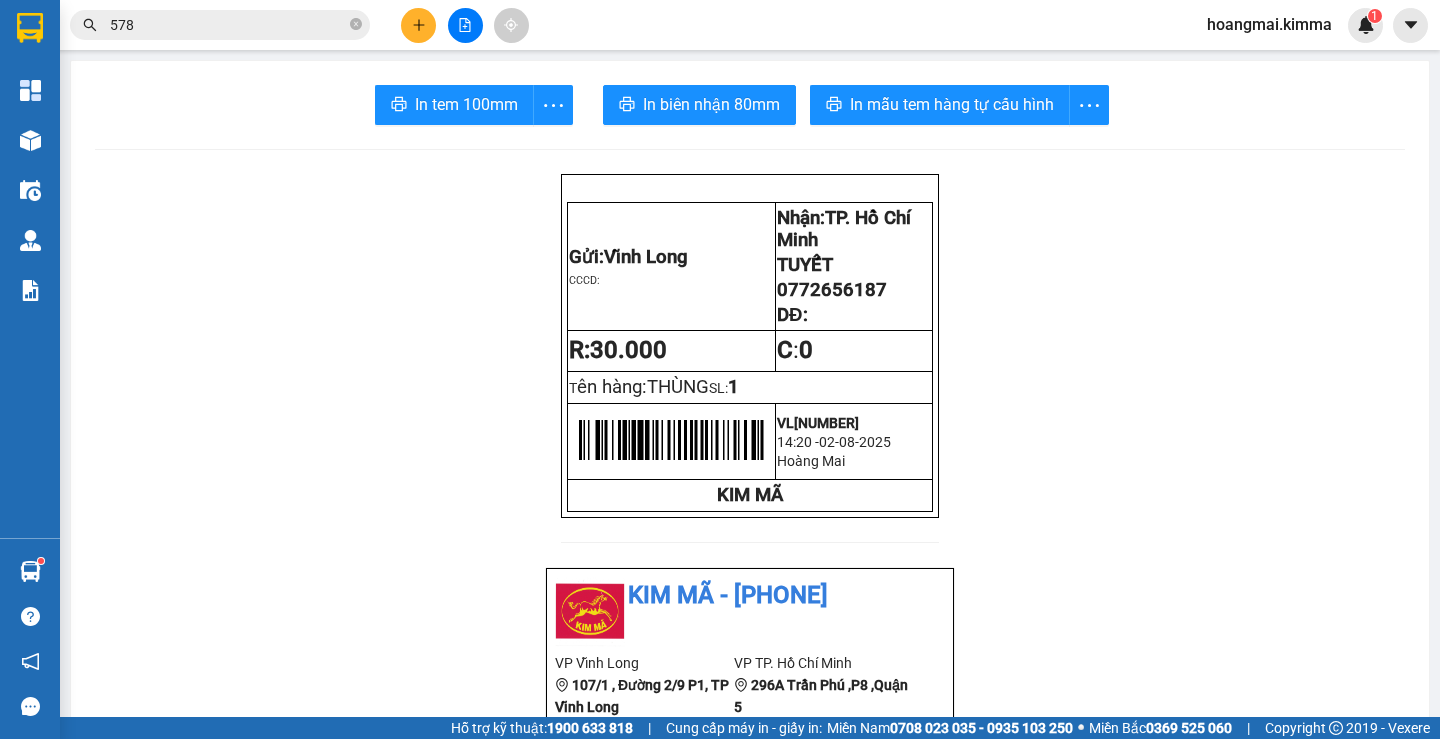 click 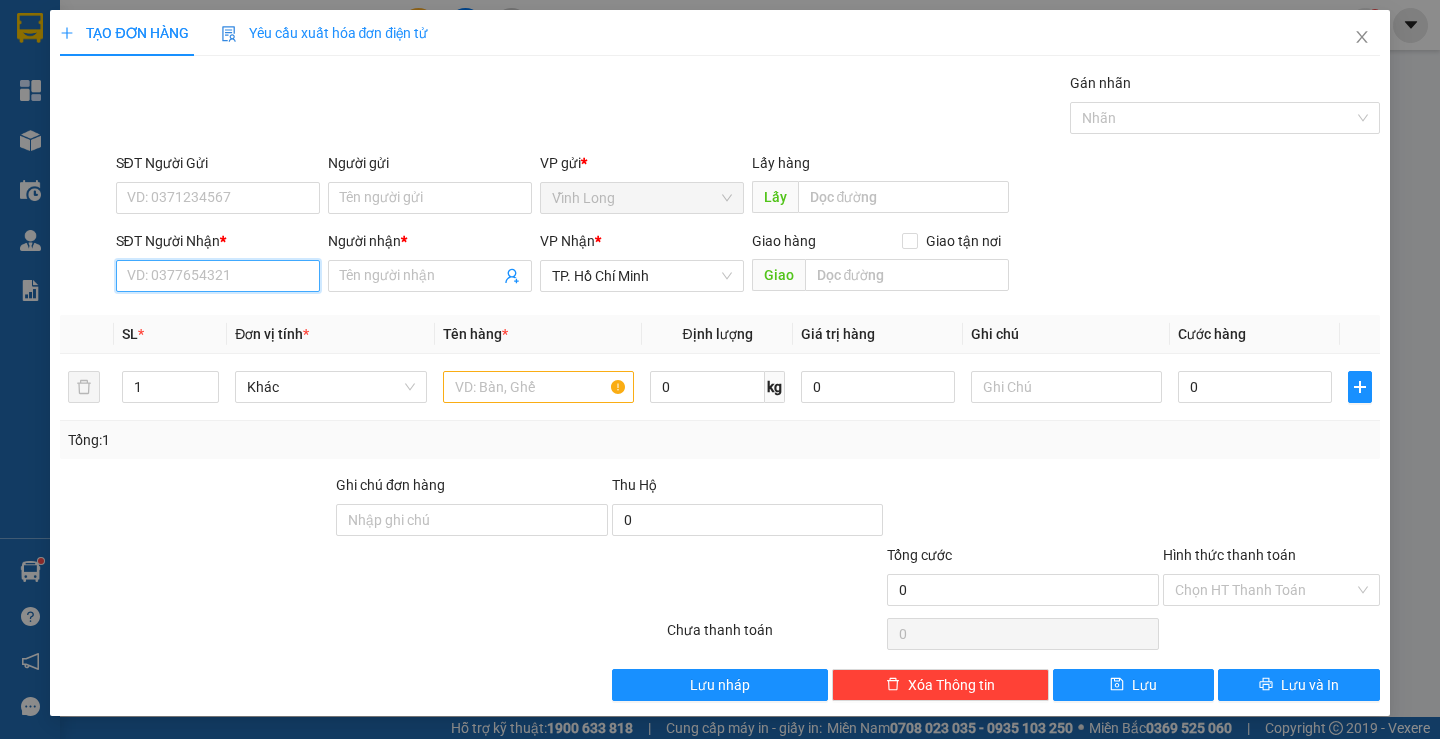click on "SĐT Người Nhận  *" at bounding box center (218, 276) 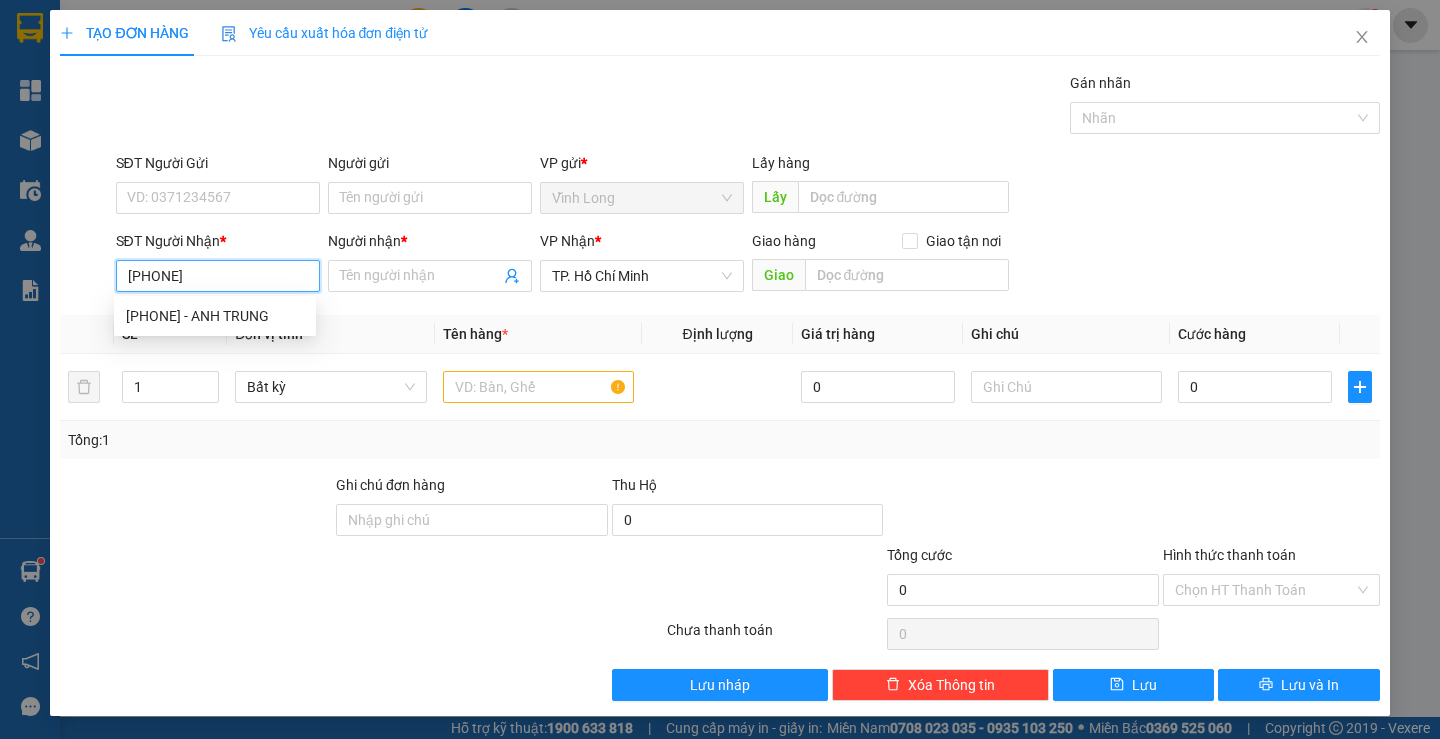 type on "[PHONE]" 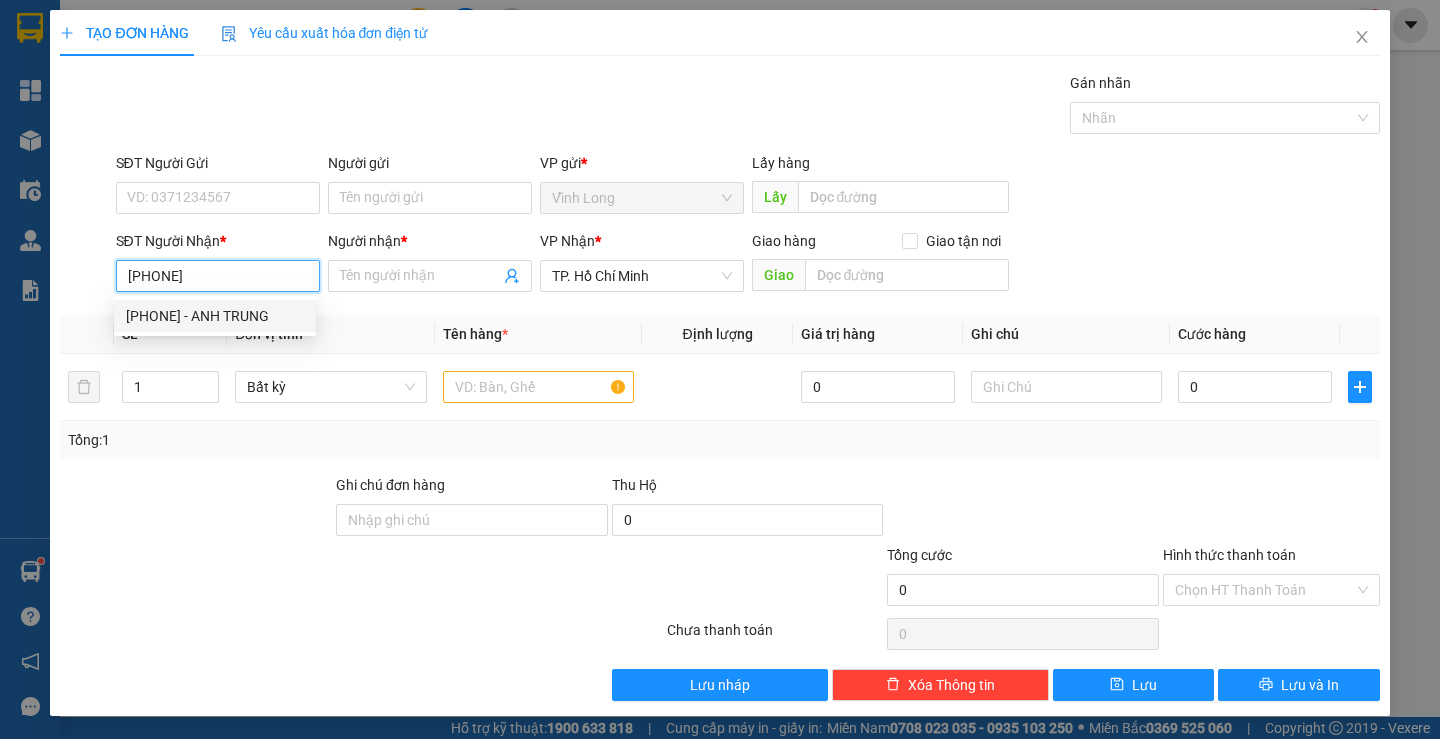 click on "[PHONE] - ANH TRUNG" at bounding box center [215, 316] 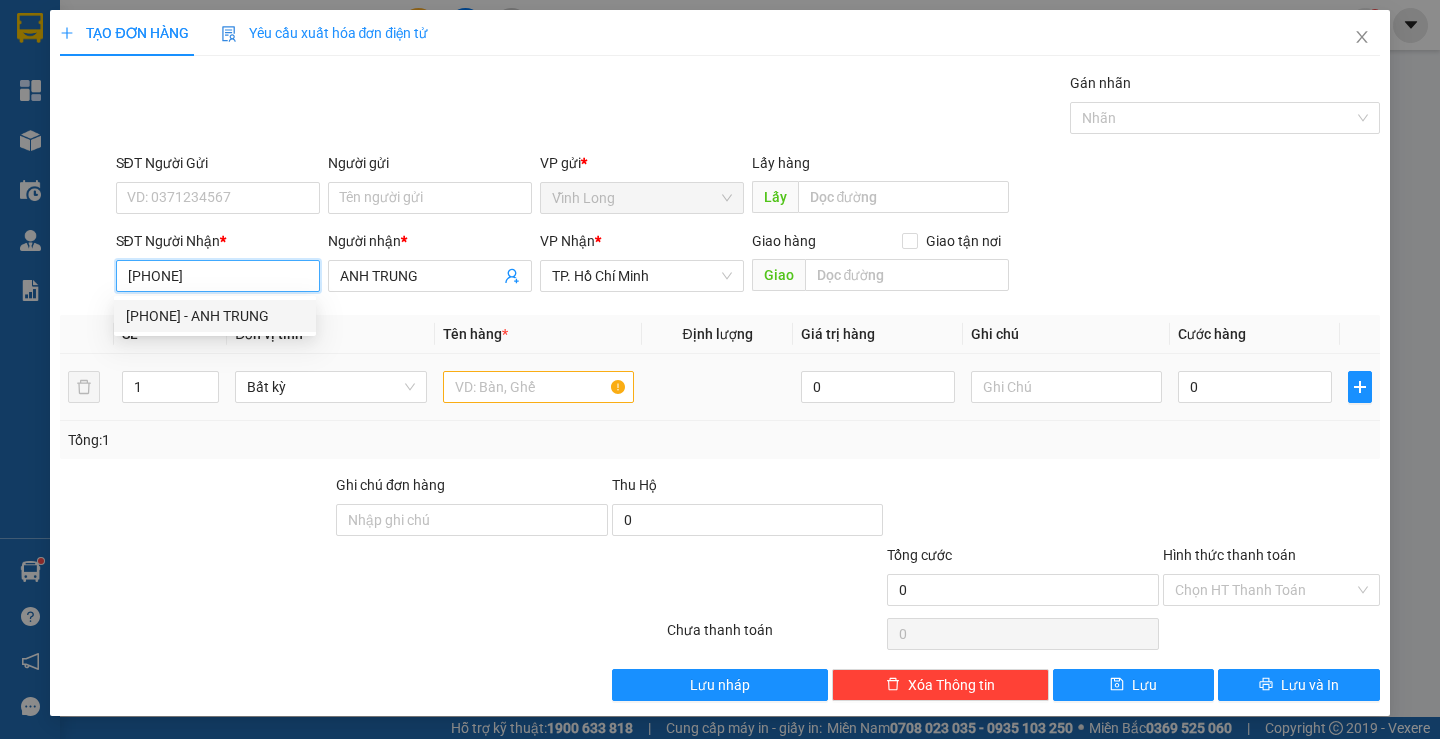 type on "[PHONE]" 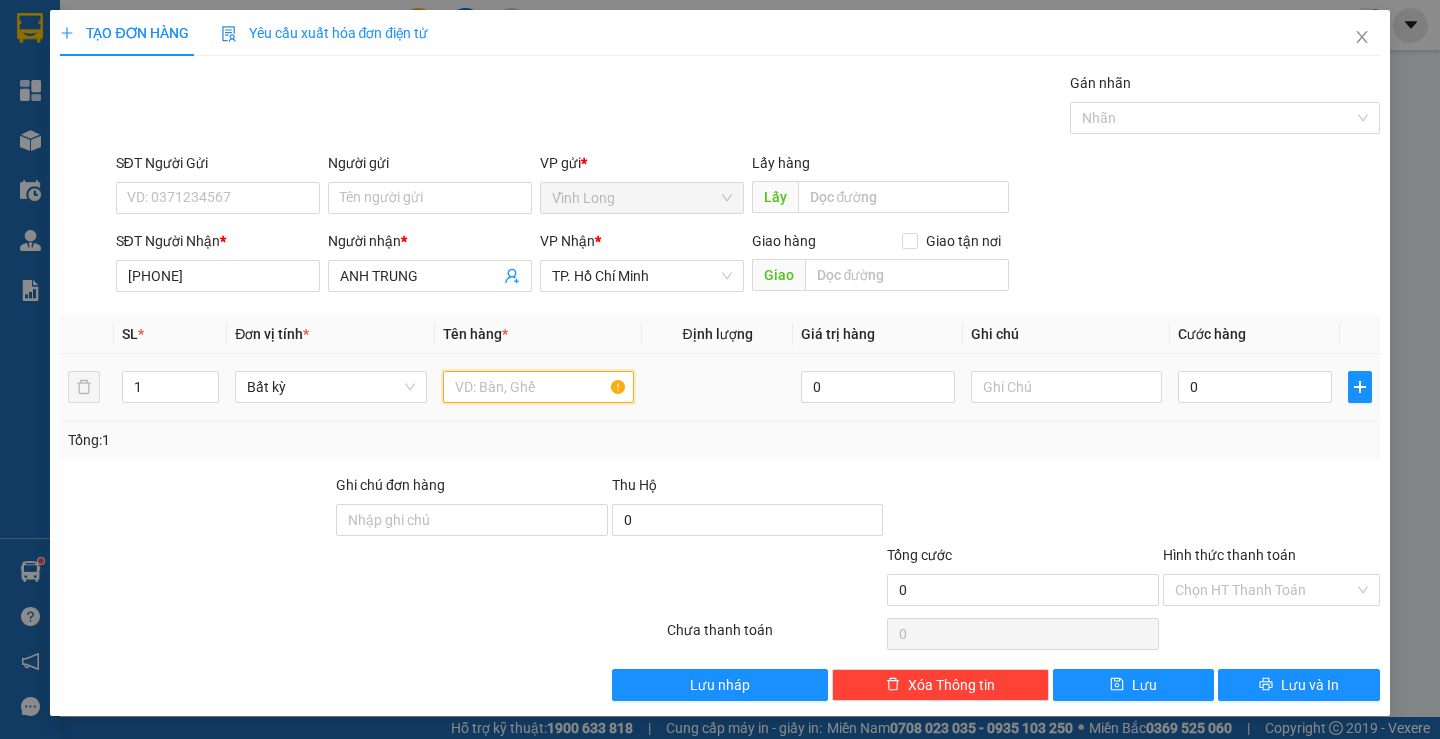 click at bounding box center (538, 387) 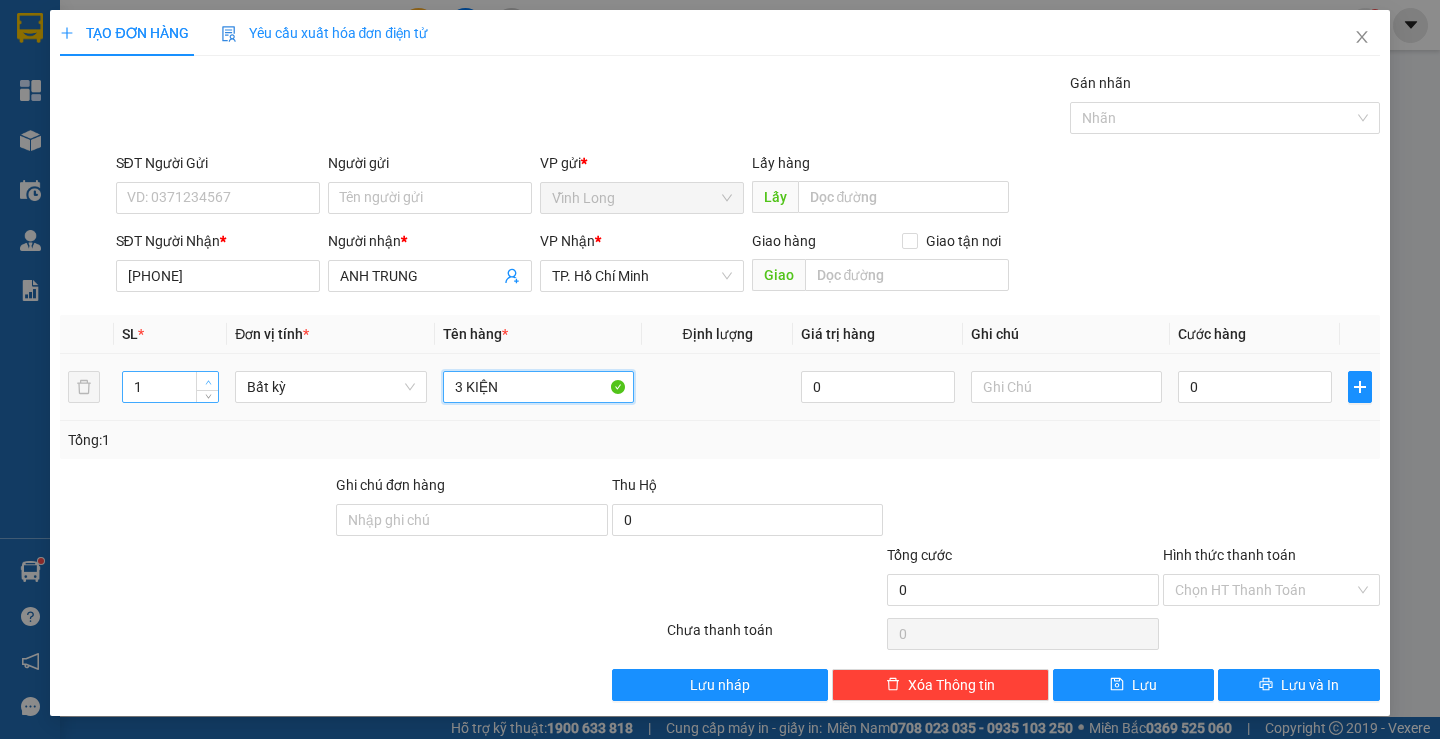 type on "3 KIỆN" 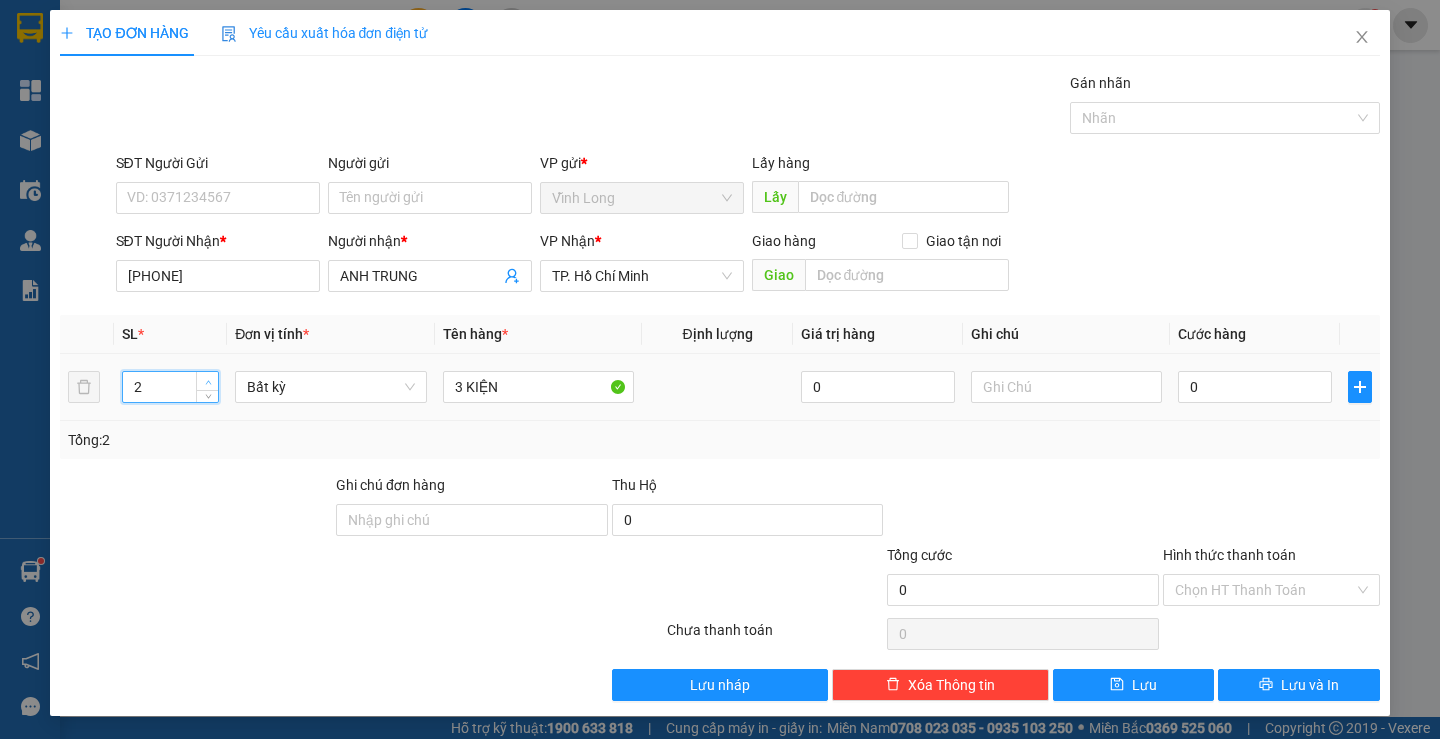 click at bounding box center [208, 382] 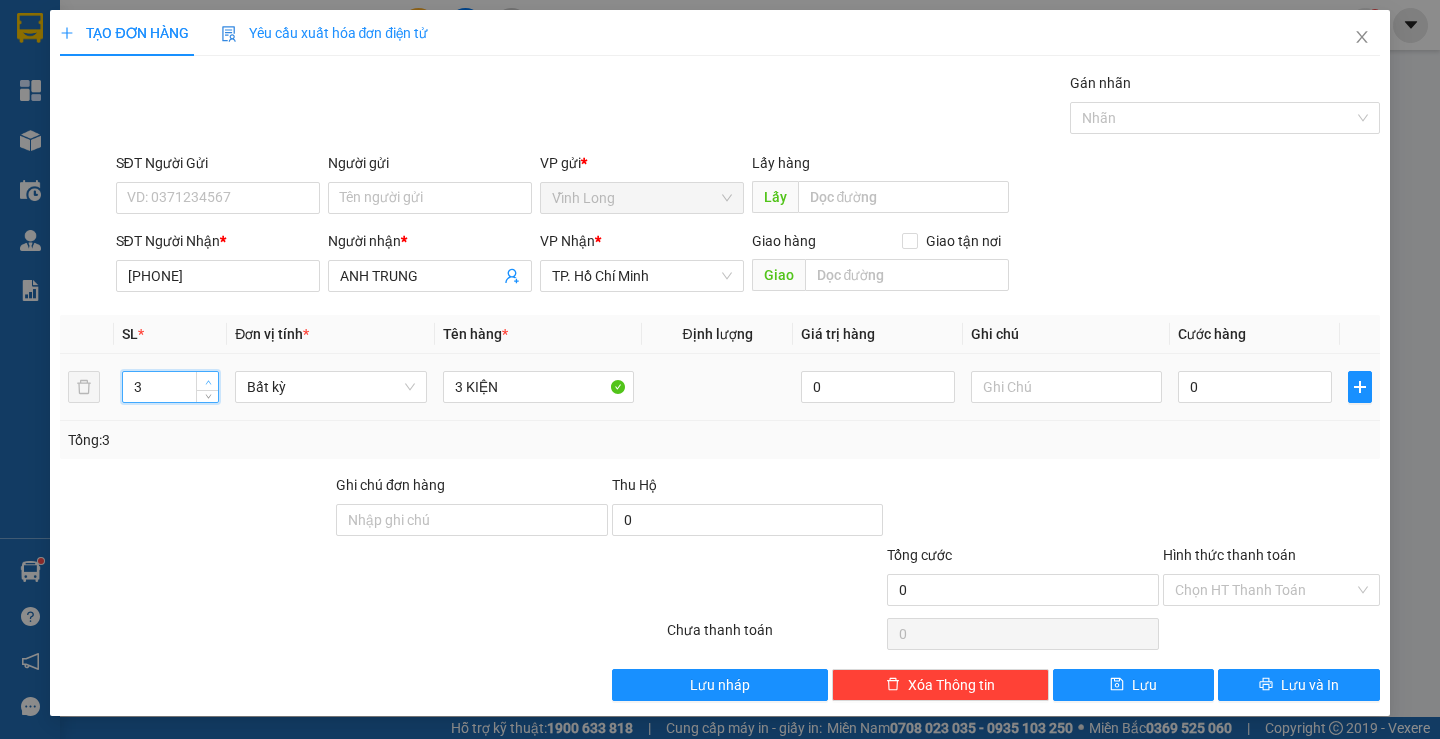click at bounding box center (208, 382) 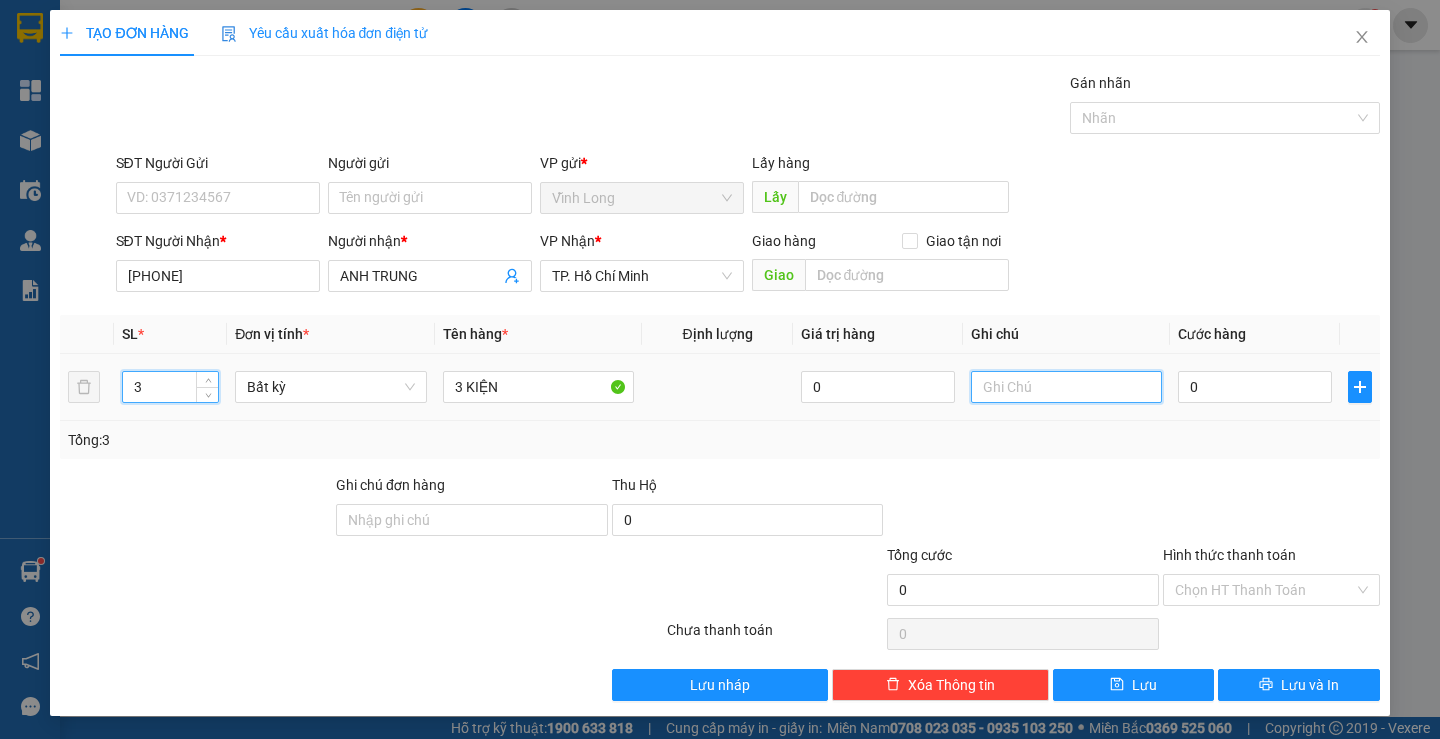 click at bounding box center [1066, 387] 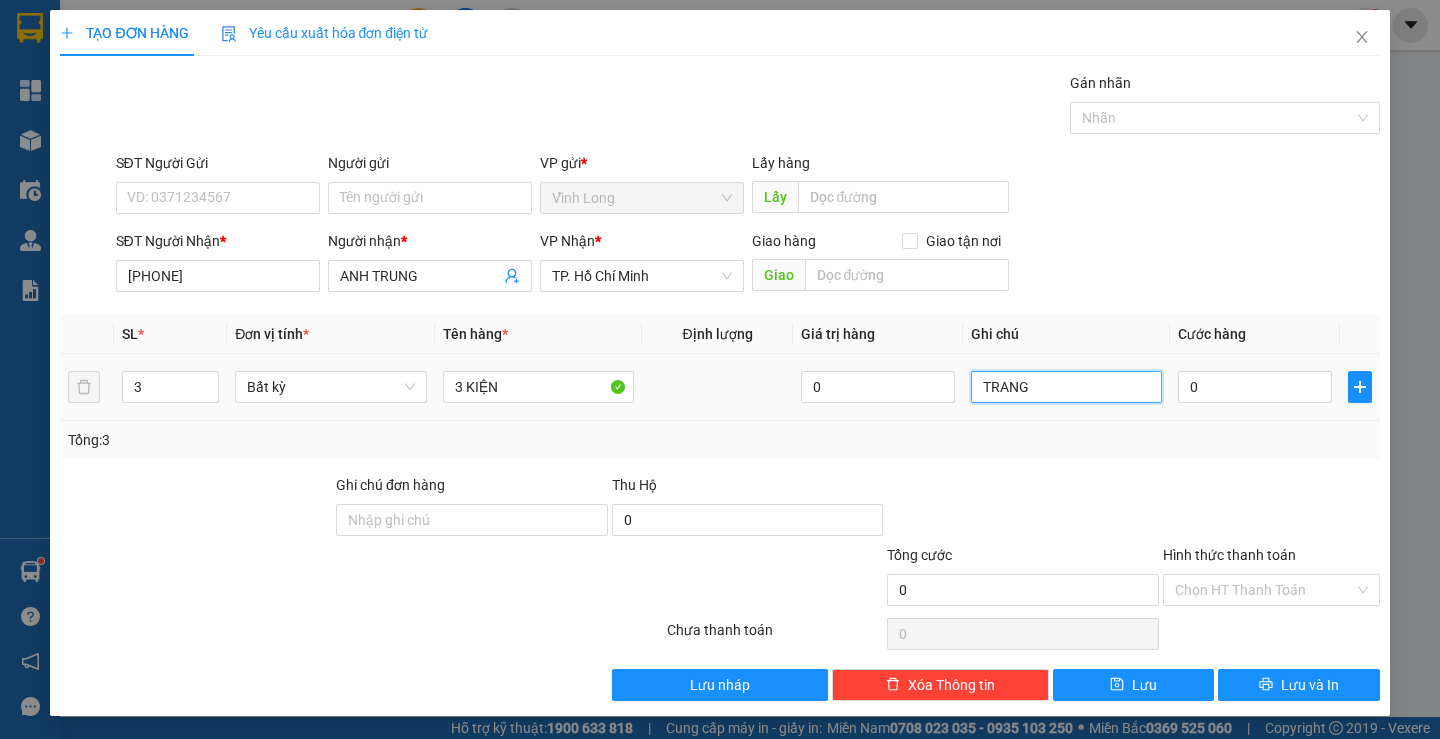 type on "TRANG" 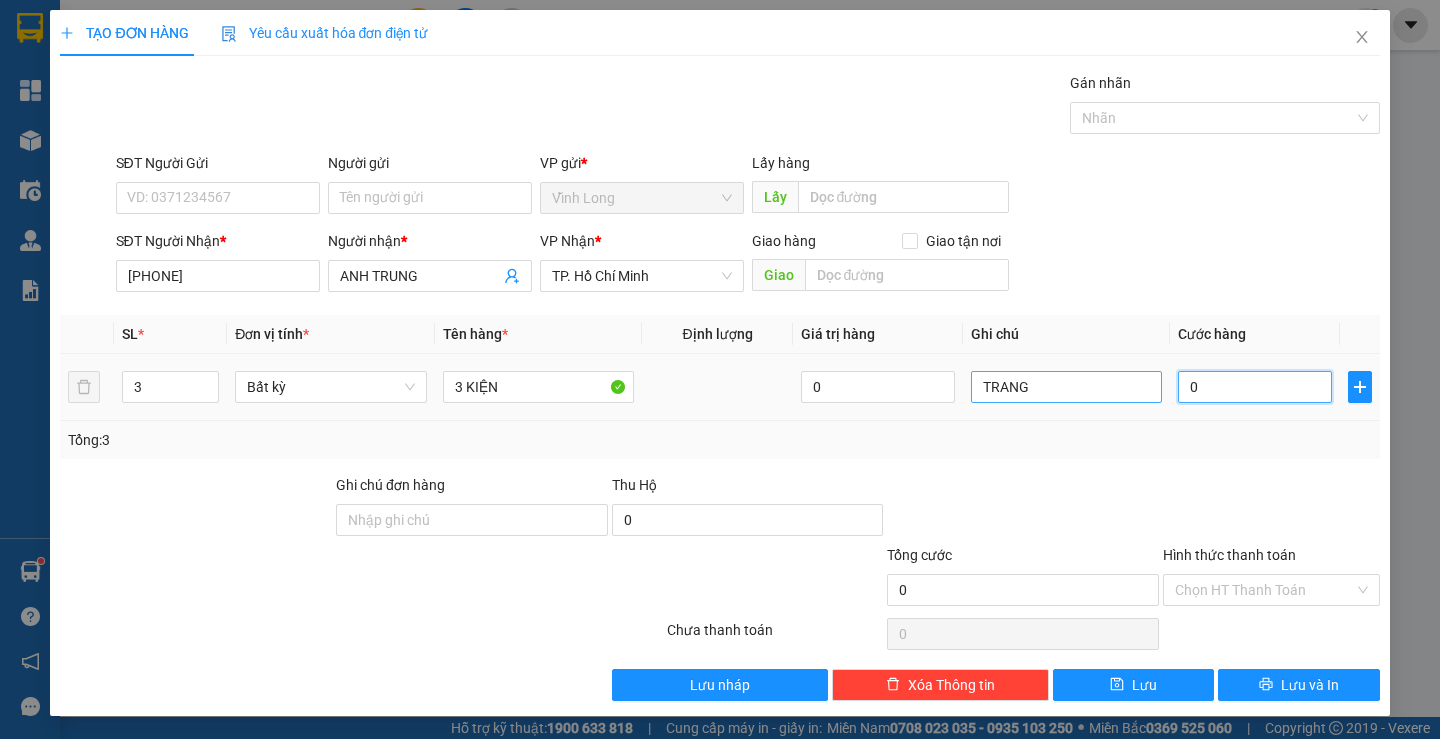 type on "3" 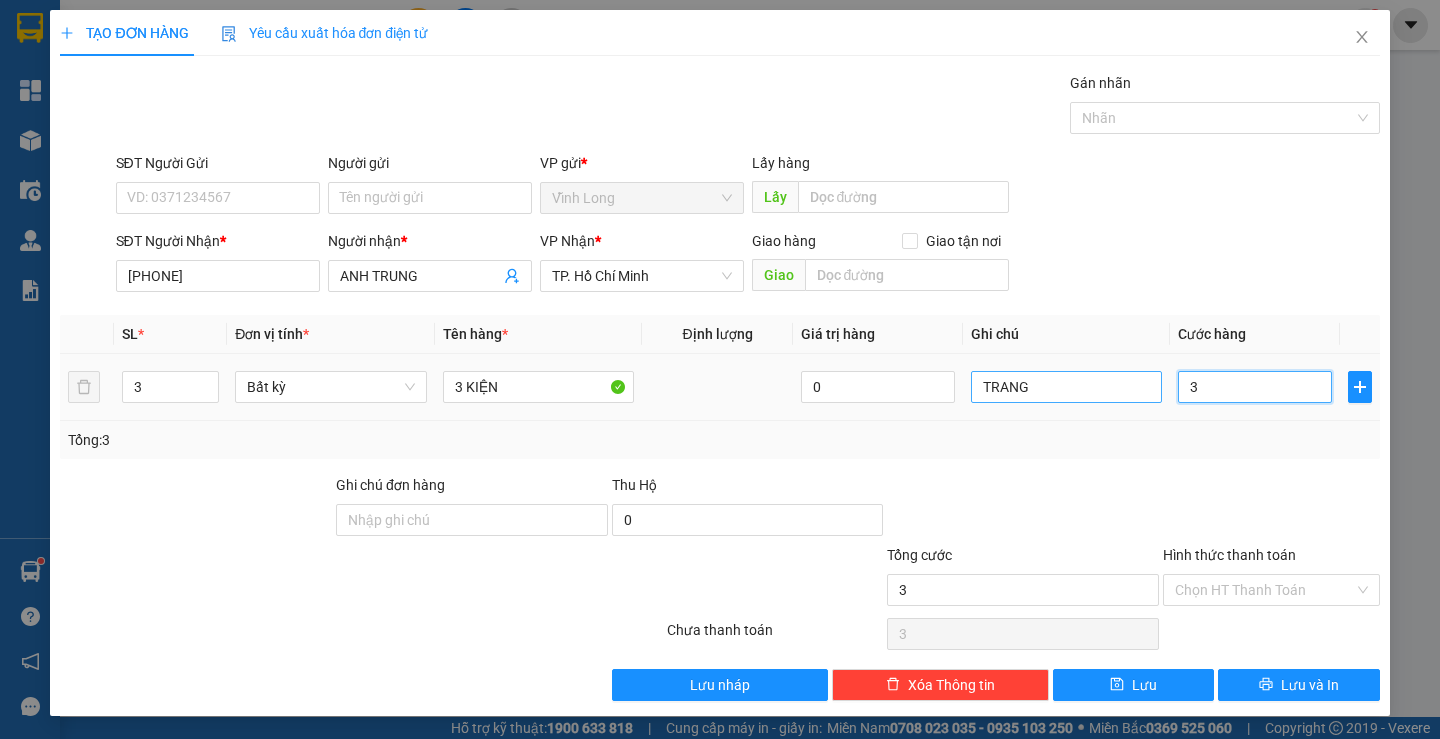 type on "30" 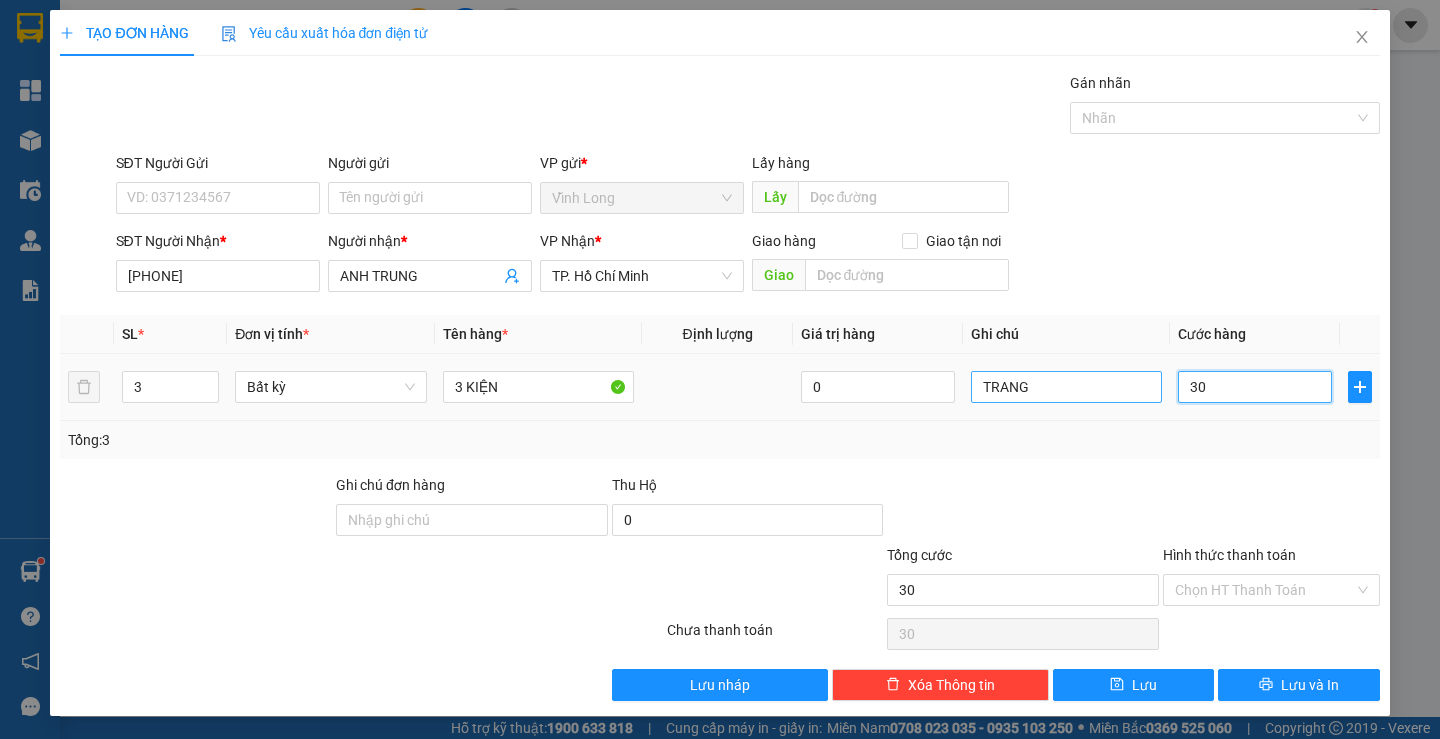 type on "300" 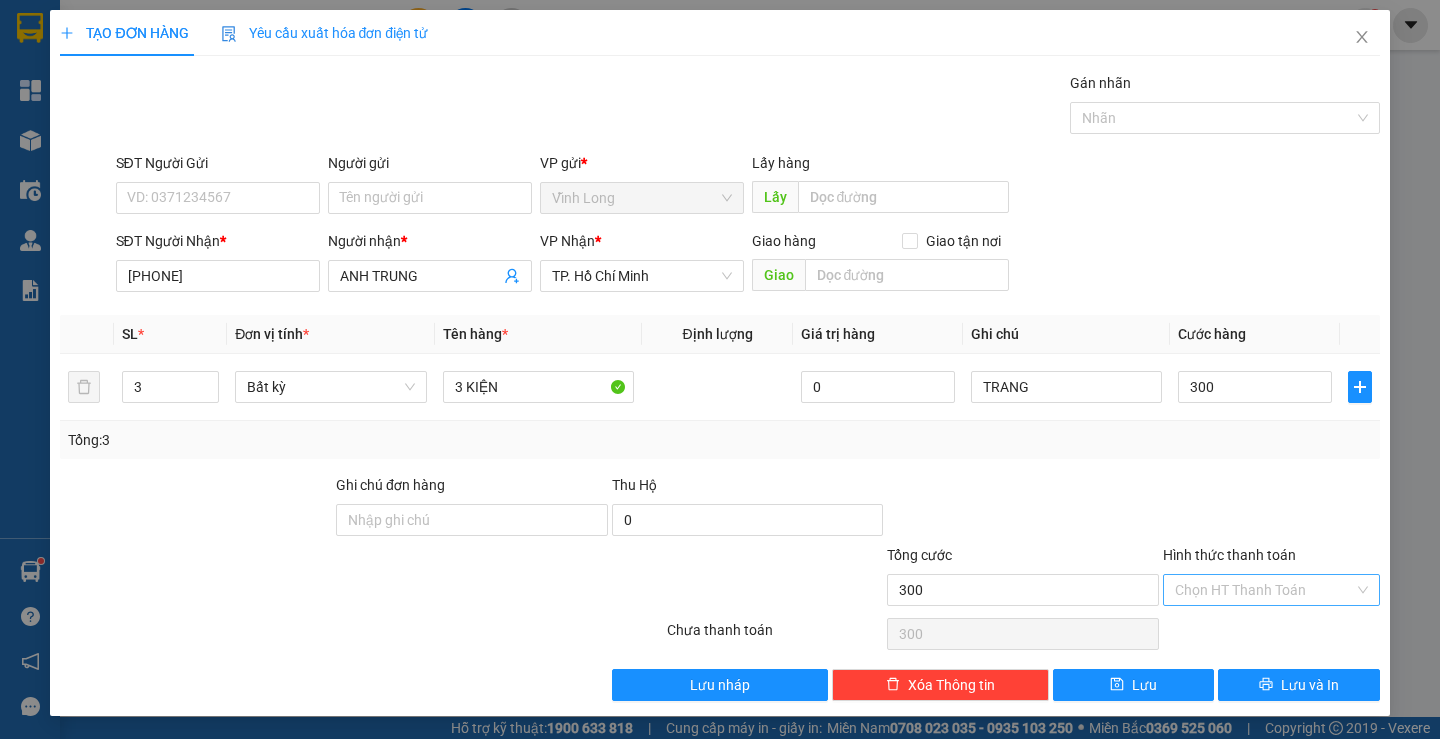 type on "300.000" 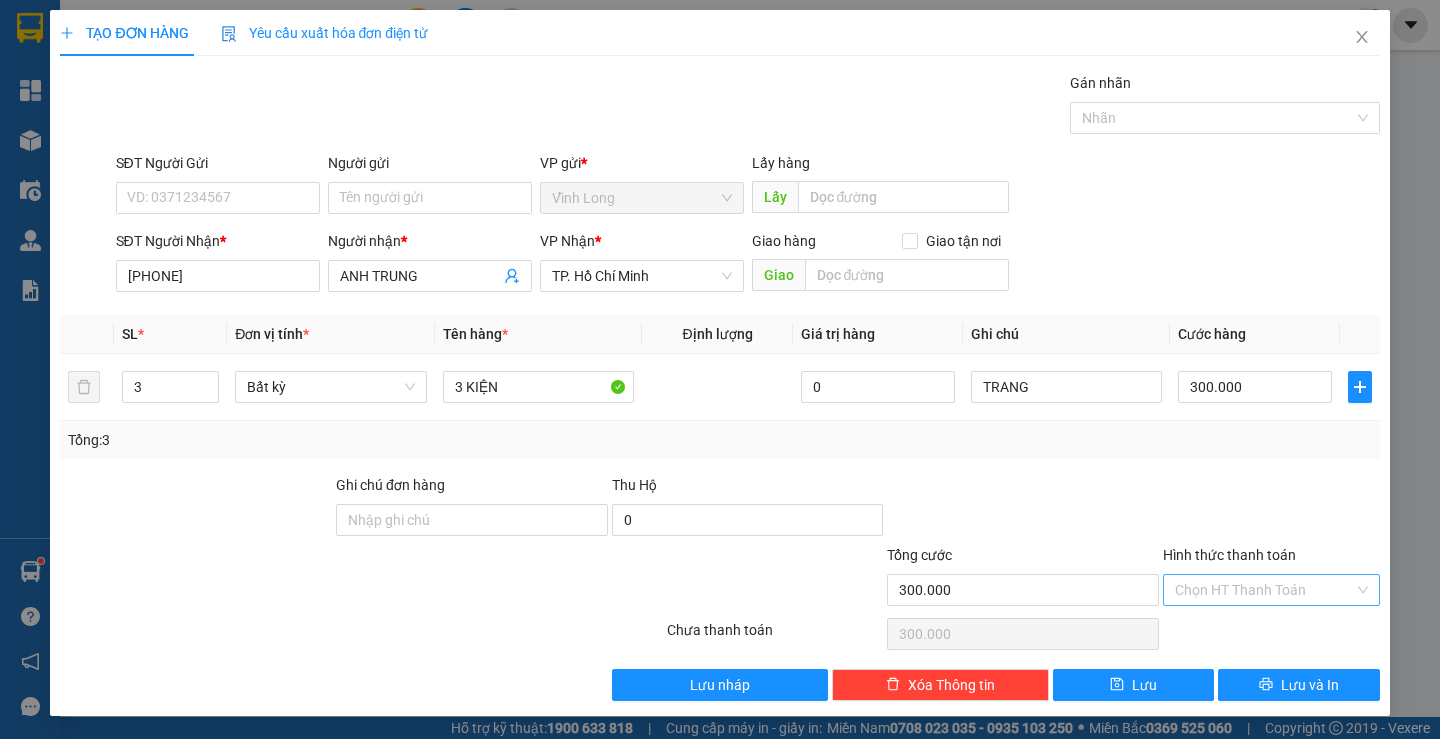 click on "Hình thức thanh toán" at bounding box center [1264, 590] 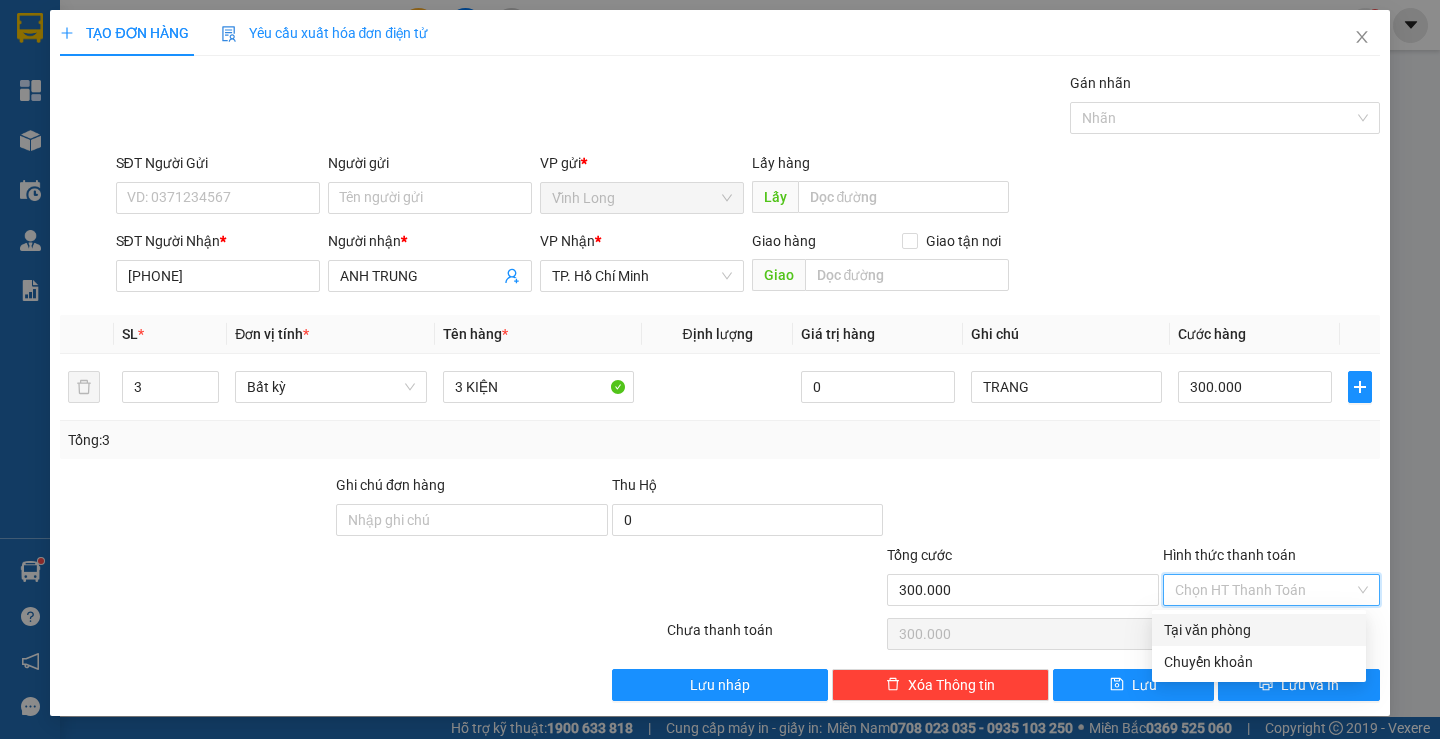 click on "Tại văn phòng" at bounding box center [1259, 630] 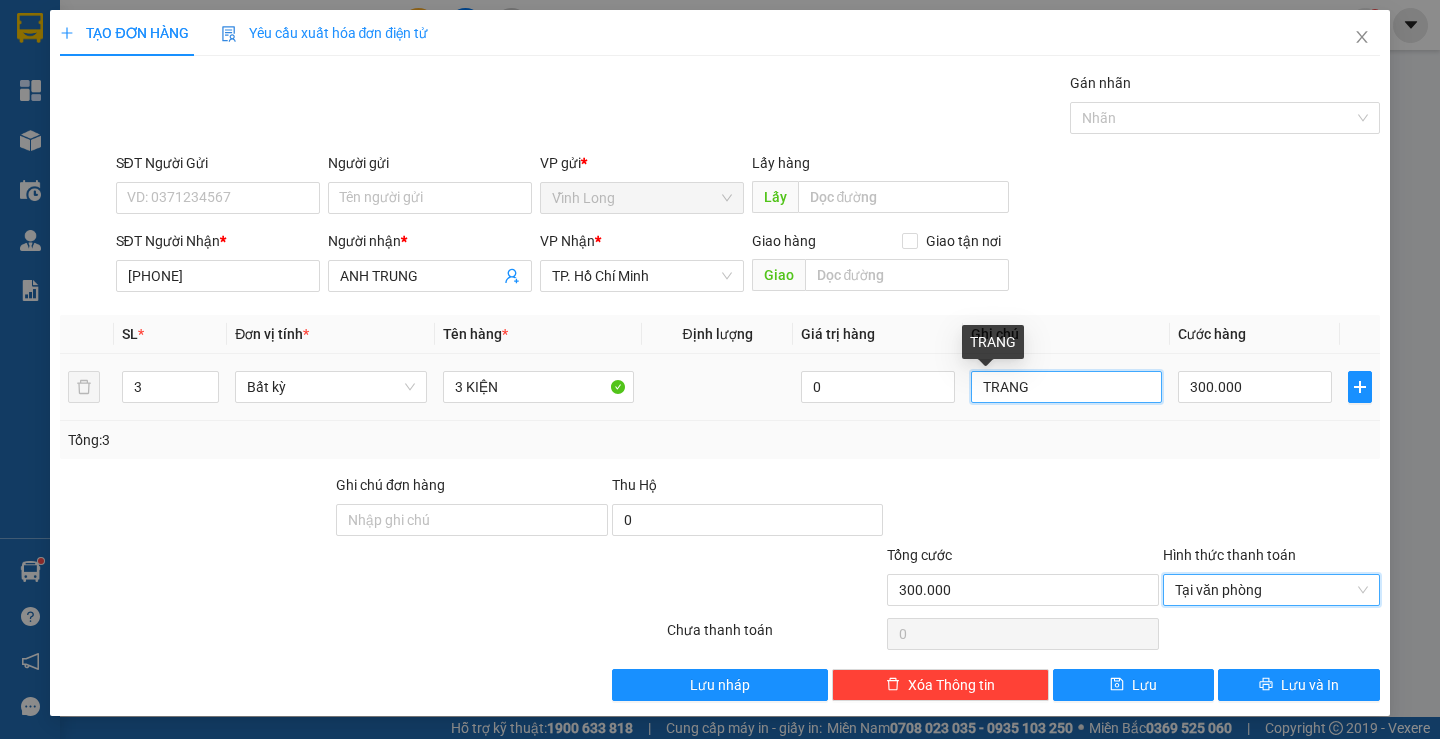 click on "TRANG" at bounding box center (1066, 387) 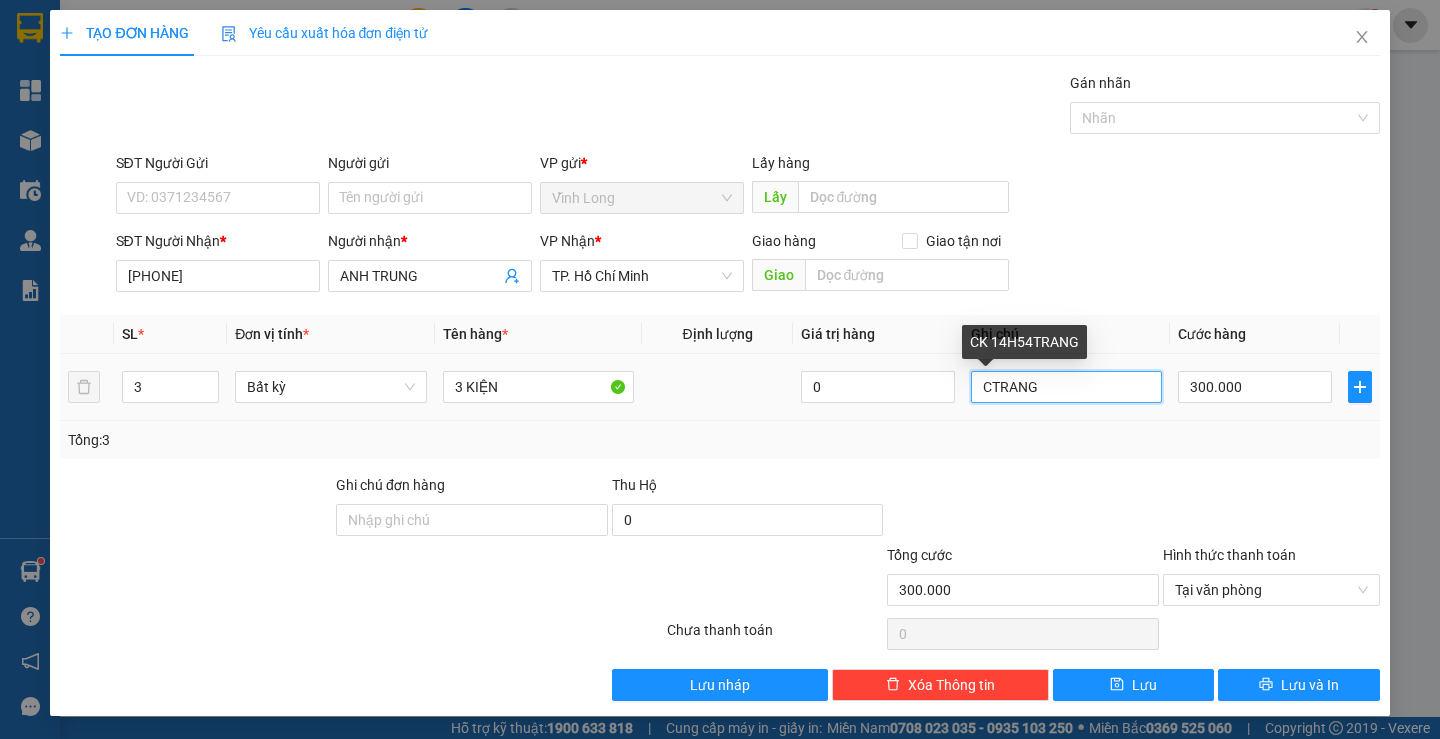 type on "TRANG" 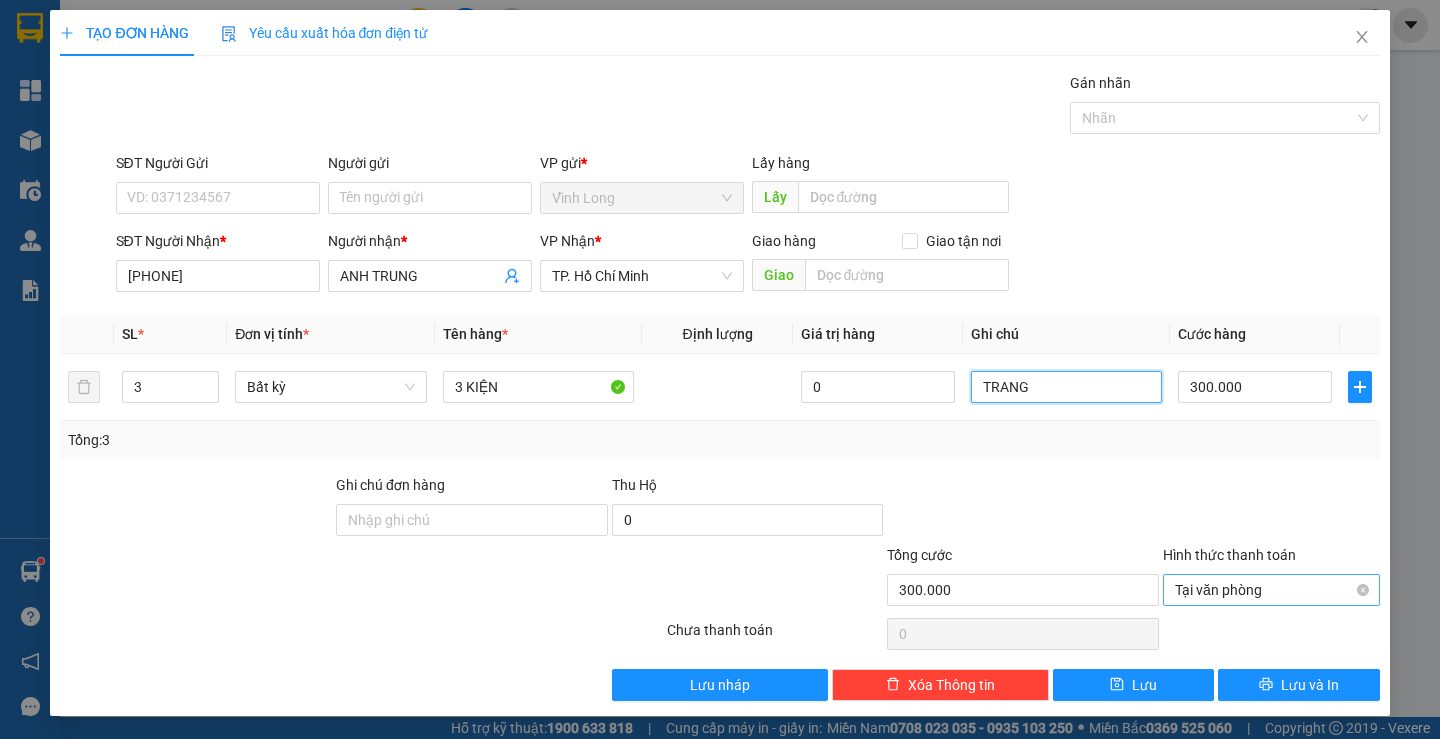 scroll, scrollTop: 1, scrollLeft: 0, axis: vertical 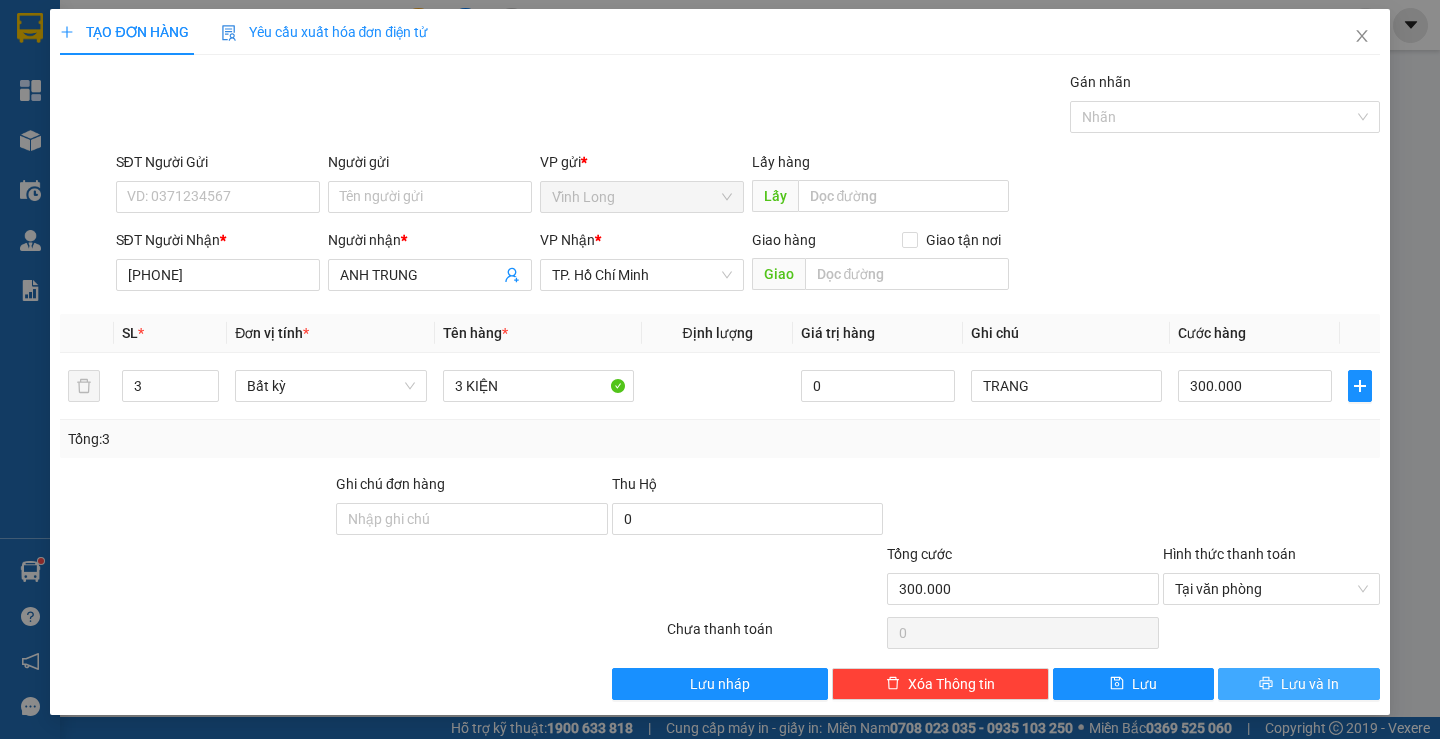click at bounding box center [1266, 684] 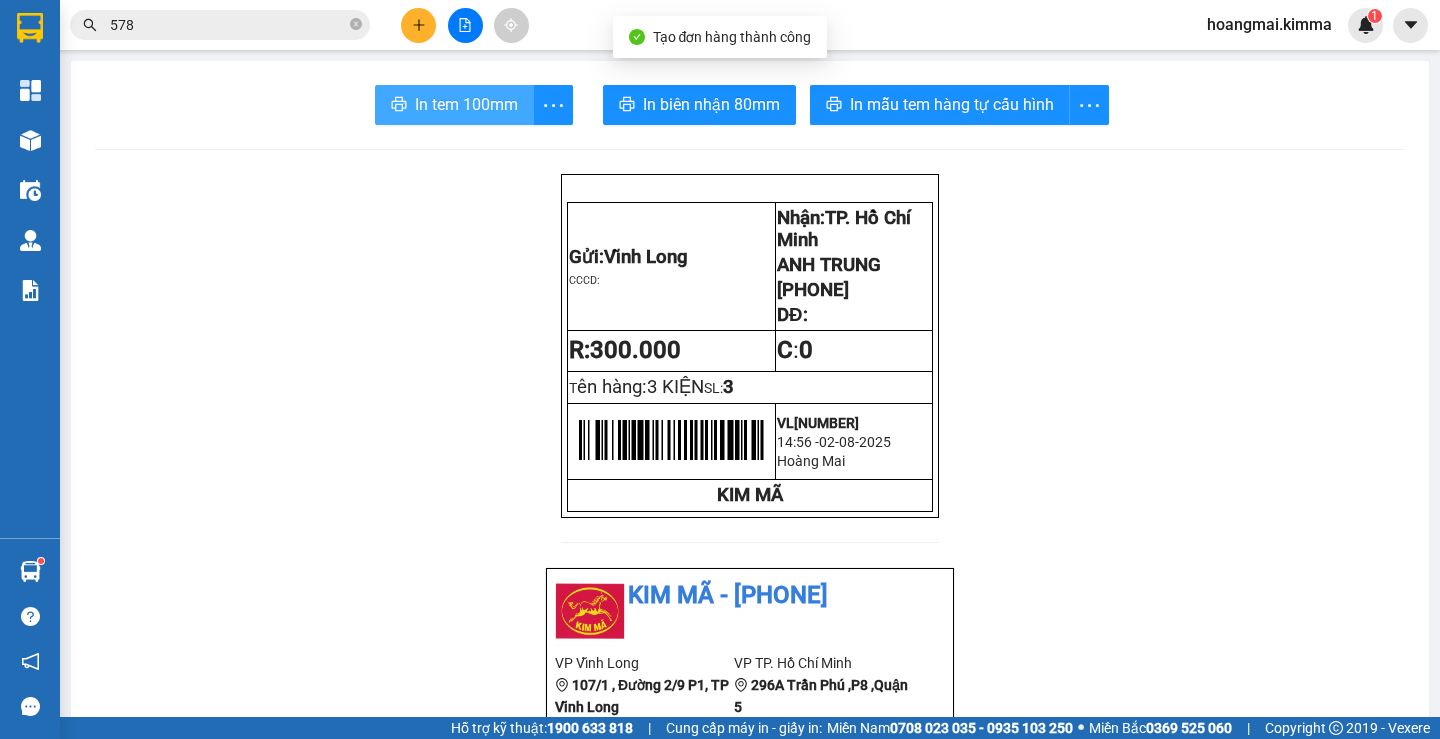 click on "In tem 100mm" at bounding box center (466, 104) 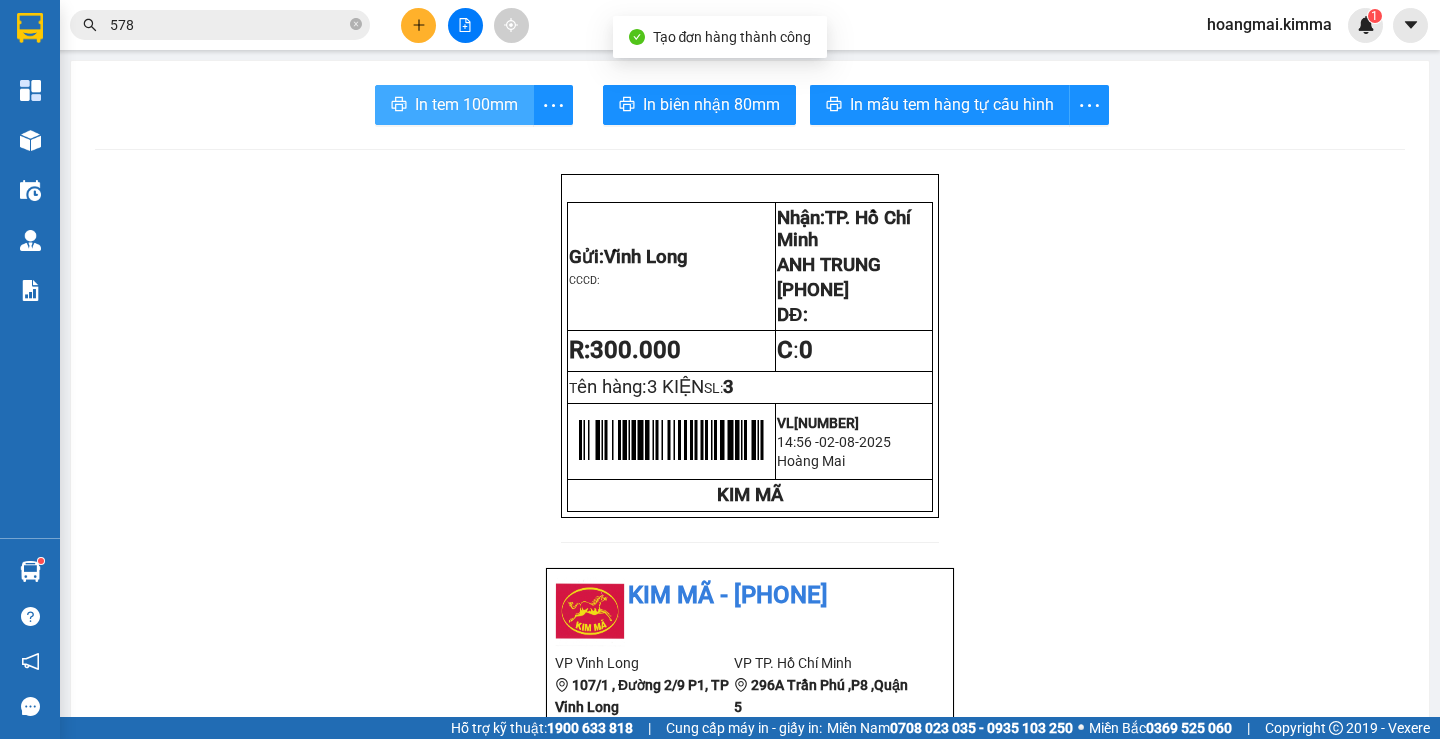 scroll, scrollTop: 0, scrollLeft: 0, axis: both 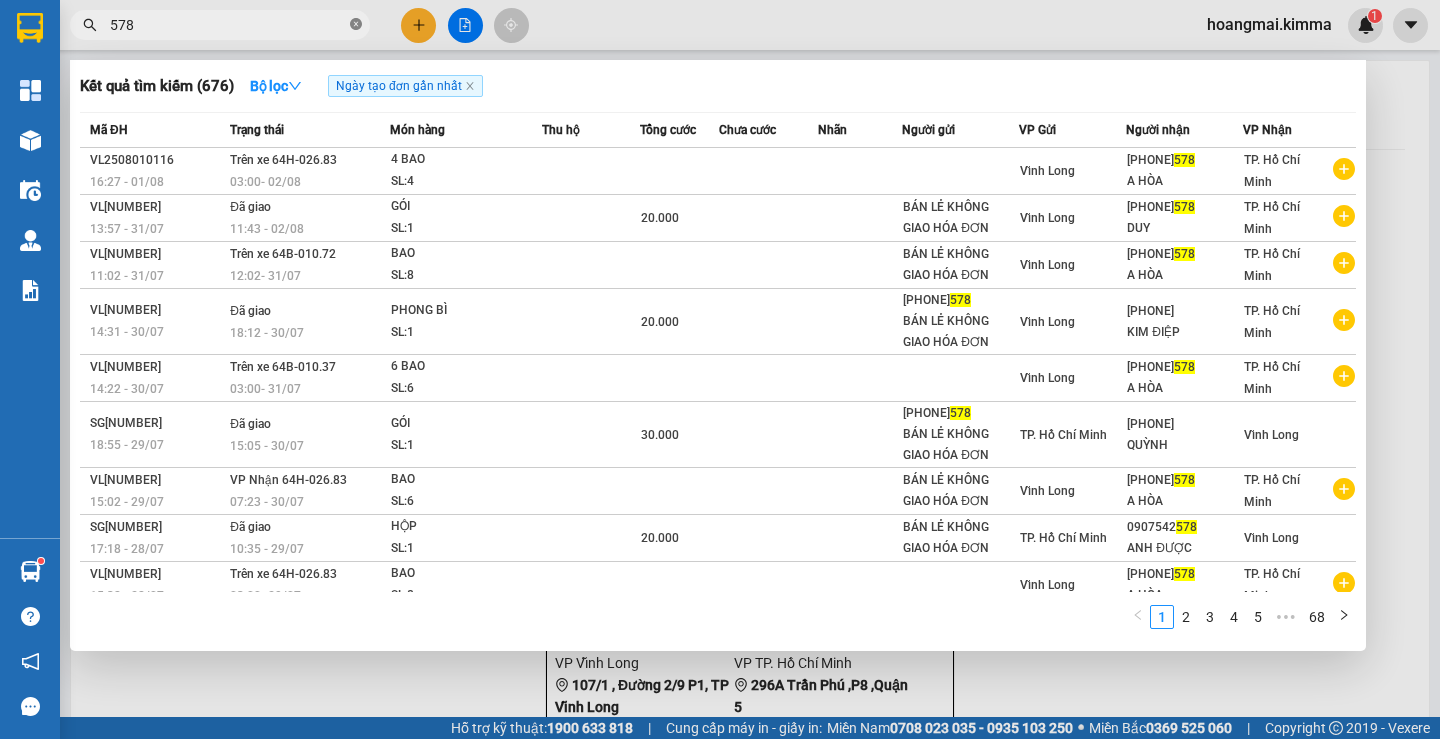 click 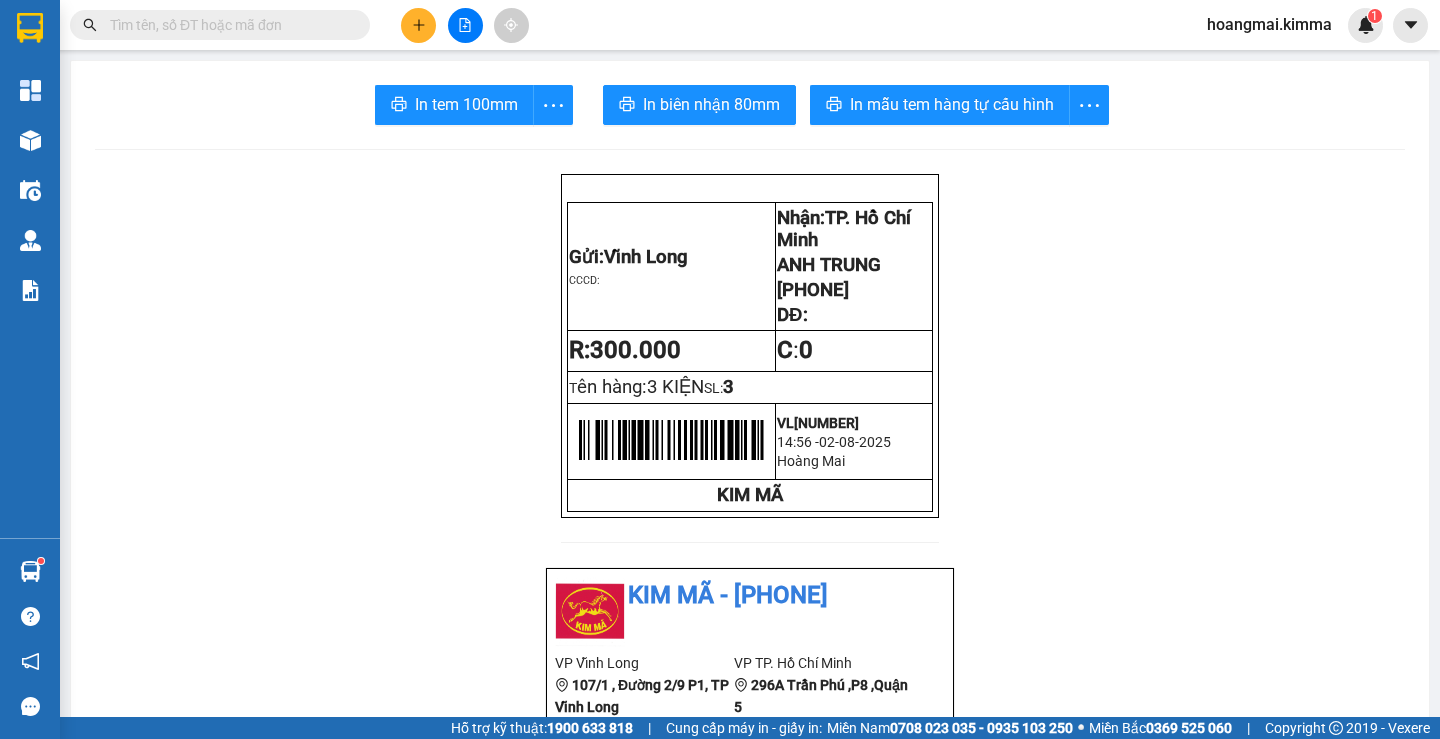click at bounding box center (228, 25) 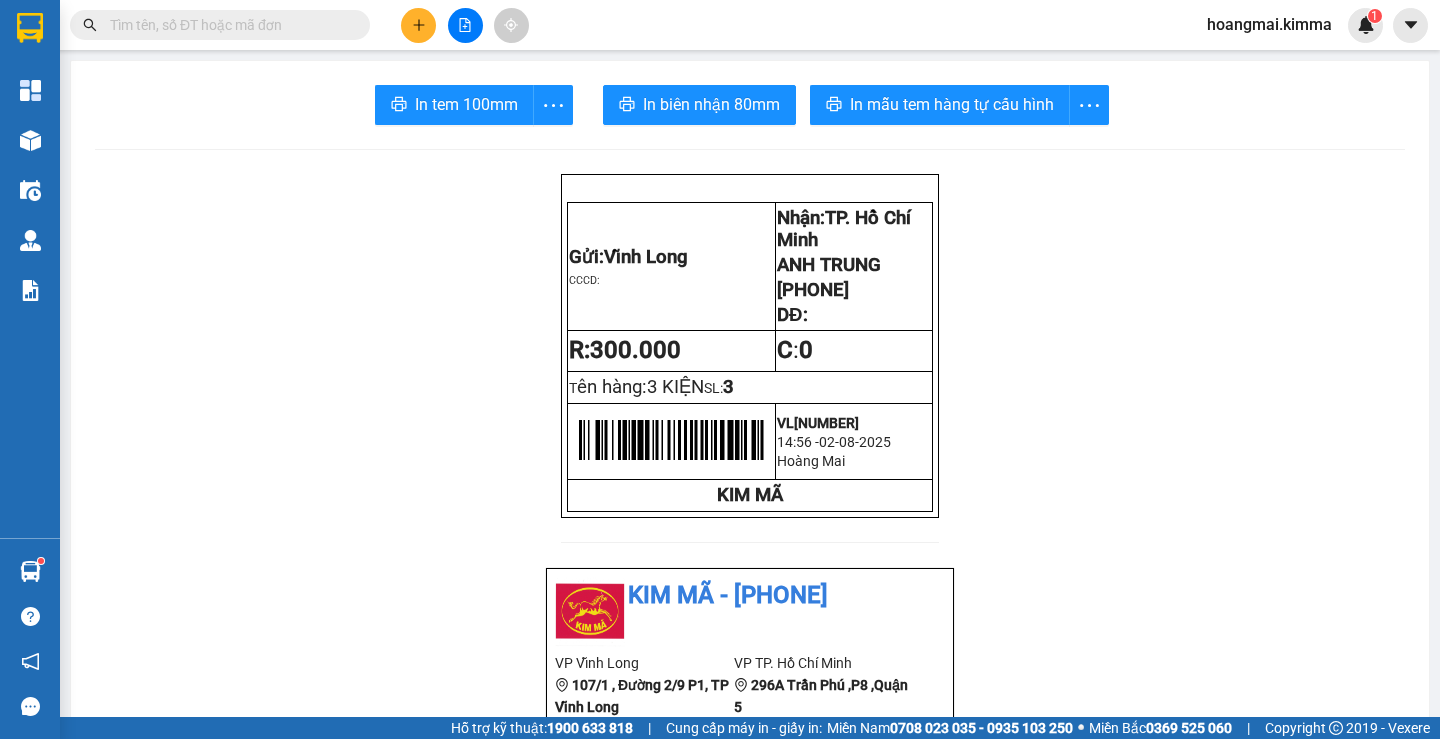 type on "0" 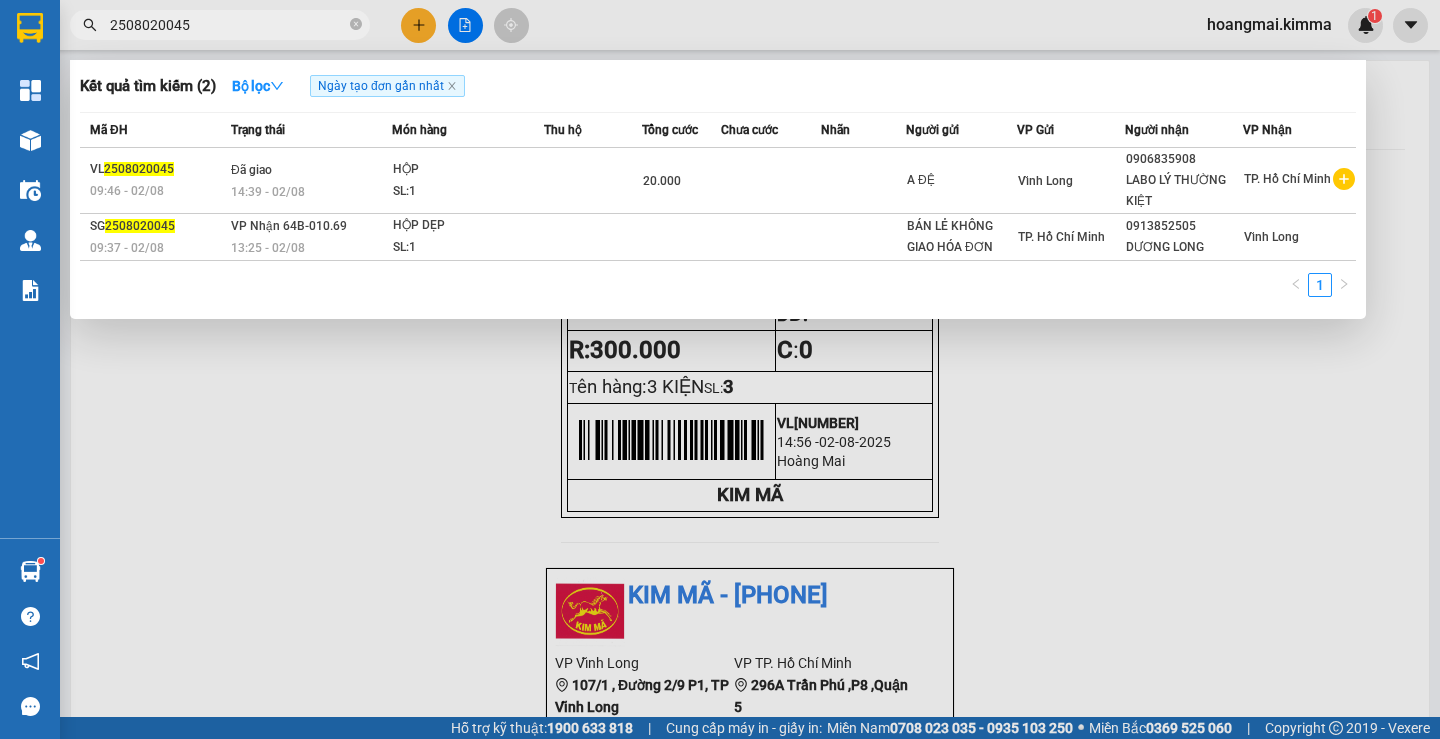 type on "2508020045" 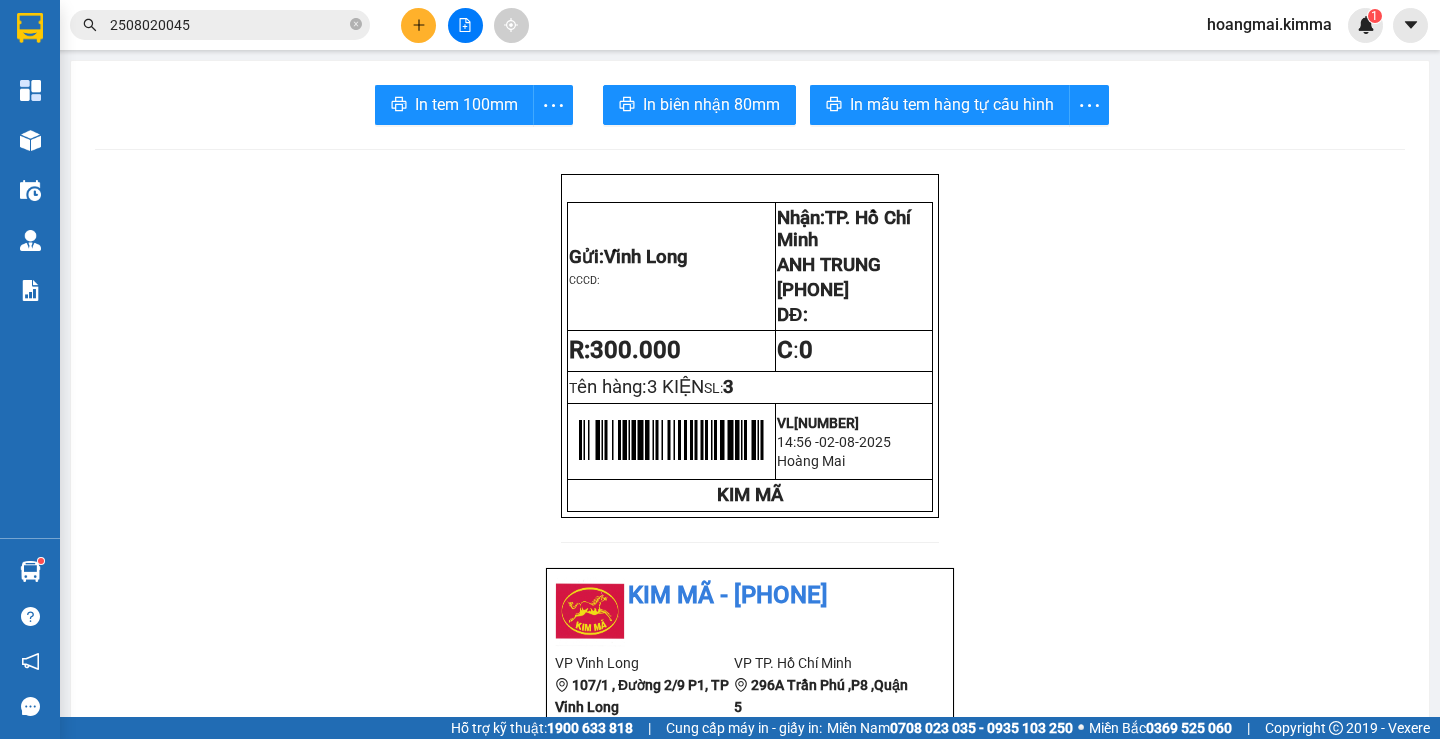 click 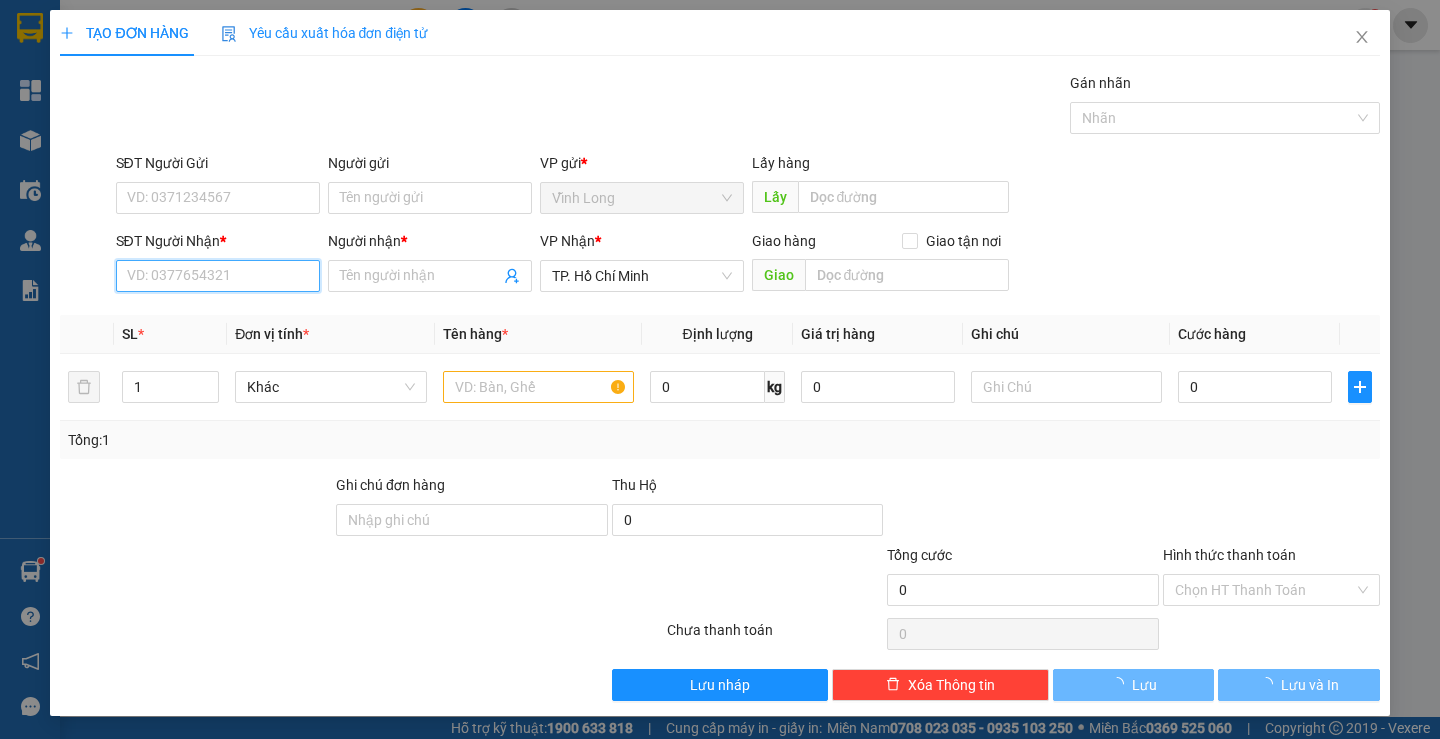 click on "SĐT Người Nhận  *" at bounding box center (218, 276) 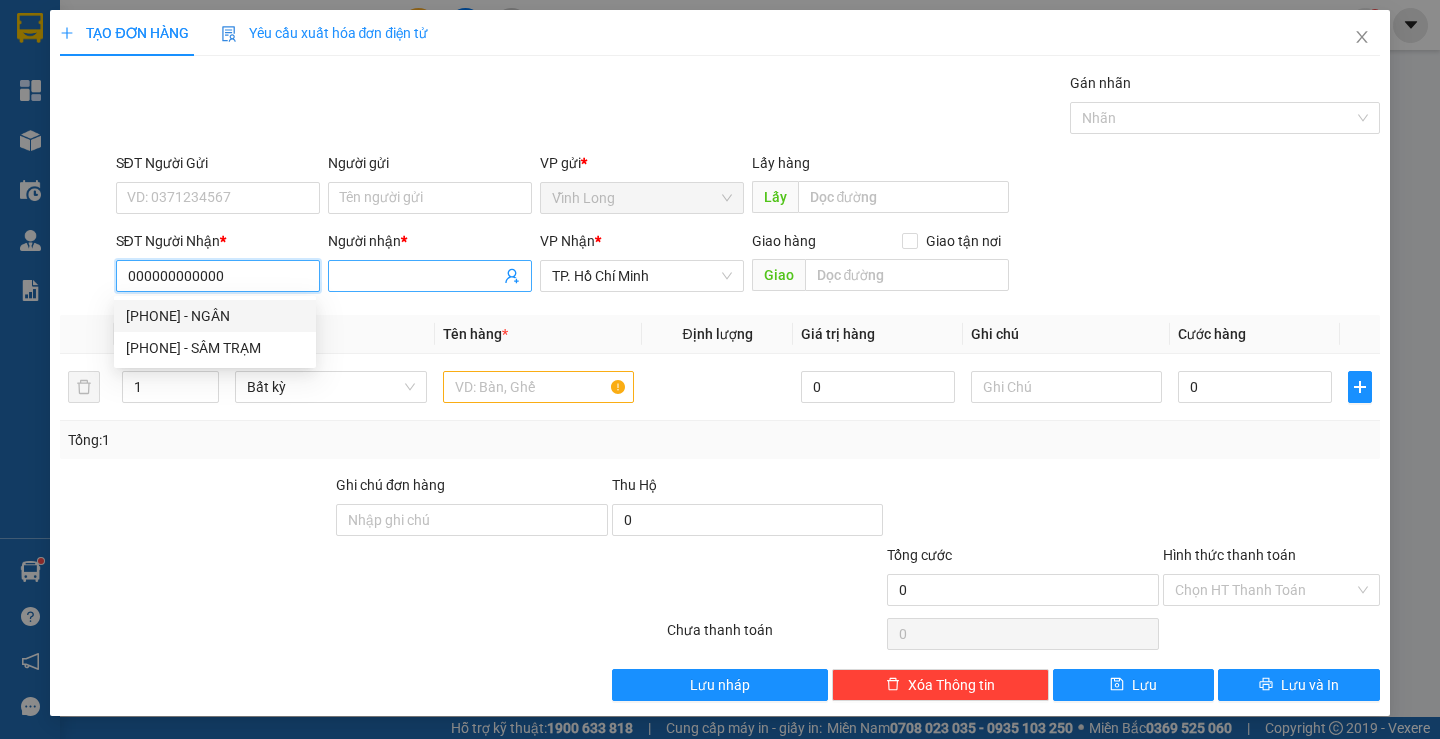 type on "000000000000" 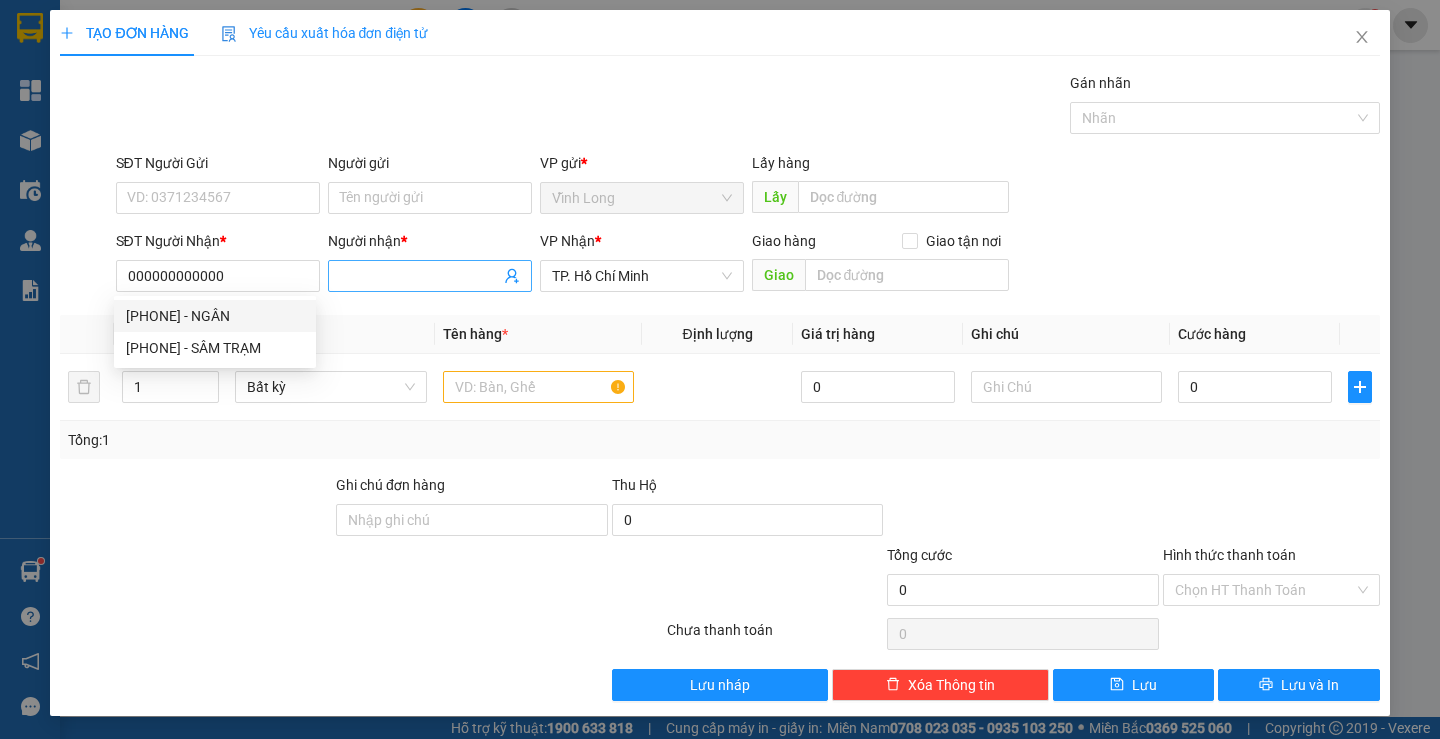click on "Người nhận  *" at bounding box center (420, 276) 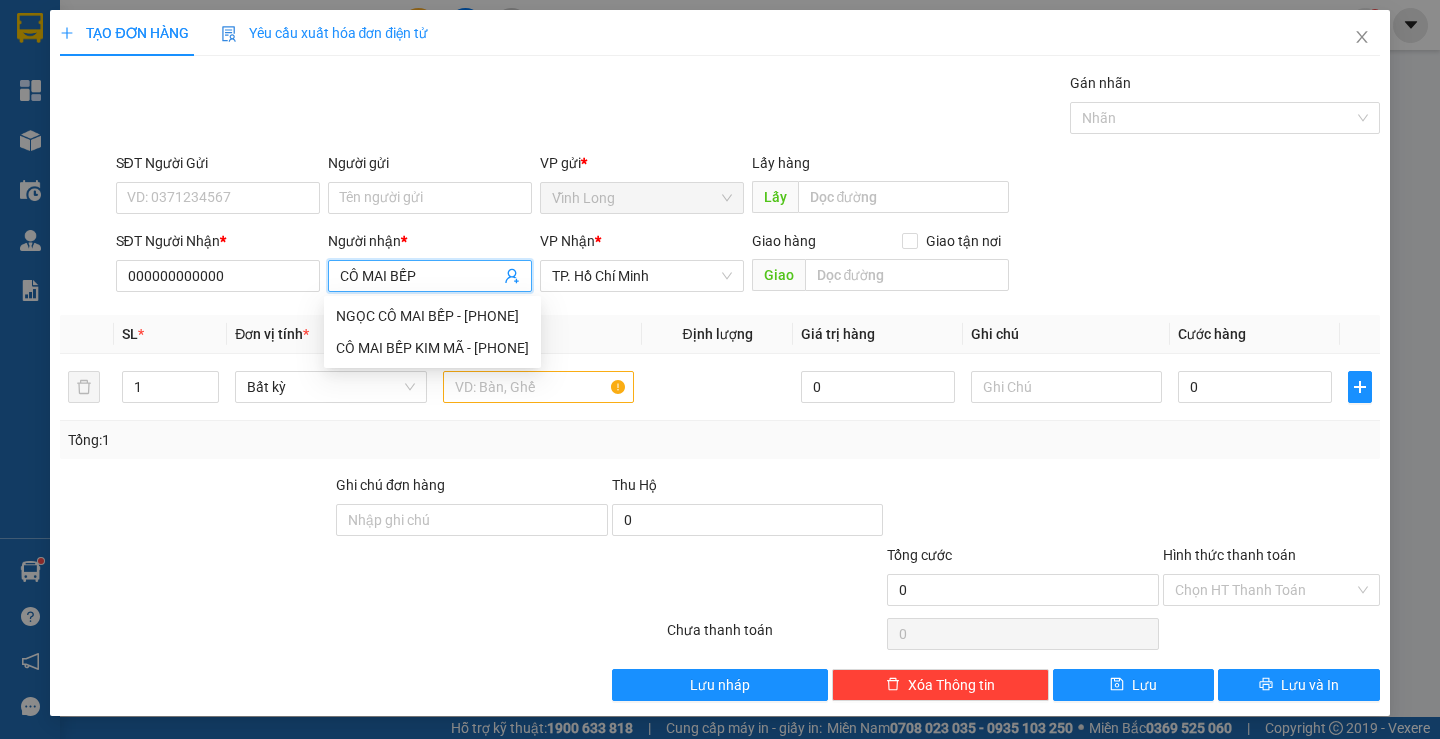 type on "CÔ MAI BẾP" 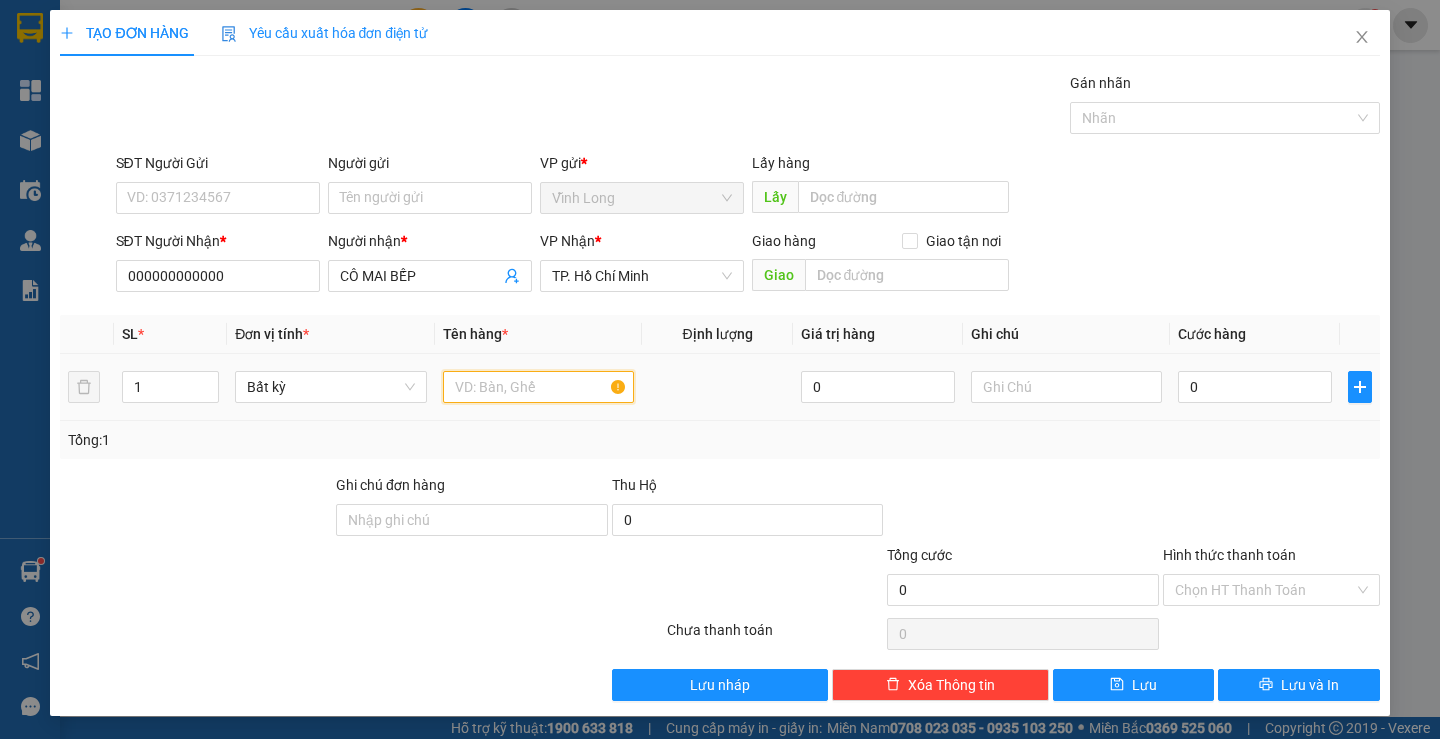 click at bounding box center [538, 387] 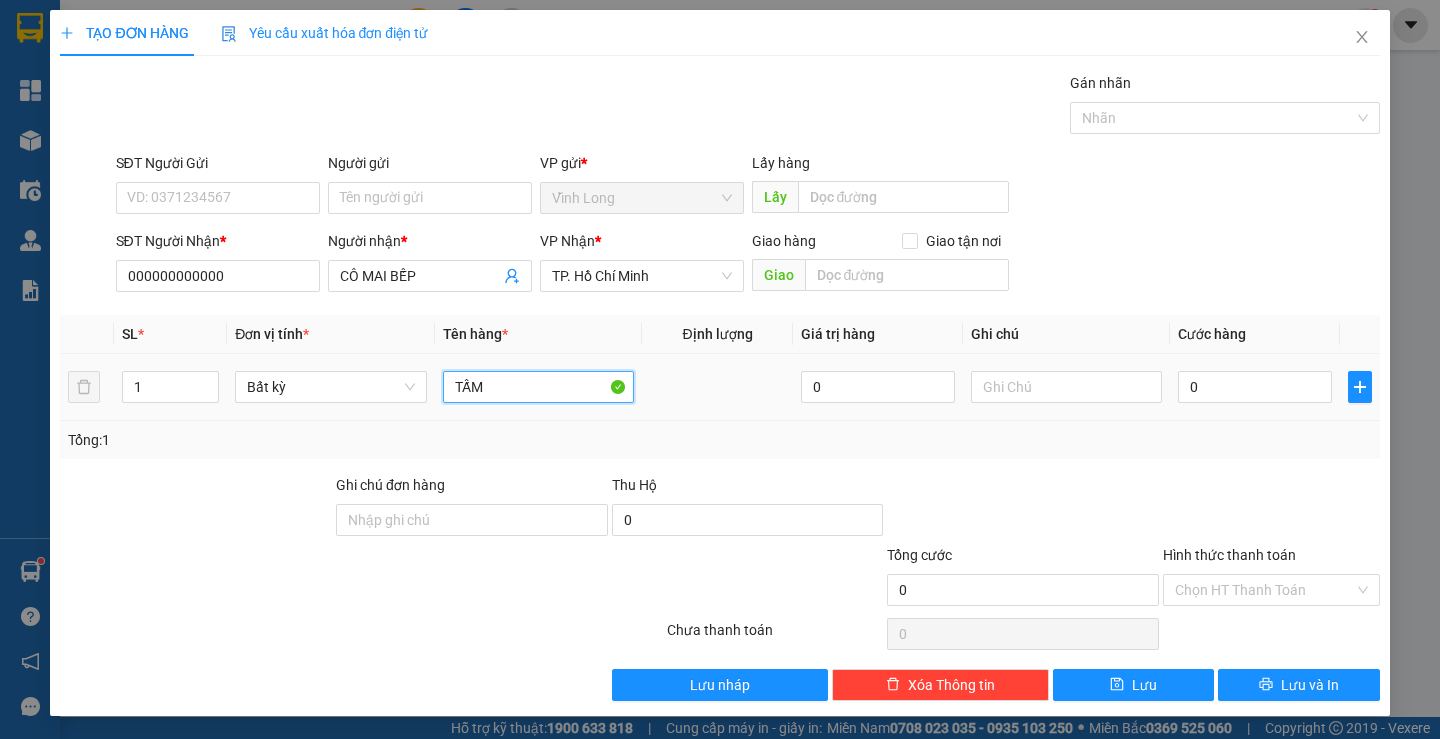 type on "TẤM" 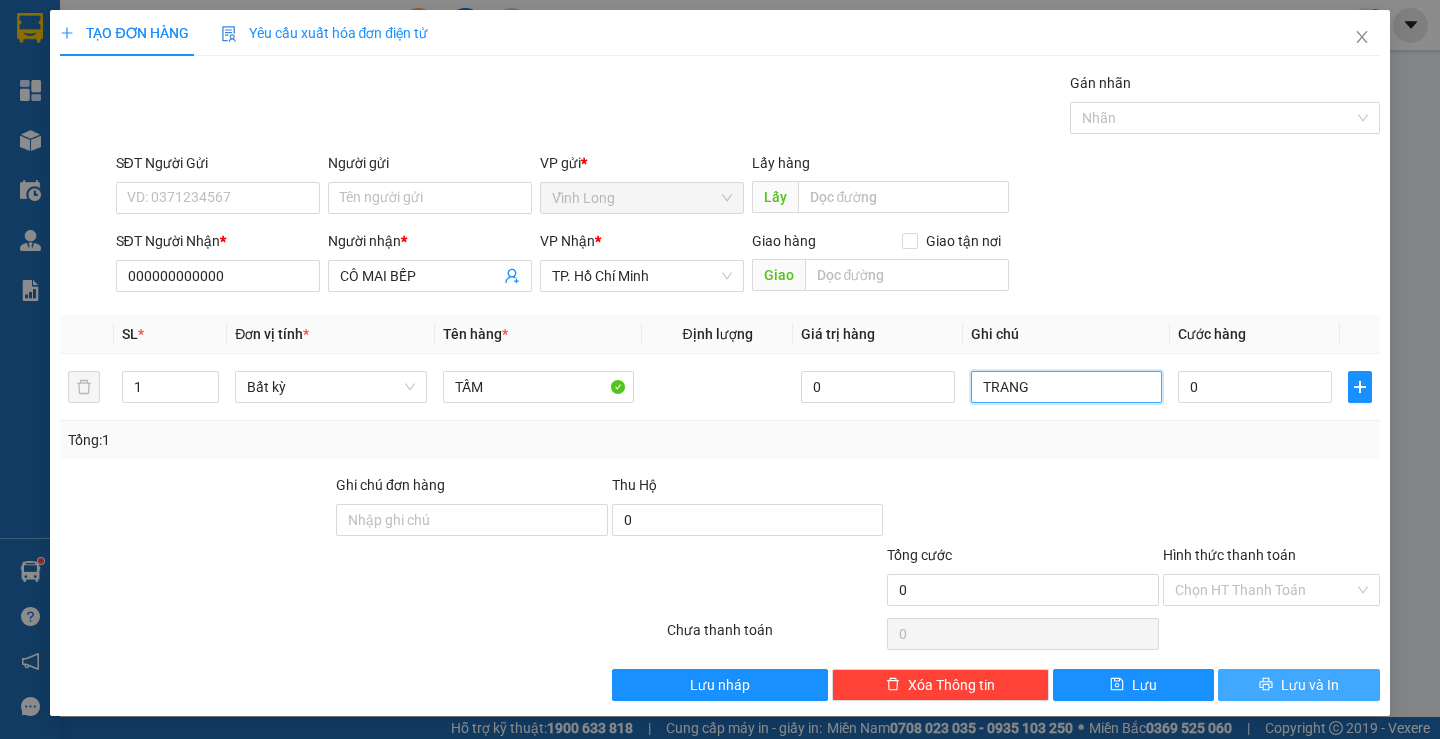 type on "TRANG" 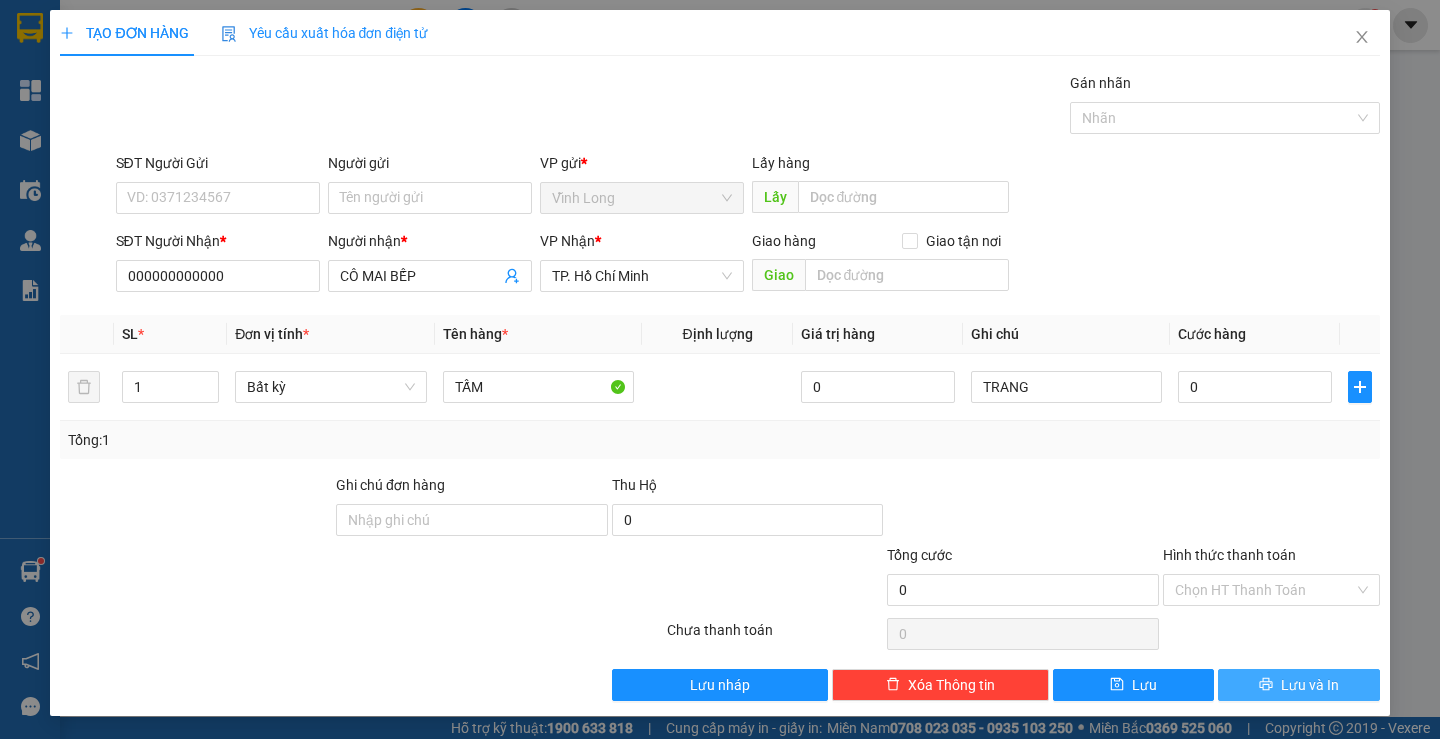 click on "Lưu và In" at bounding box center [1310, 685] 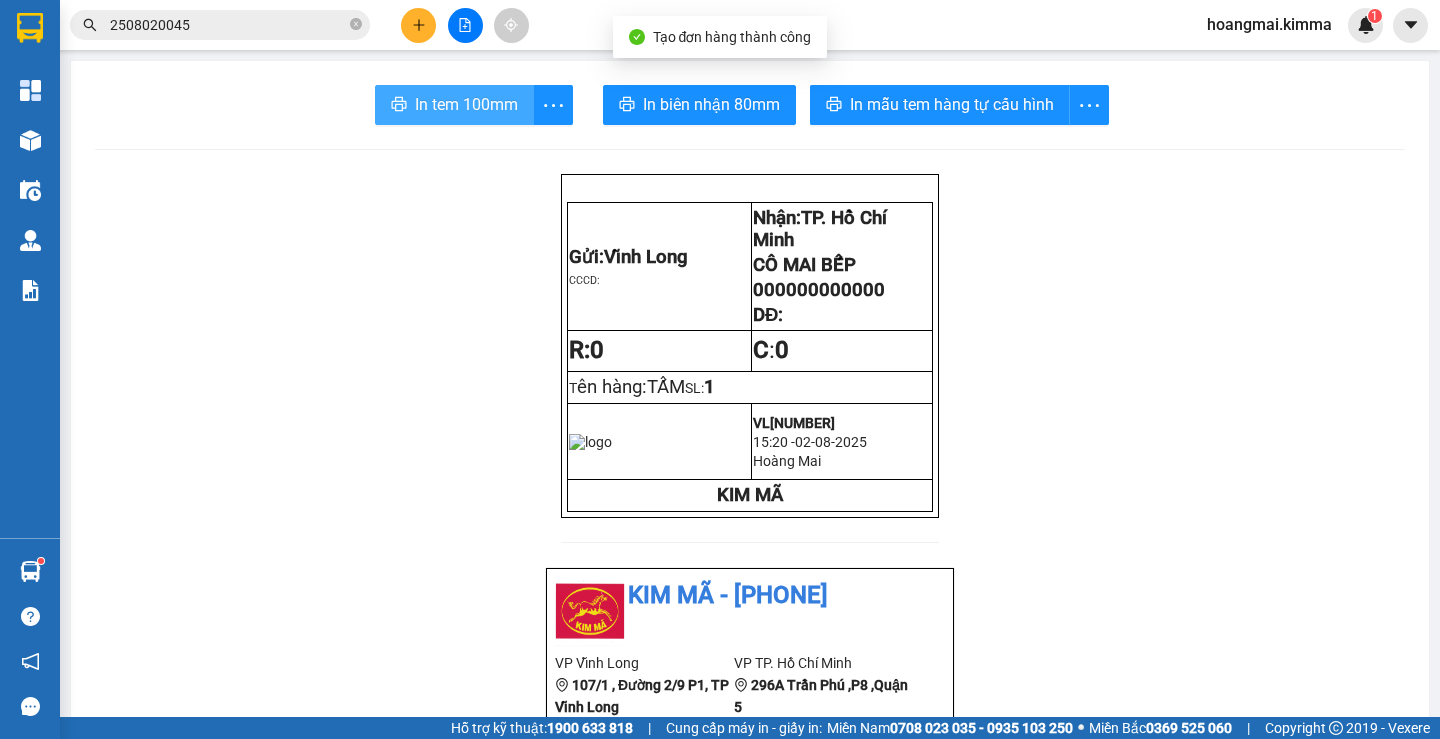 drag, startPoint x: 389, startPoint y: 110, endPoint x: 444, endPoint y: 119, distance: 55.7315 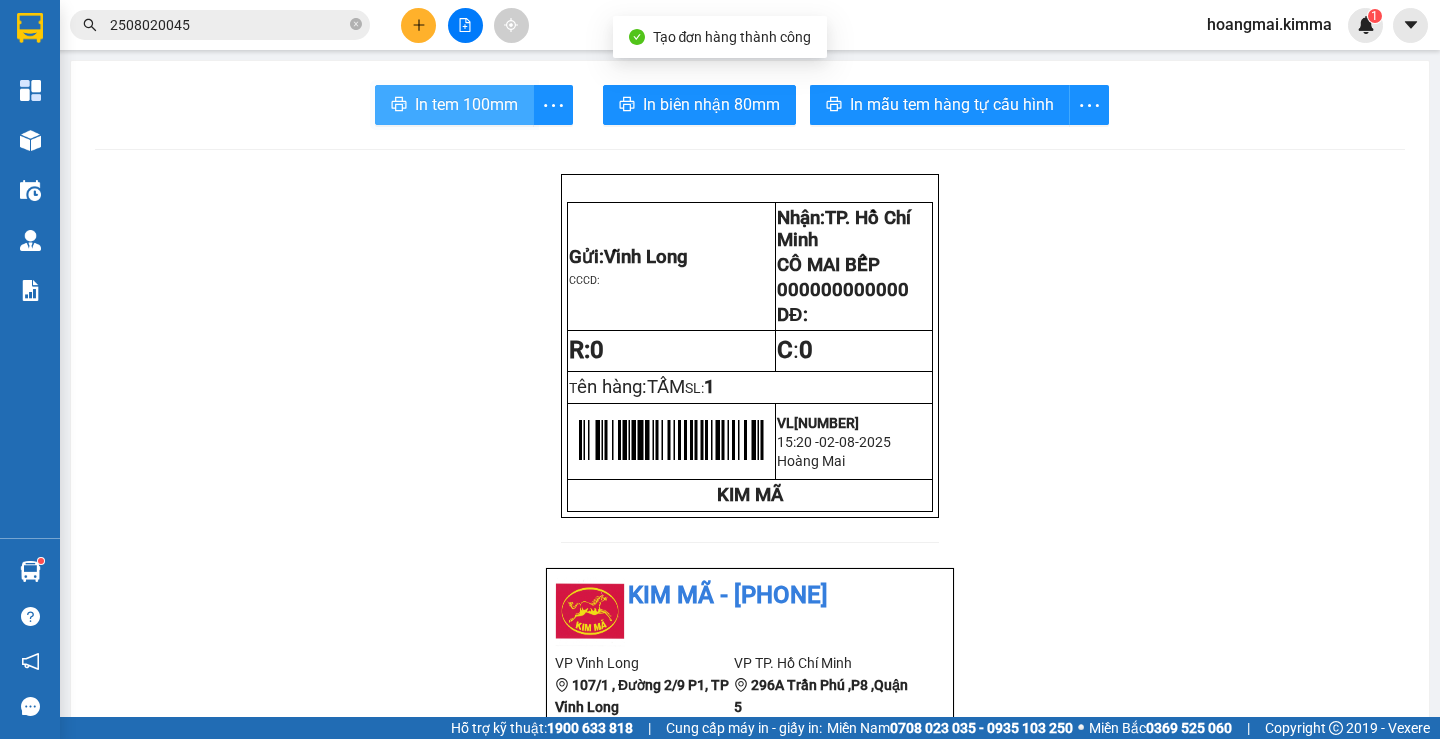scroll, scrollTop: 0, scrollLeft: 0, axis: both 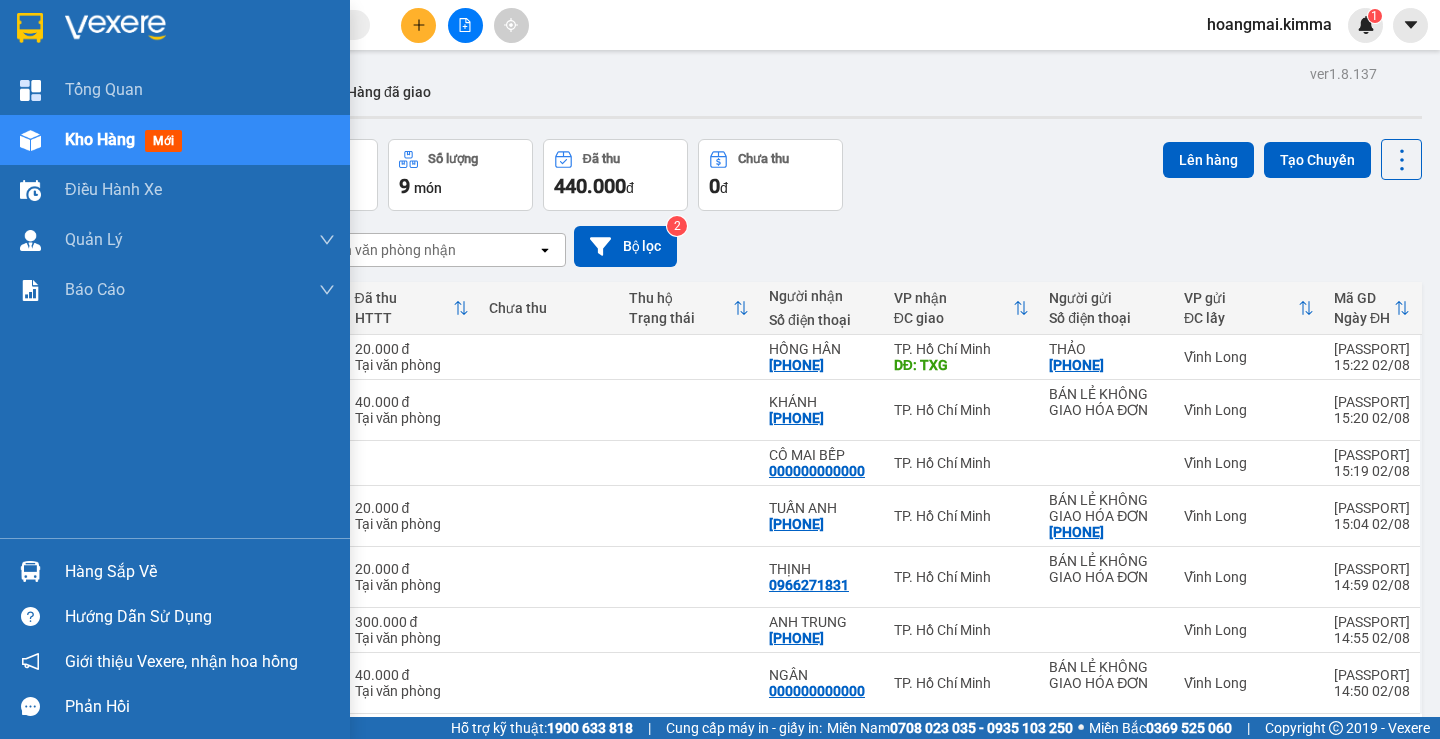 click on "Kho hàng" at bounding box center [100, 139] 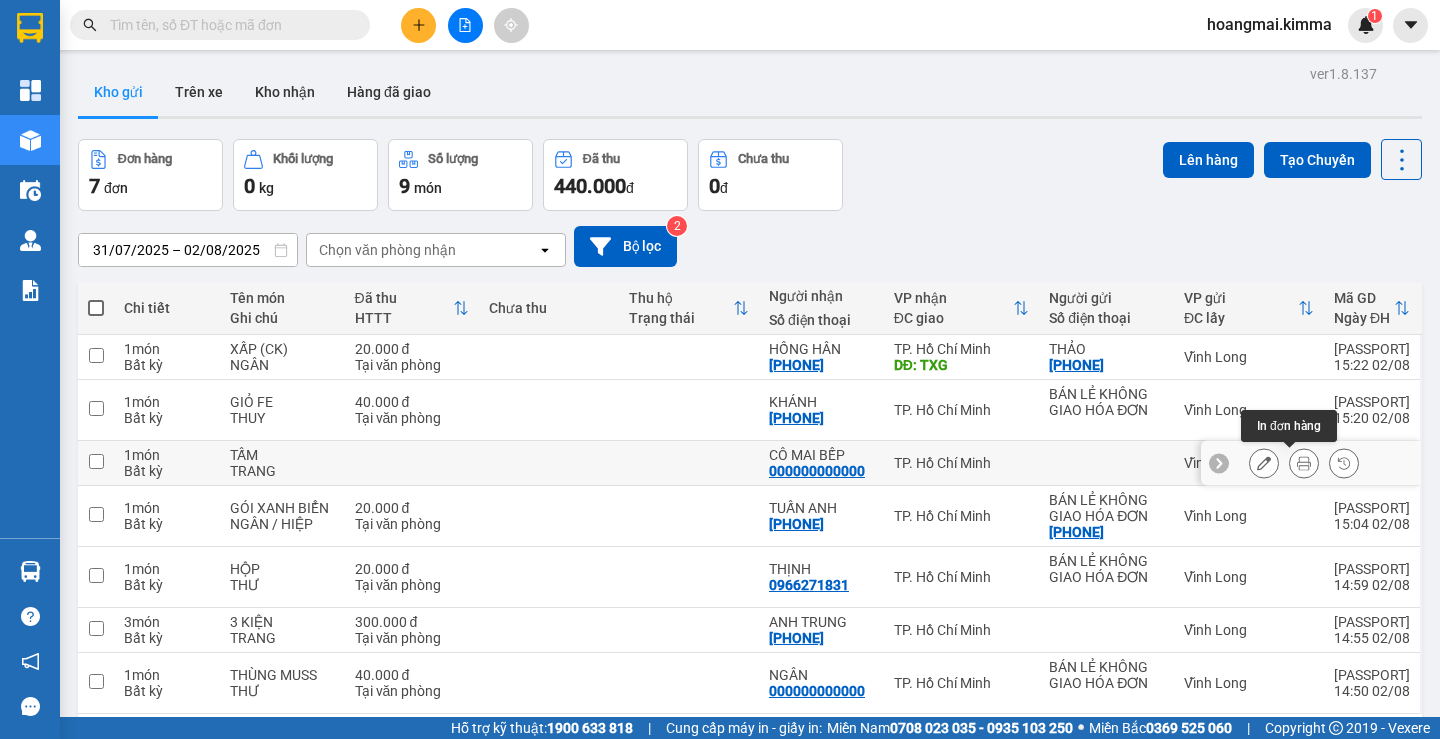 click at bounding box center (1264, 463) 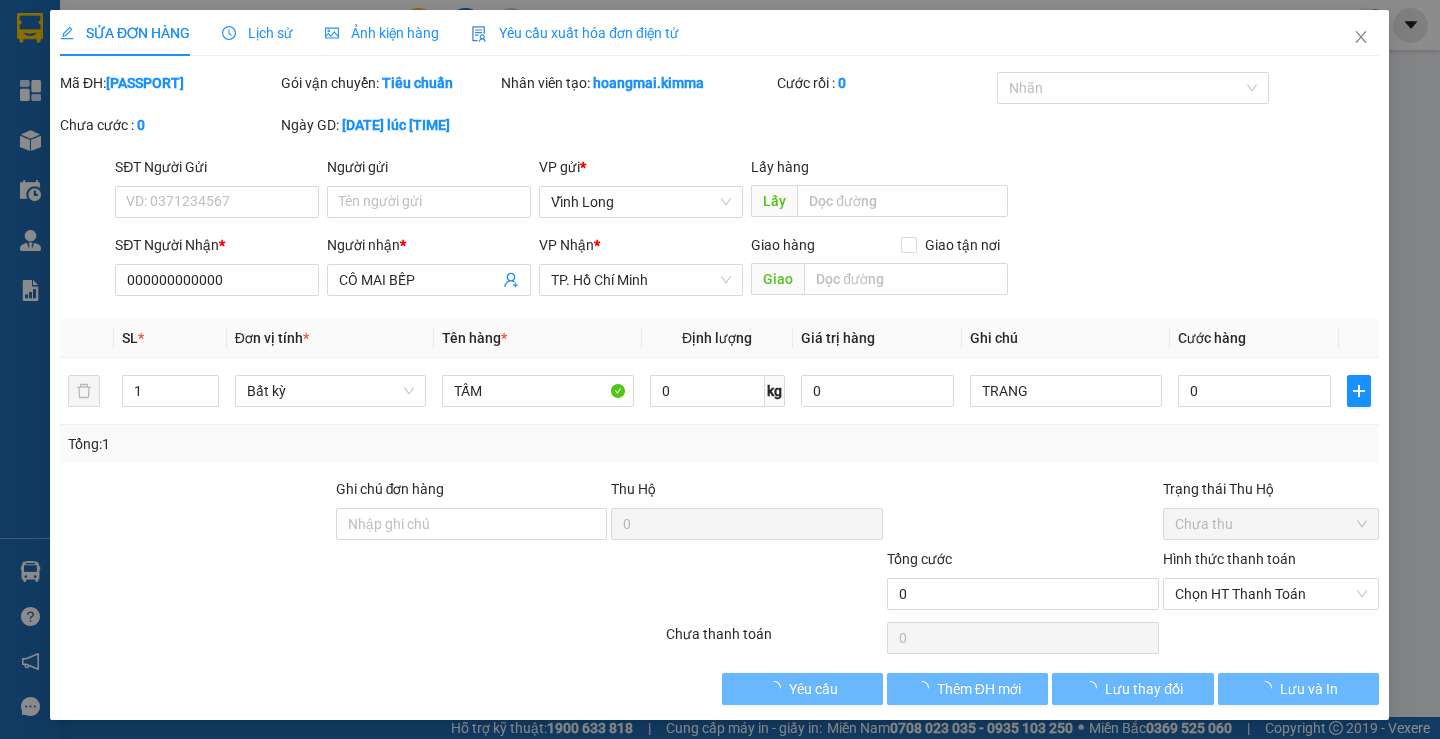 type on "000000000000" 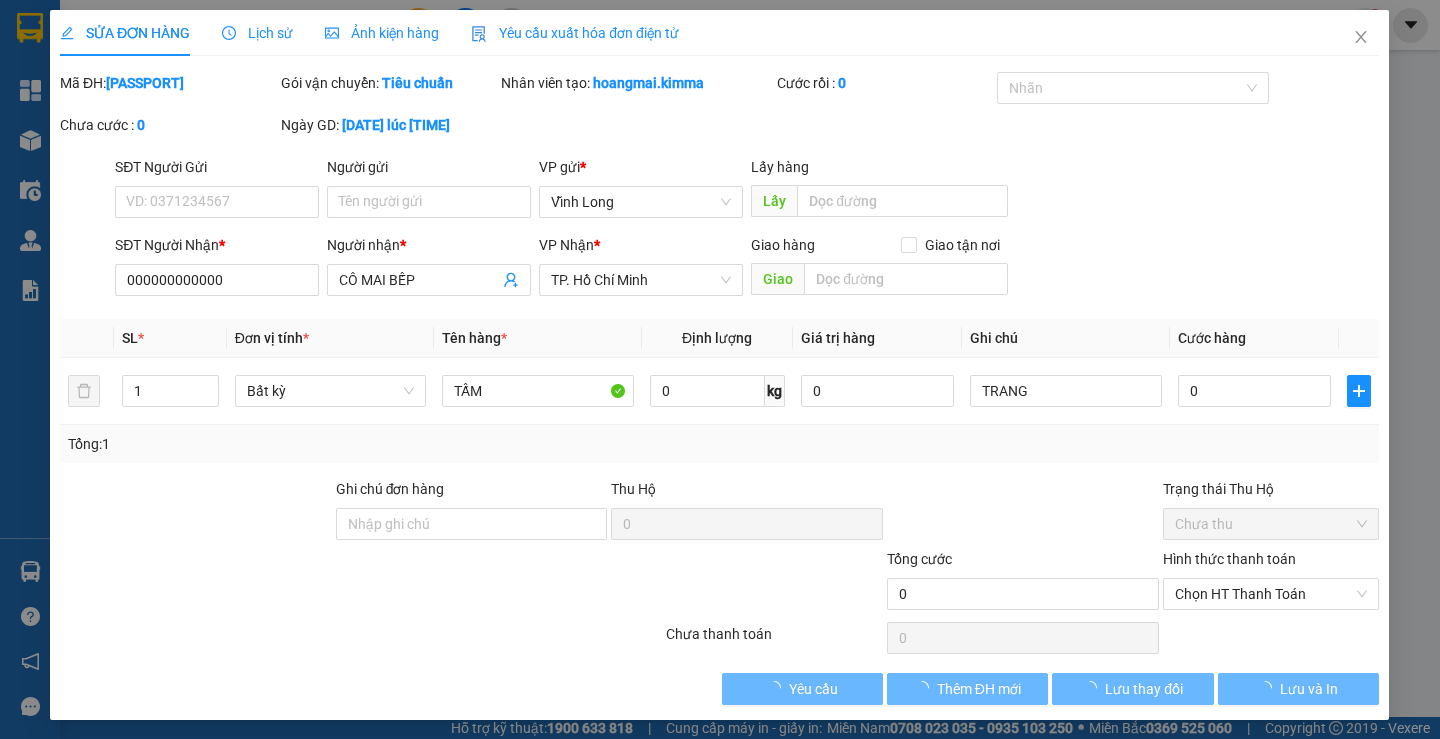 type on "CÔ MAI BẾP" 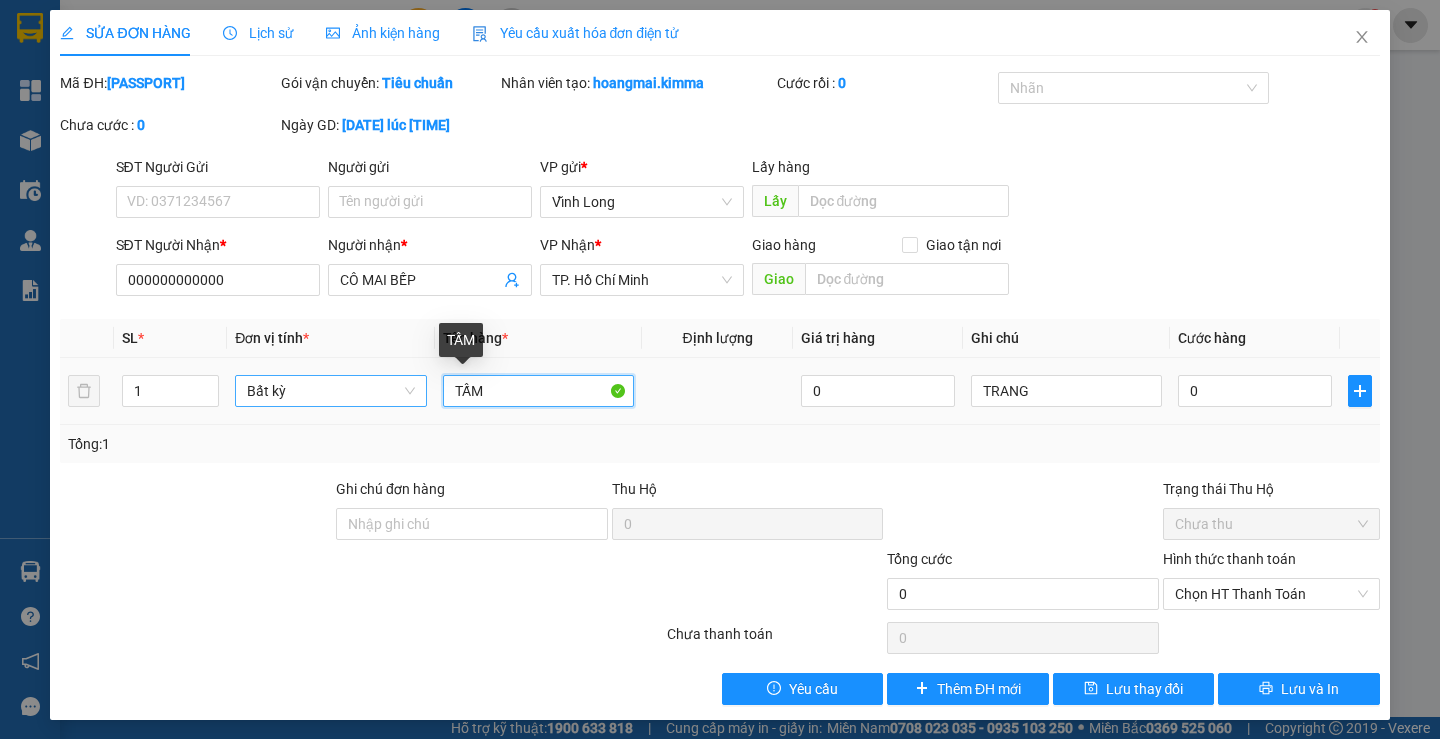 drag, startPoint x: 456, startPoint y: 392, endPoint x: 404, endPoint y: 402, distance: 52.95281 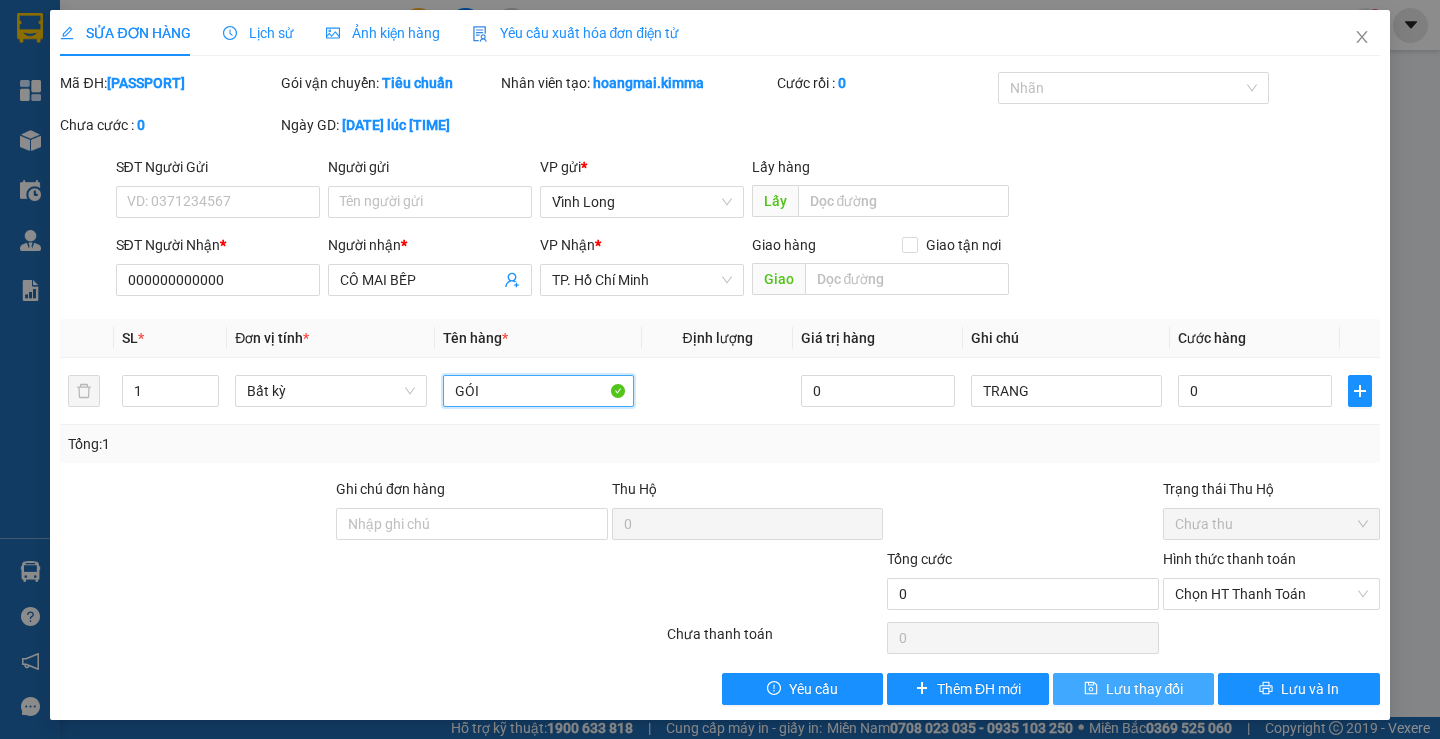 type on "GÓI" 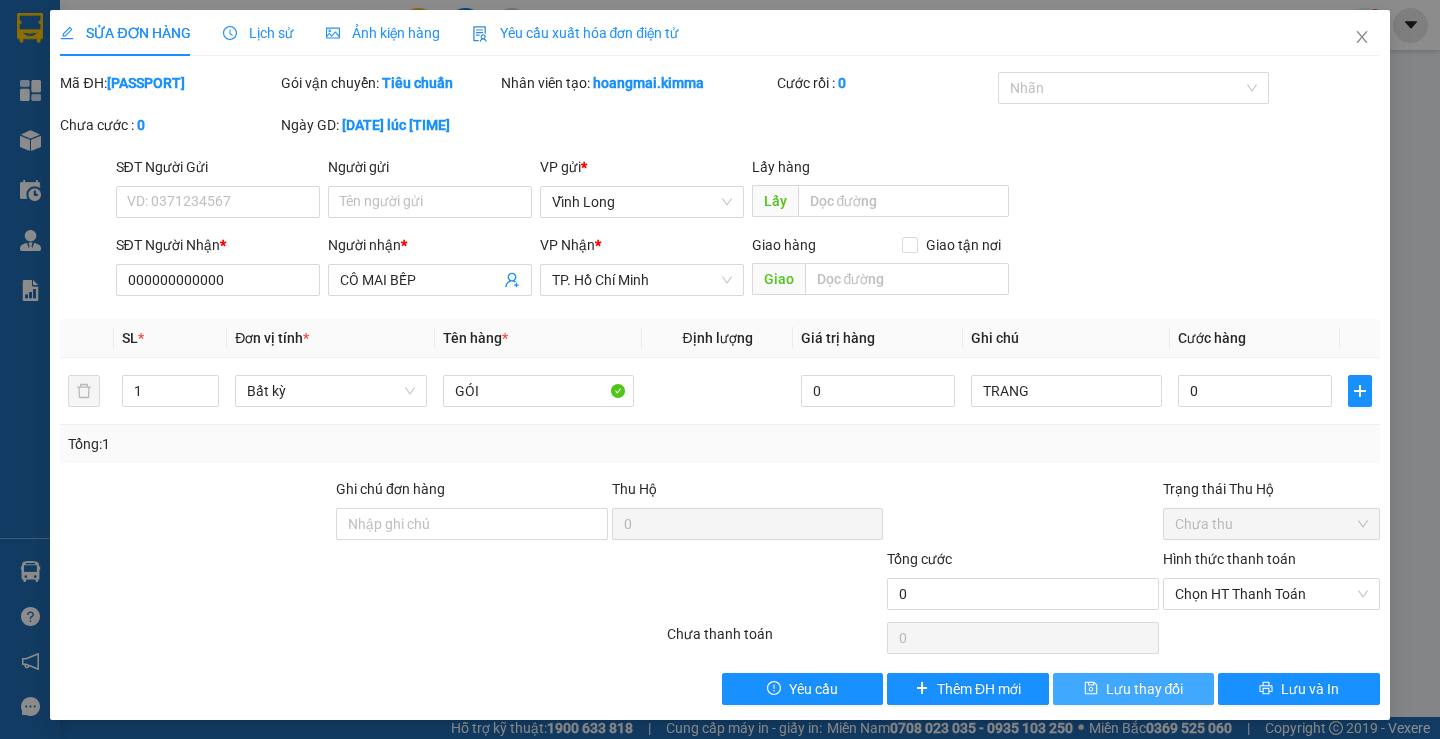 click on "Lưu thay đổi" at bounding box center [1133, 689] 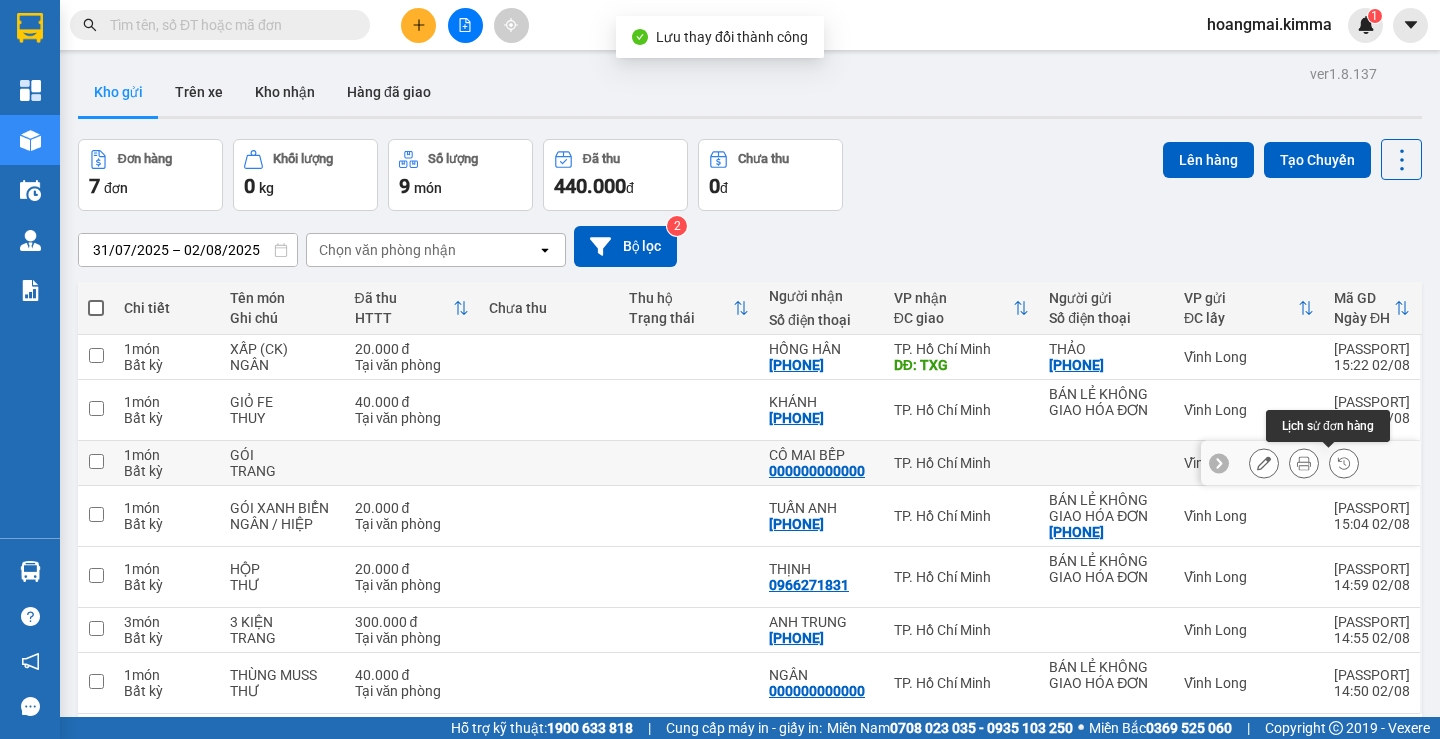 click at bounding box center [1304, 463] 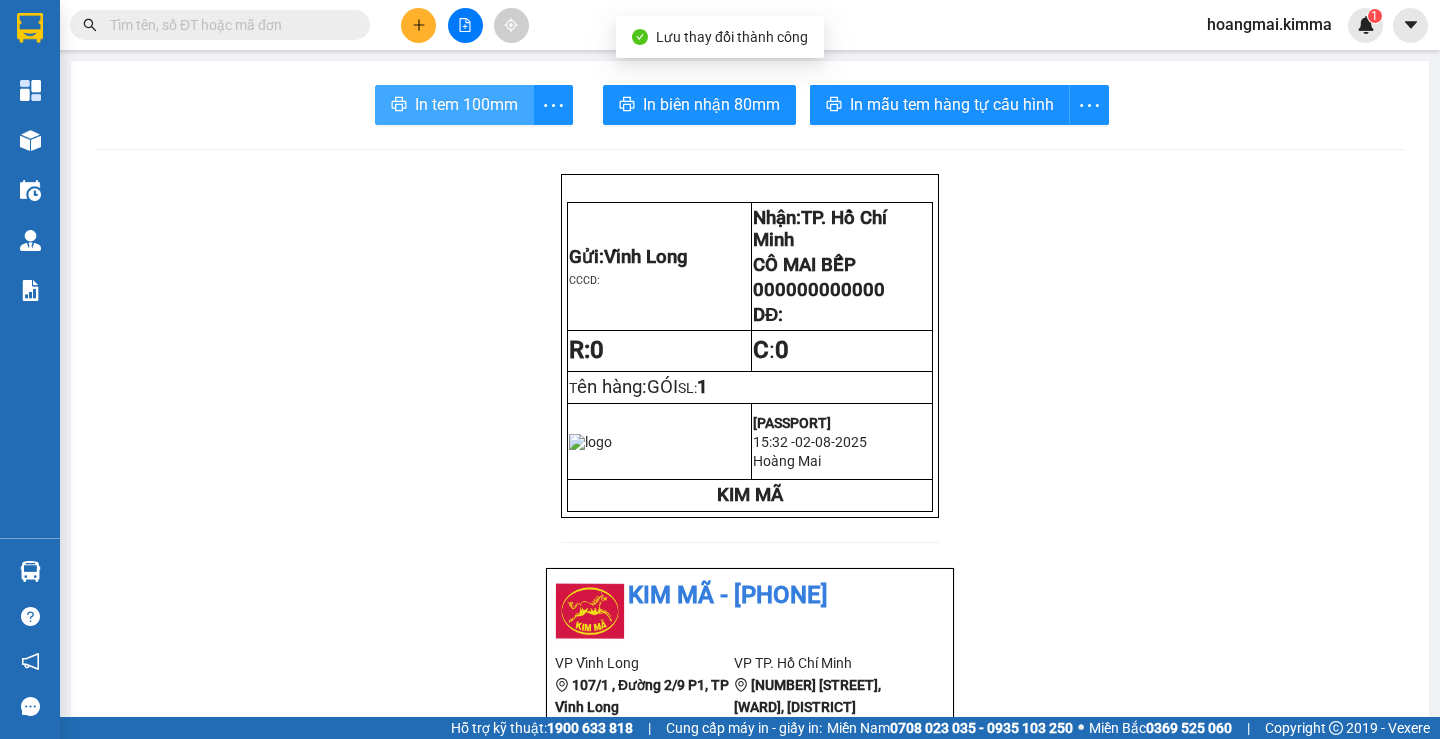 click on "In tem 100mm" at bounding box center (466, 104) 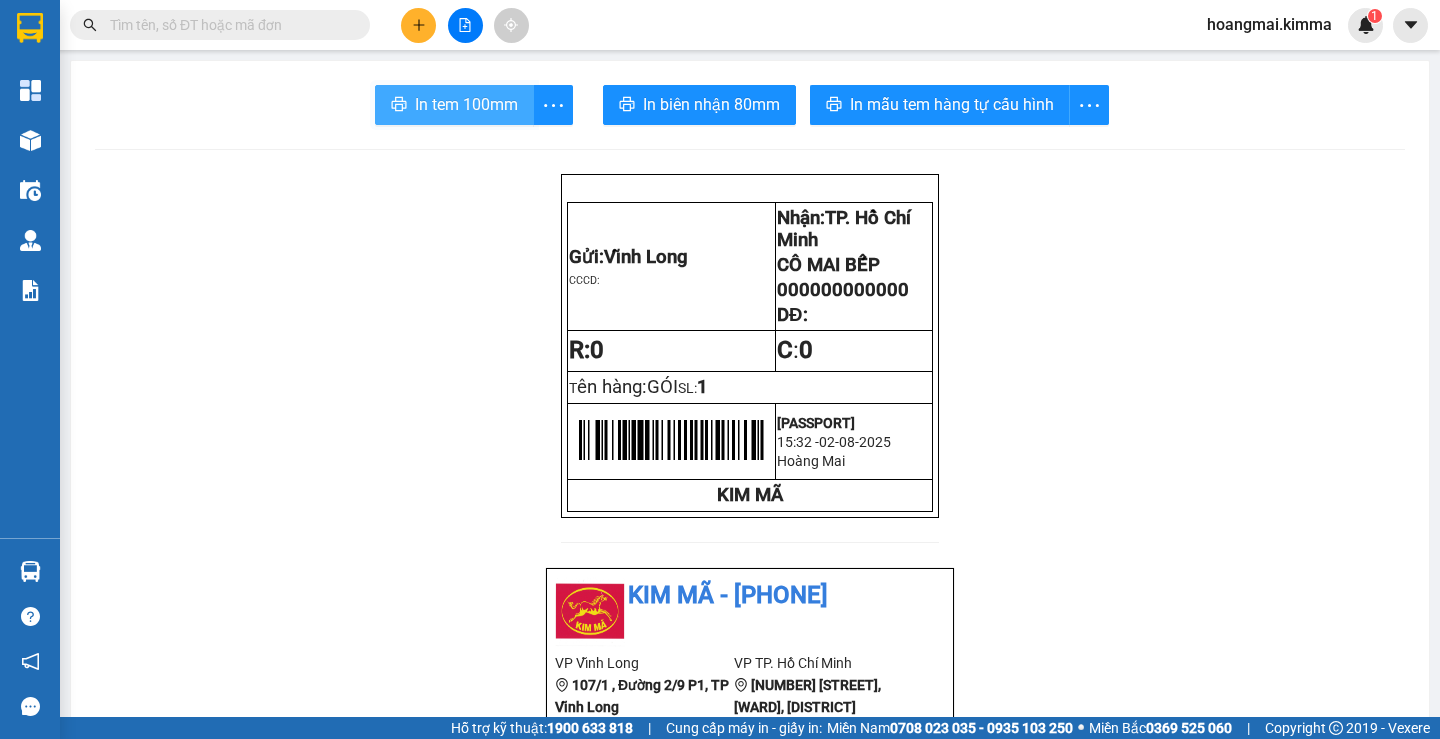 scroll, scrollTop: 0, scrollLeft: 0, axis: both 